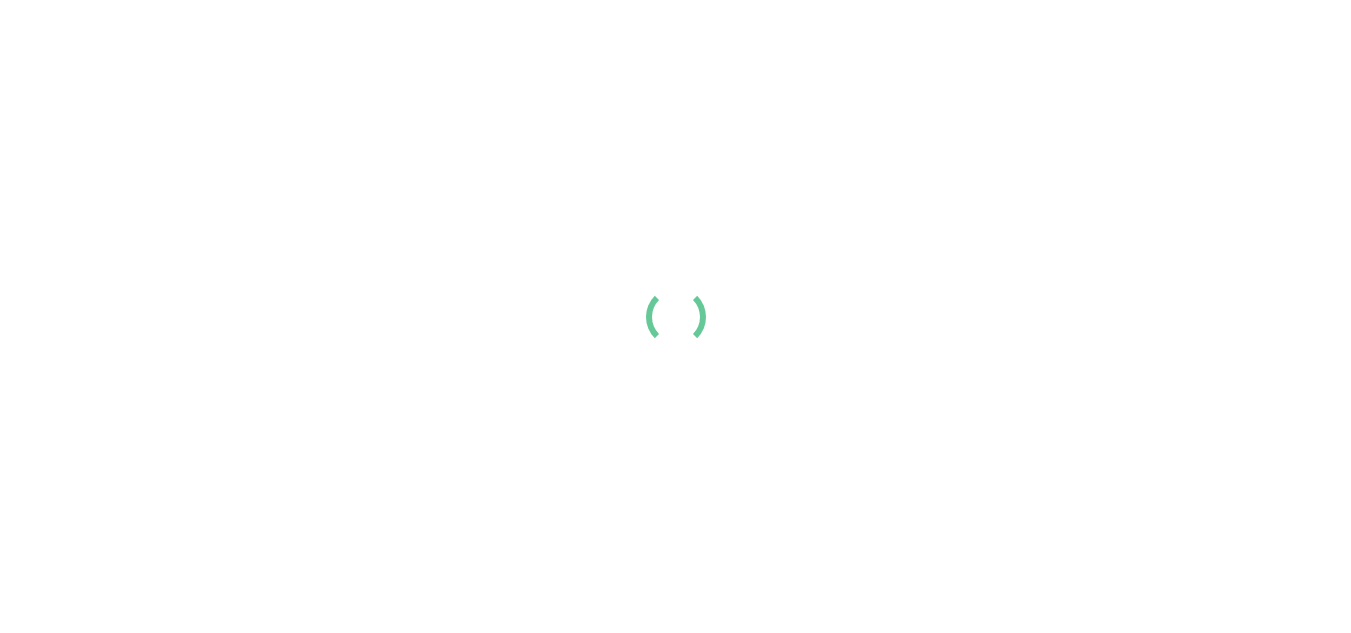 scroll, scrollTop: 0, scrollLeft: 0, axis: both 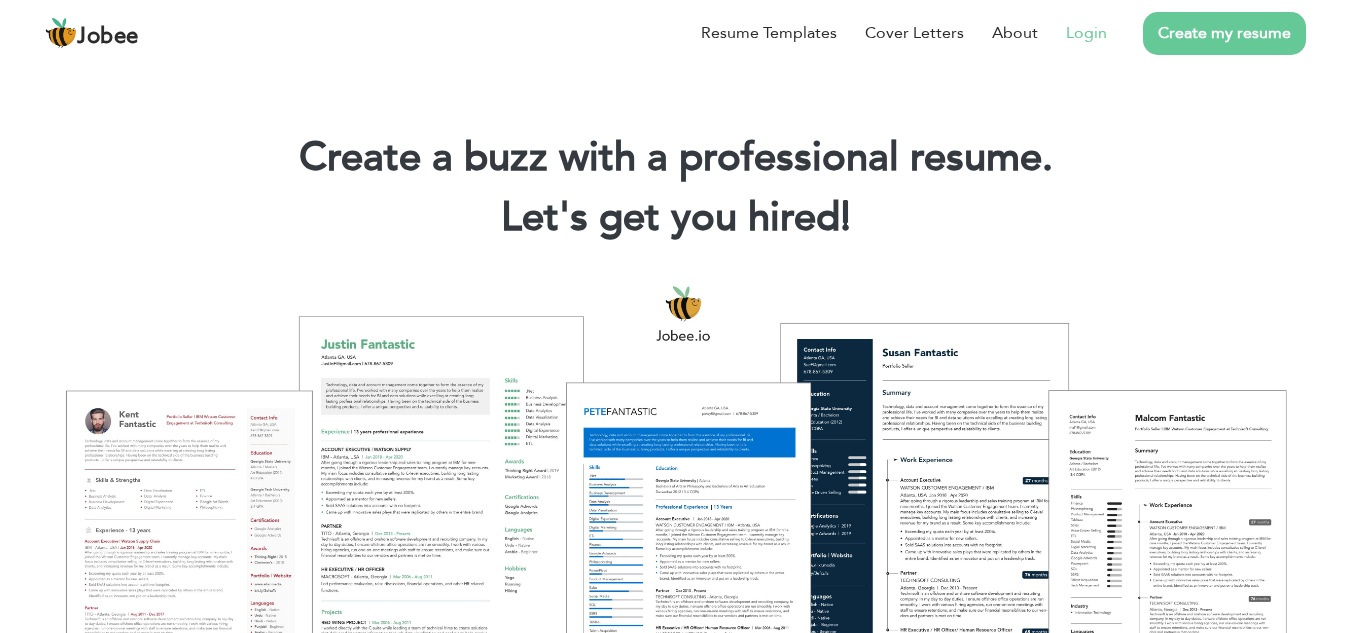 click on "Login" at bounding box center (1086, 33) 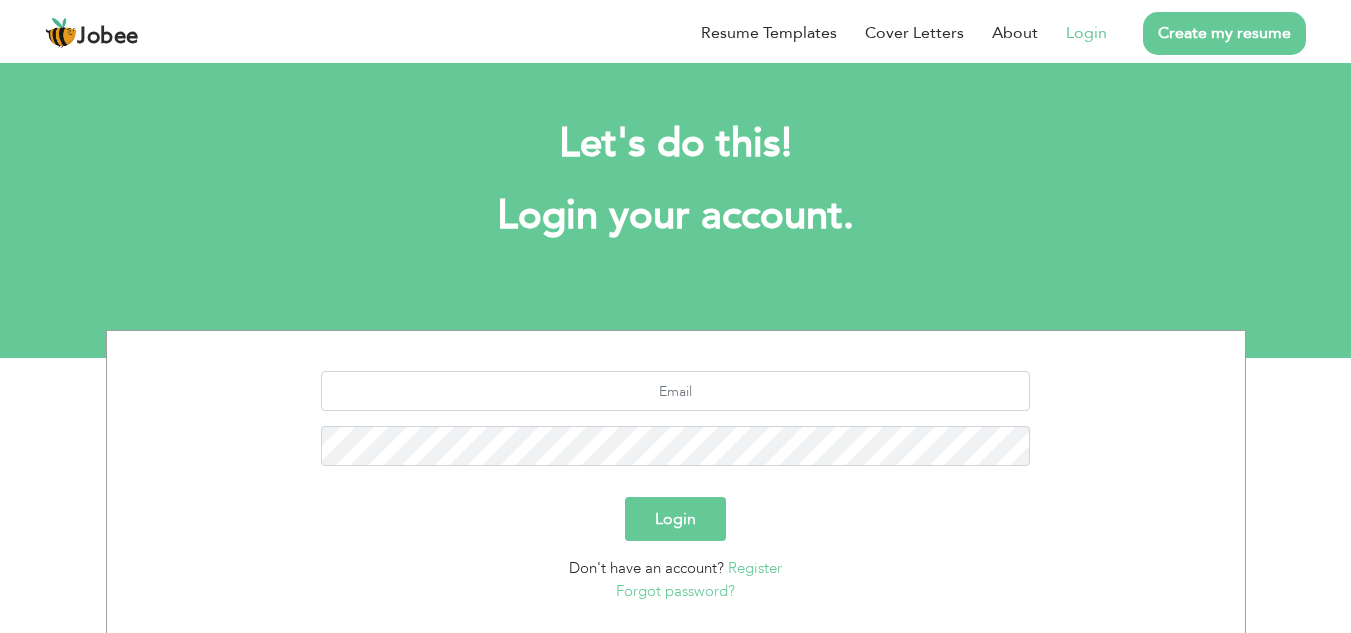 scroll, scrollTop: 0, scrollLeft: 0, axis: both 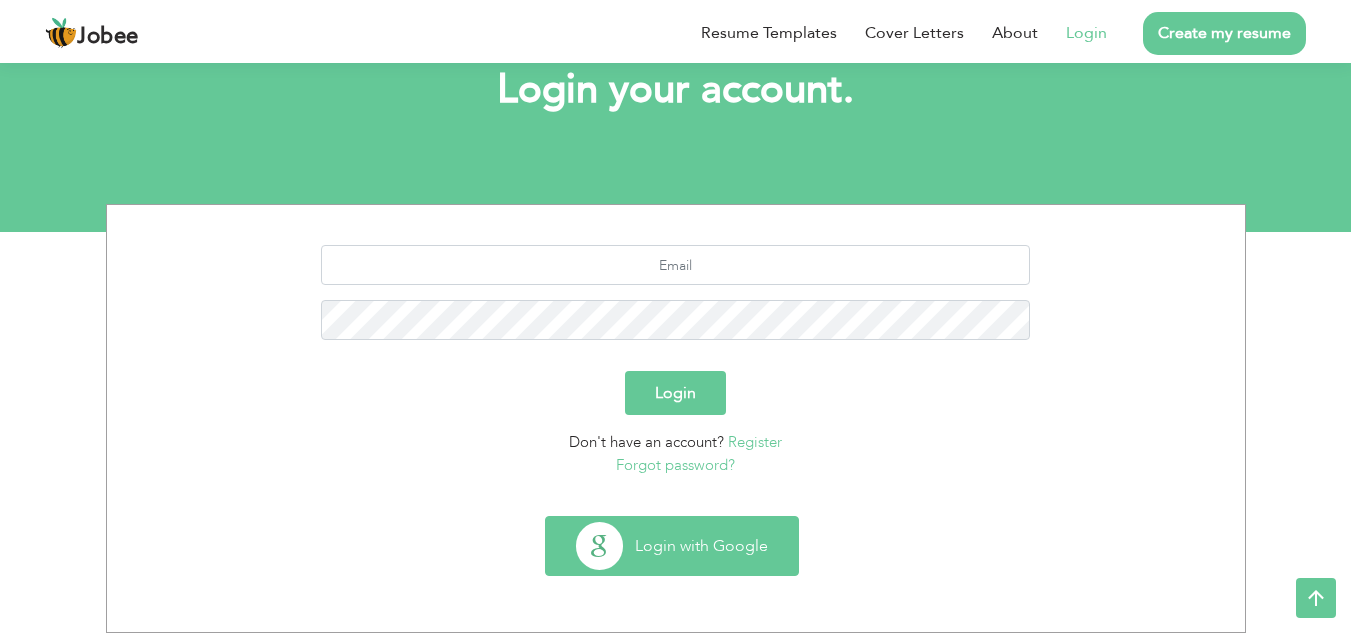 click on "Login with Google" at bounding box center (672, 546) 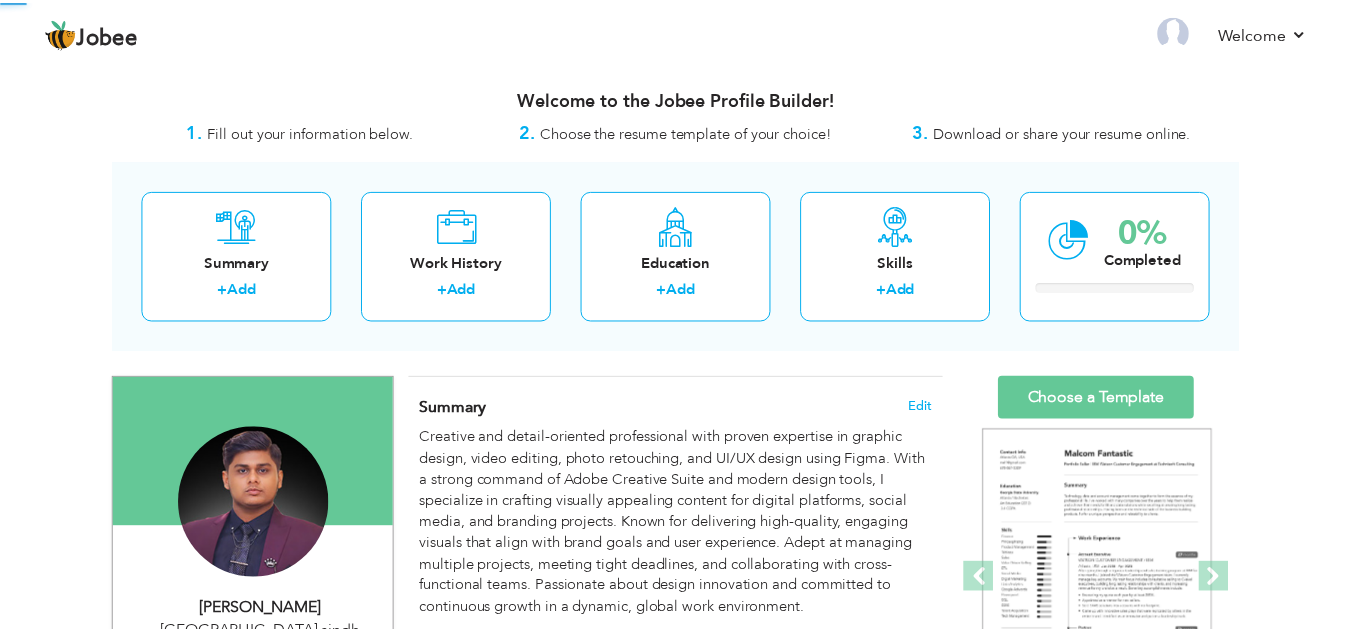 scroll, scrollTop: 0, scrollLeft: 0, axis: both 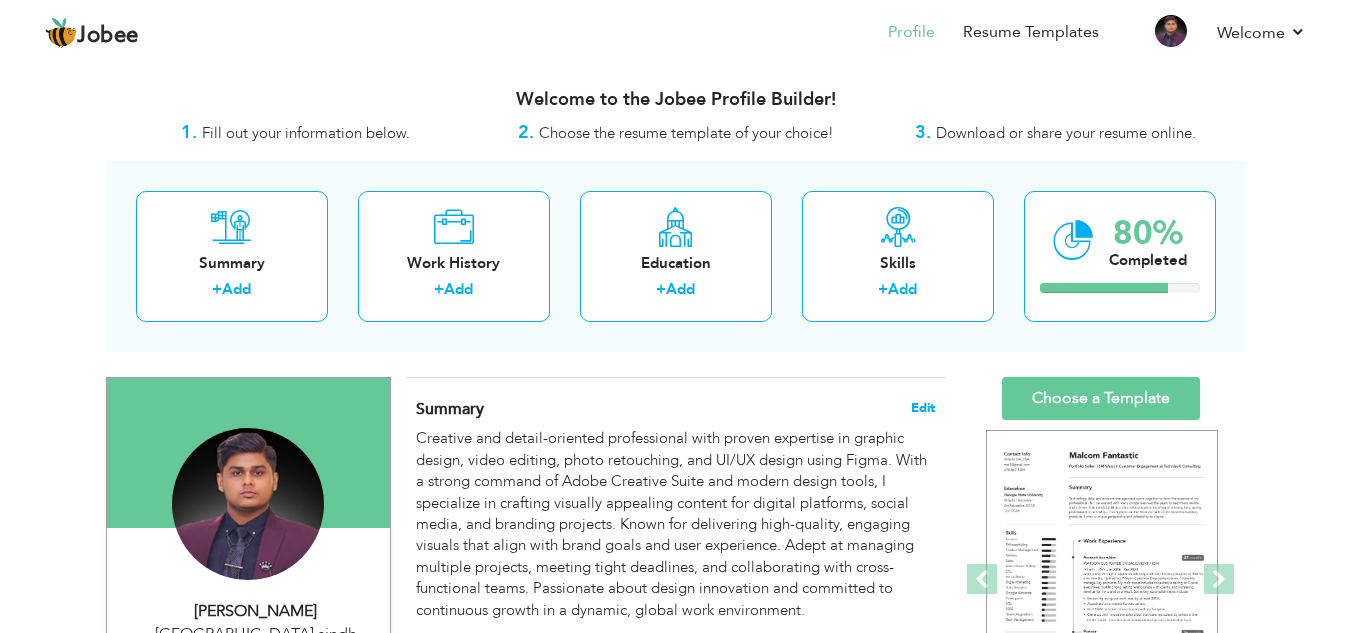 click on "Edit" at bounding box center [923, 408] 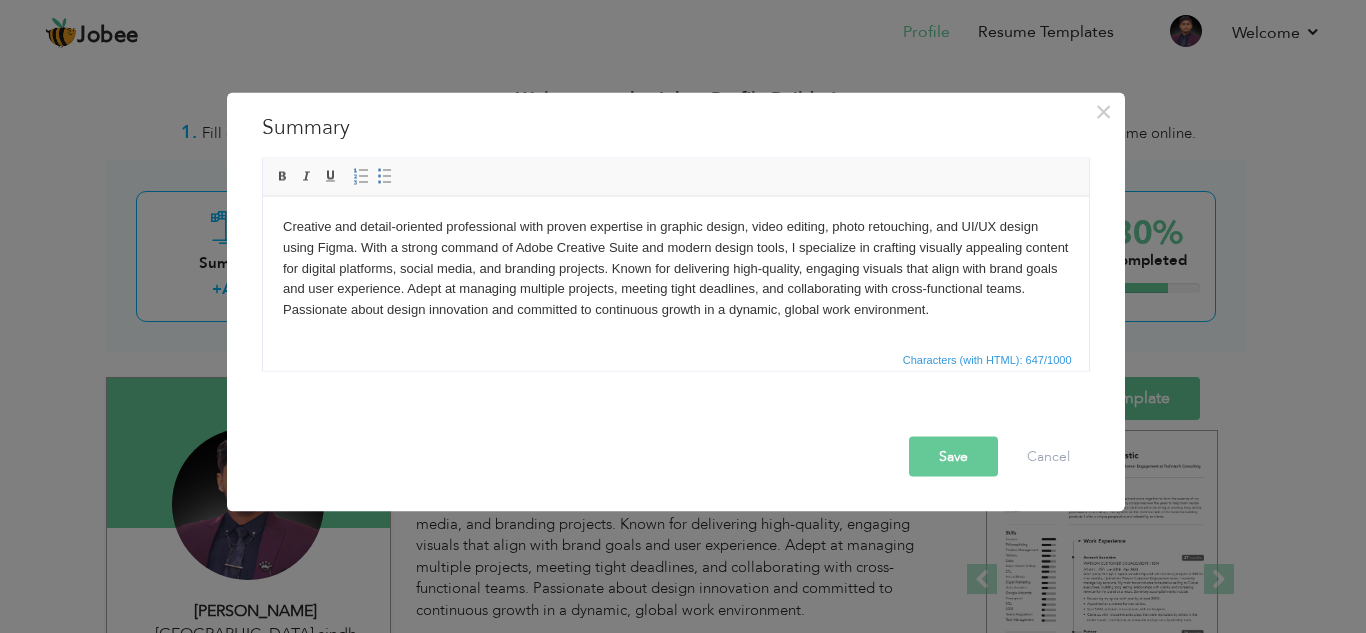 click on "Creative and detail-oriented professional with proven expertise in graphic design, video editing, photo retouching, and UI/UX design using Figma. With a strong command of Adobe Creative Suite and modern design tools, I specialize in crafting visually appealing content for digital platforms, social media, and branding projects. Known for delivering high-quality, engaging visuals that align with brand goals and user experience. Adept at managing multiple projects, meeting tight deadlines, and collaborating with cross-functional teams. Passionate about design innovation and committed to continuous growth in a dynamic, global work environment." at bounding box center (675, 268) 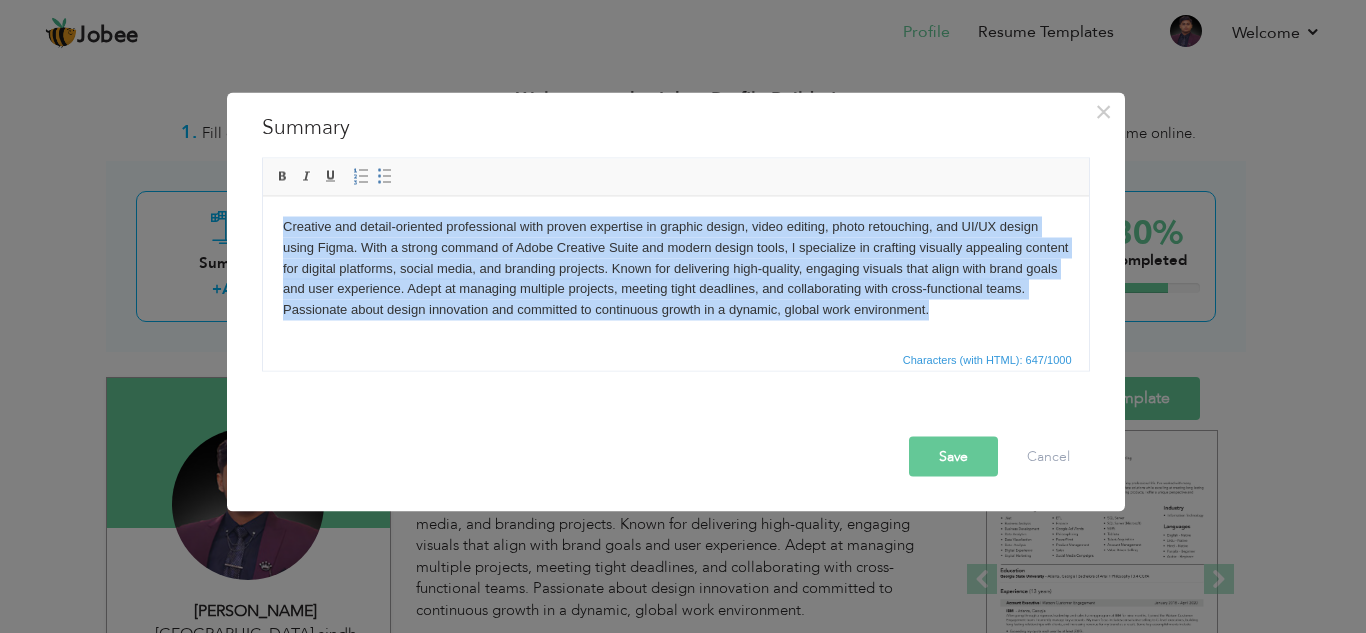 type 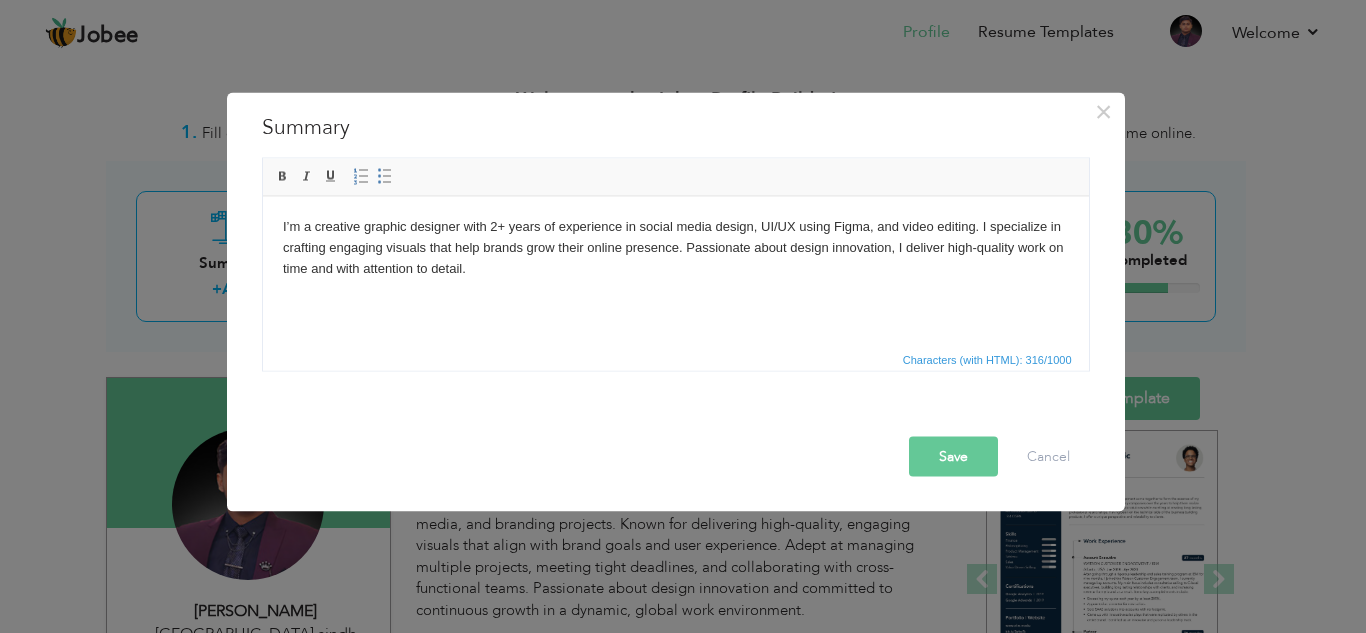 click on "Save" at bounding box center (953, 456) 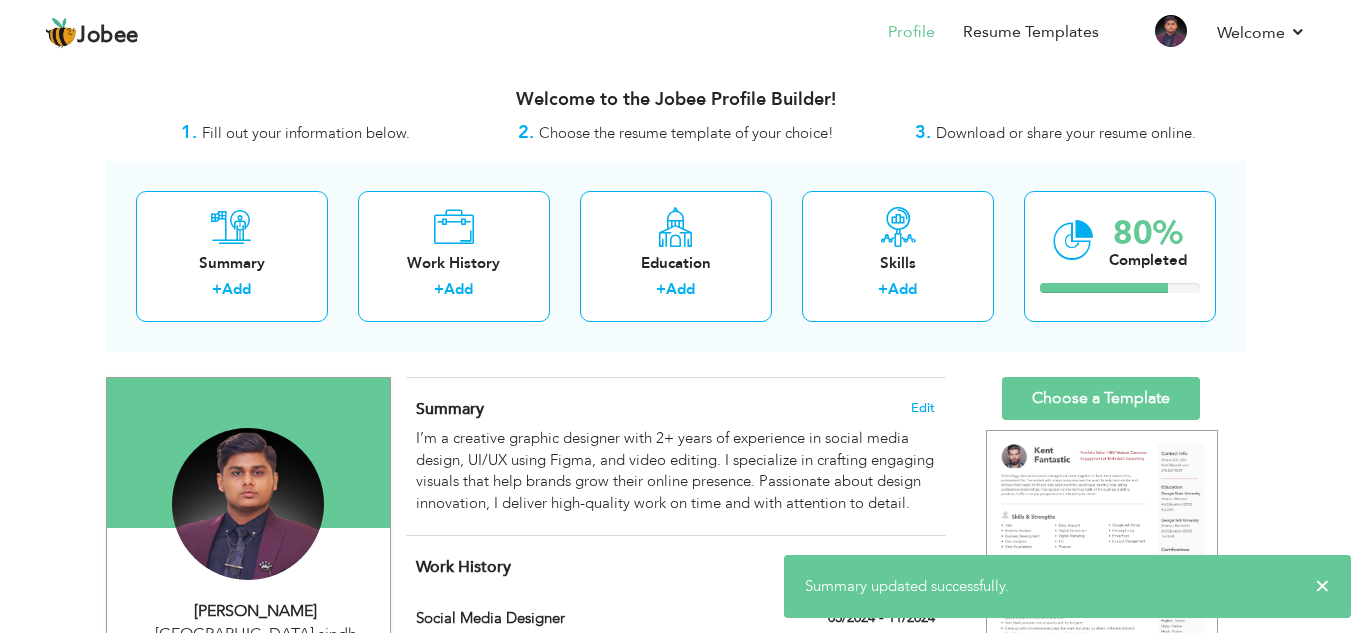 click on "Summary
Edit" at bounding box center (675, 409) 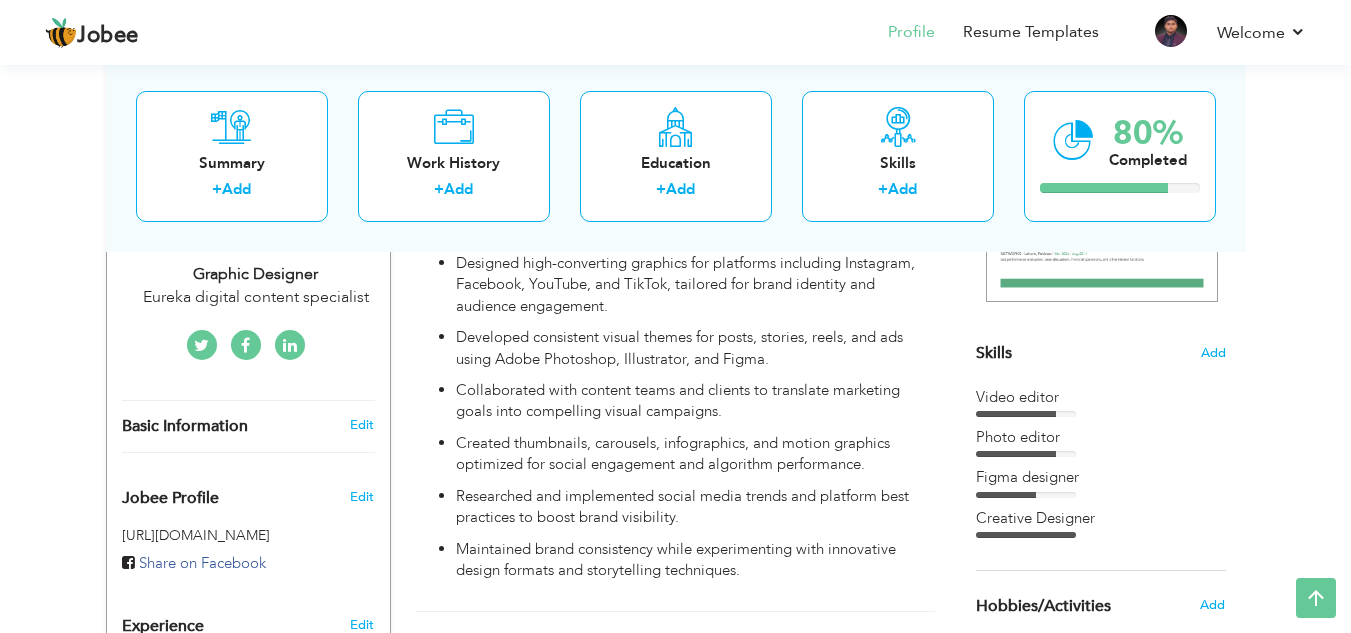 scroll, scrollTop: 426, scrollLeft: 0, axis: vertical 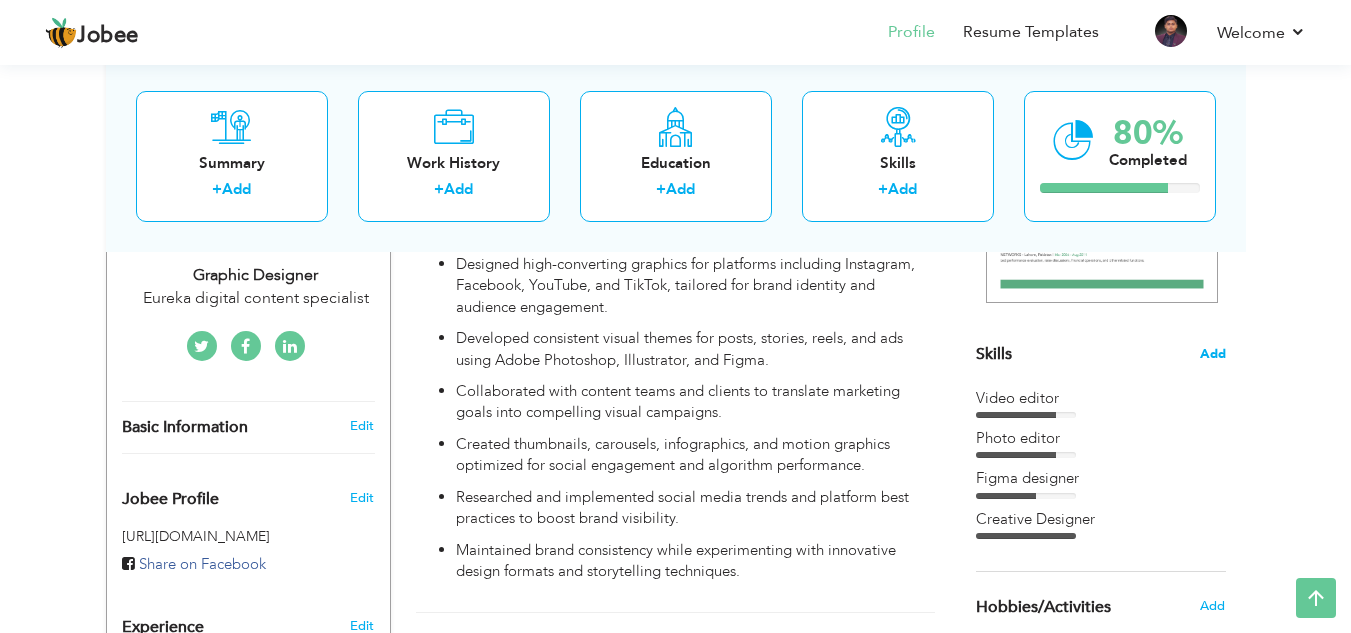 click on "Add" at bounding box center (1213, 354) 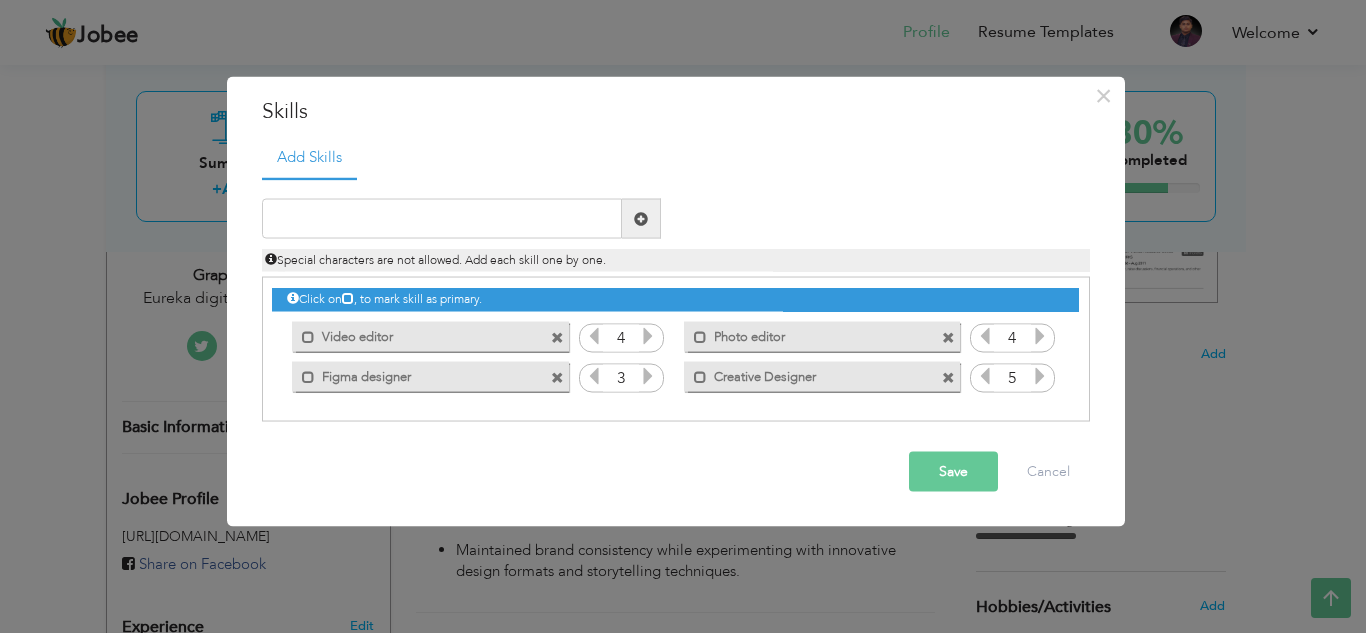 click at bounding box center (557, 337) 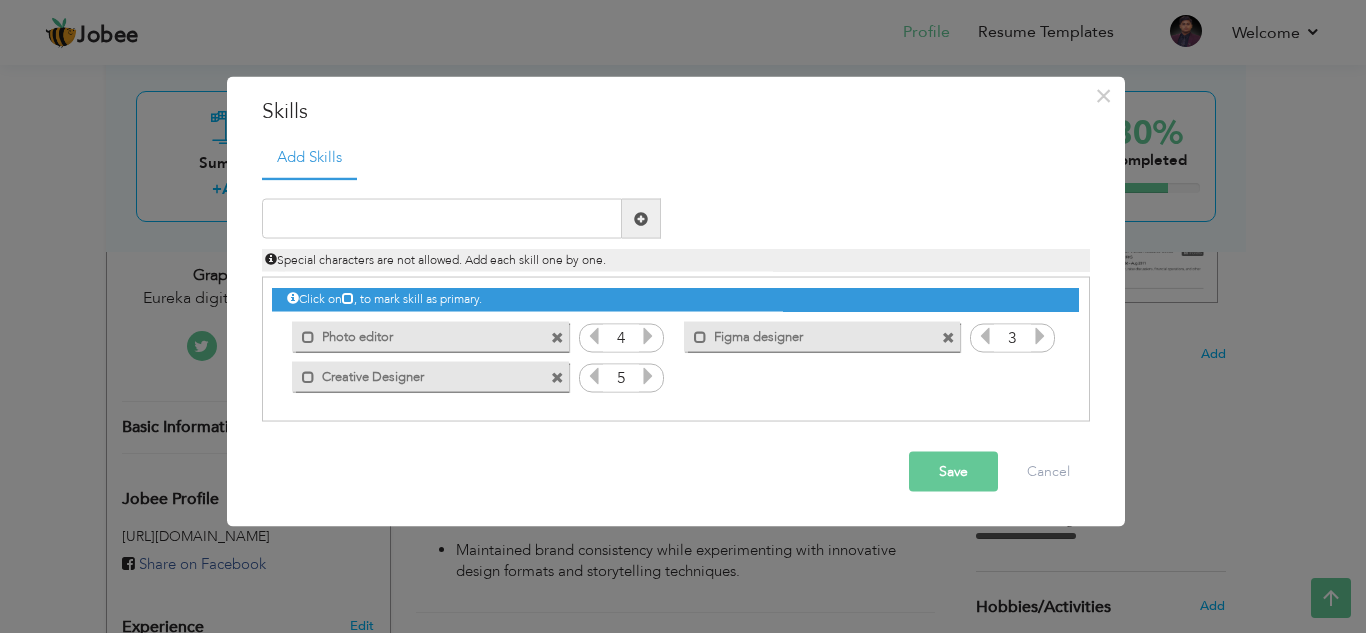 click at bounding box center [557, 337] 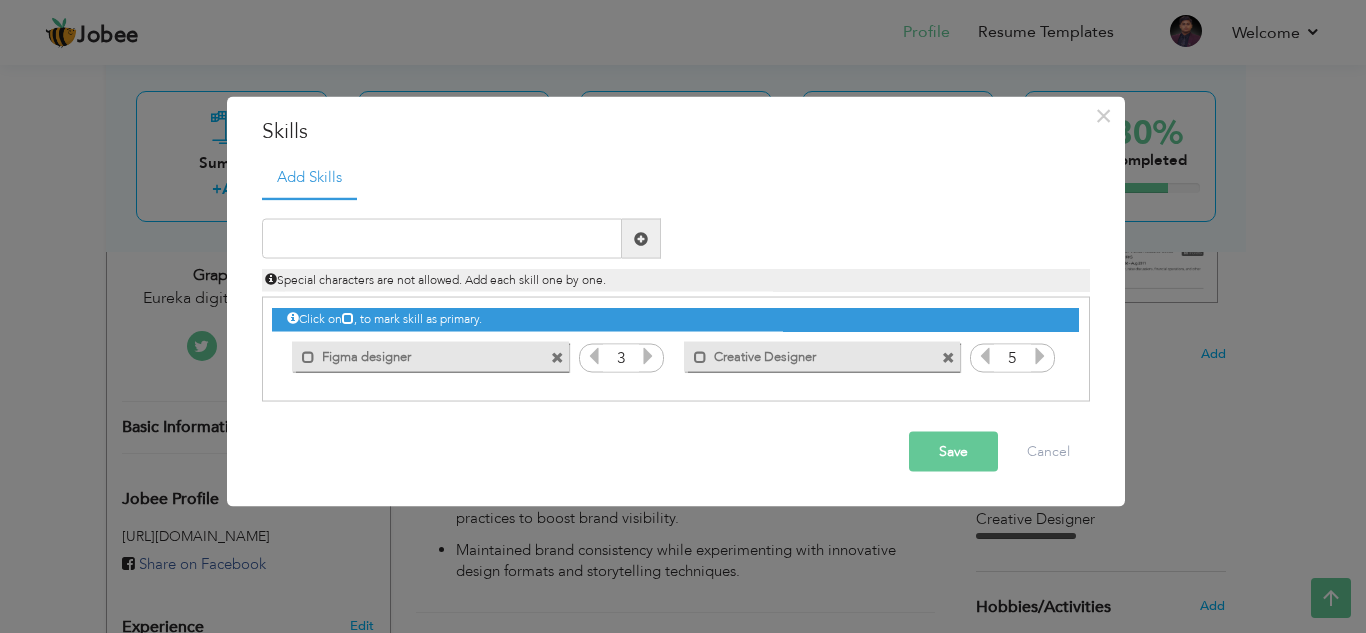 click on "Mark as primary skill.
Figma designer" at bounding box center [425, 356] 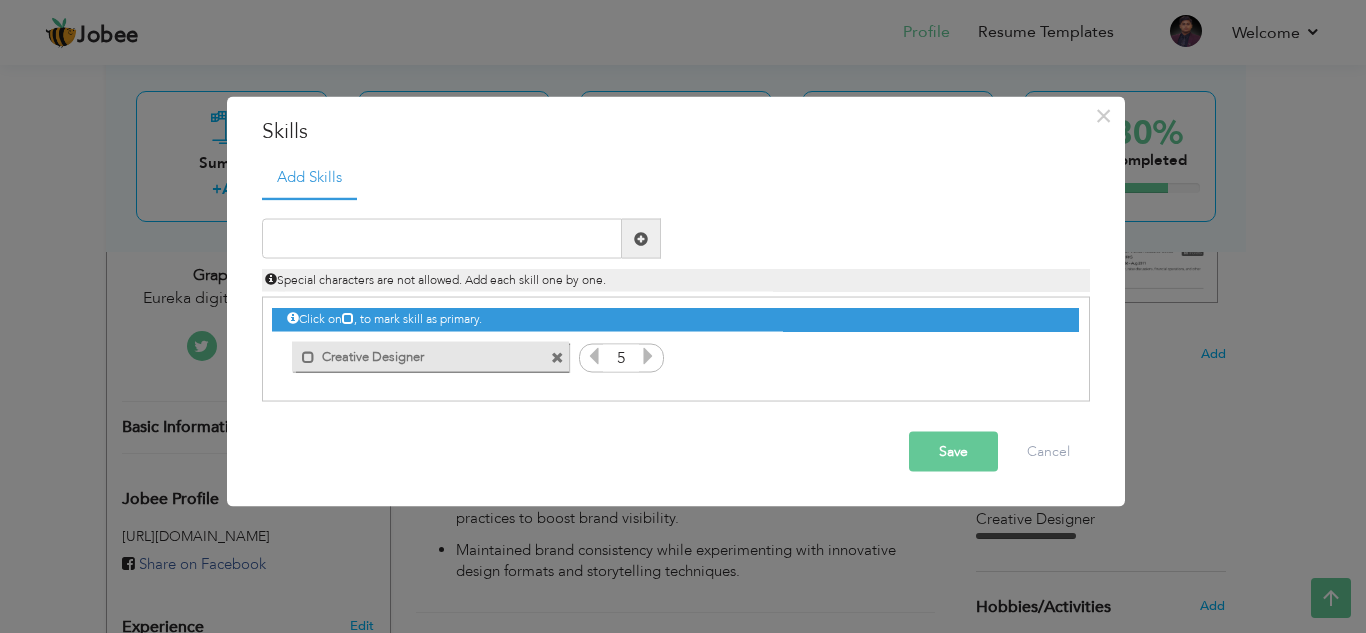 click at bounding box center (557, 357) 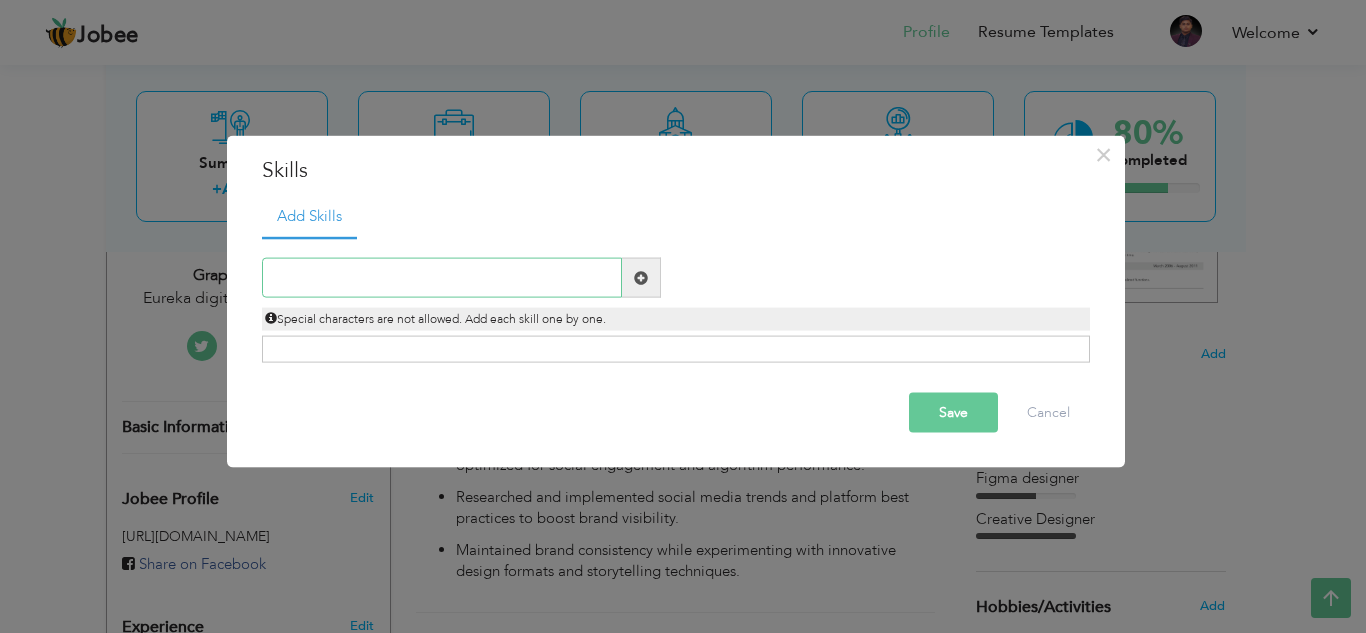 click at bounding box center [442, 278] 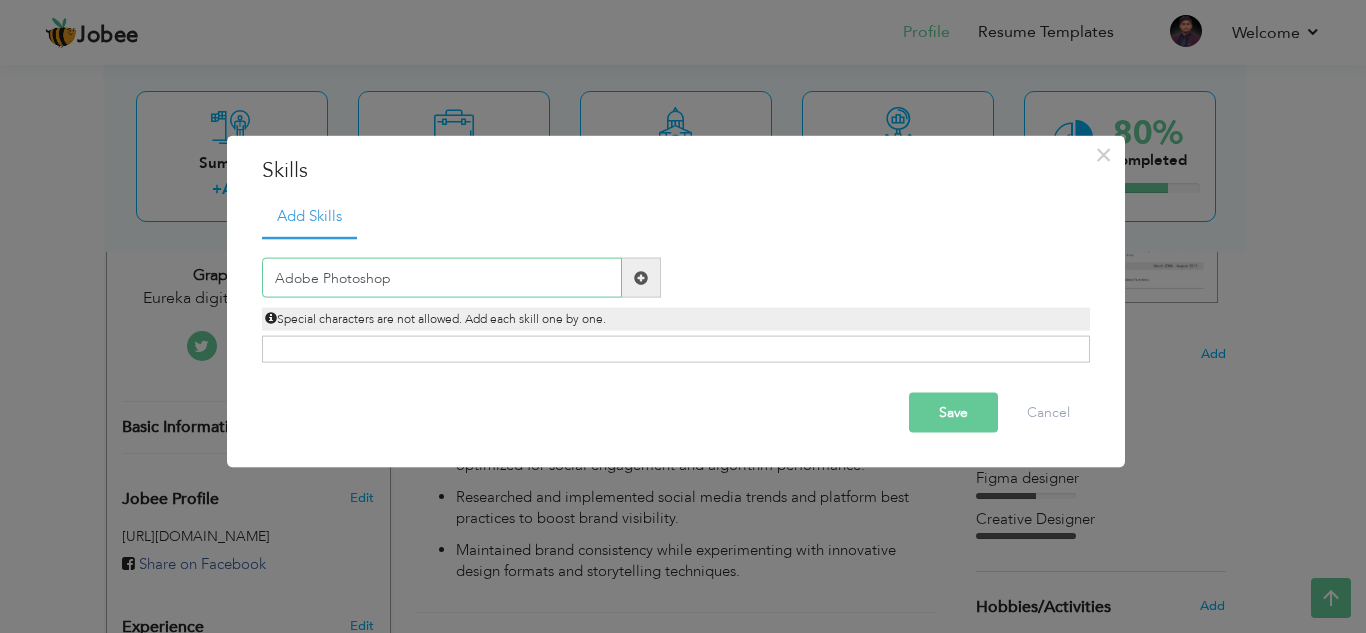 type on "Adobe Photoshop" 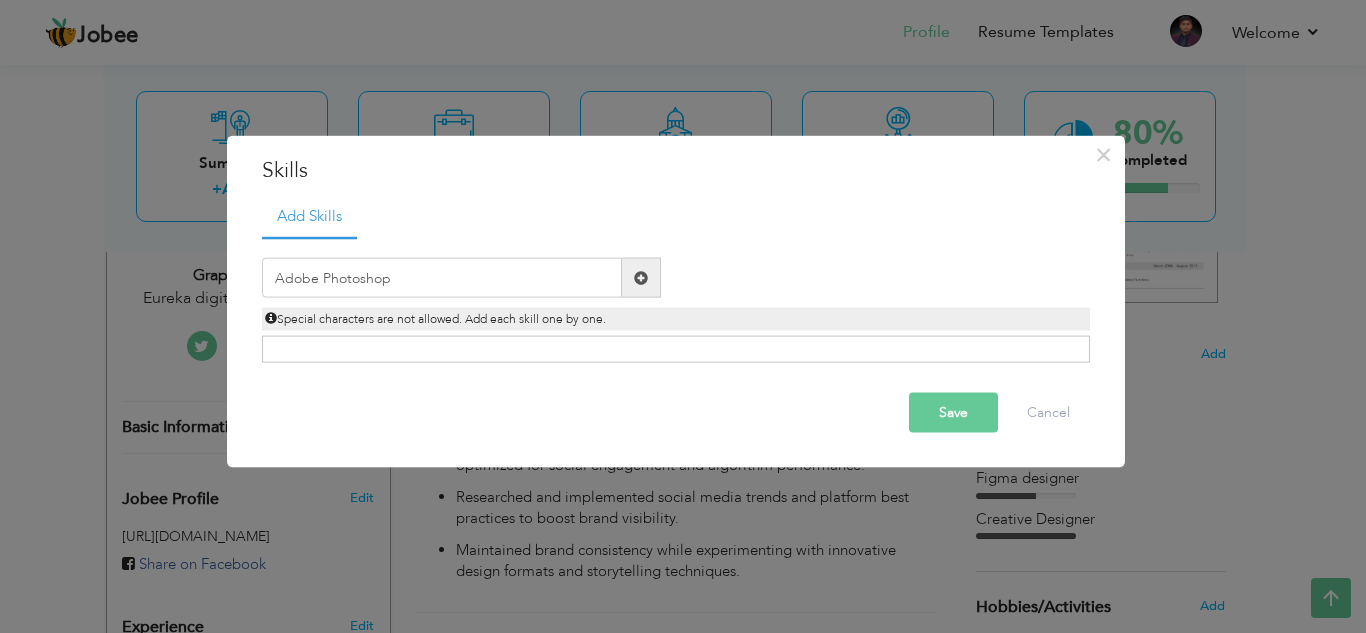 click at bounding box center [641, 277] 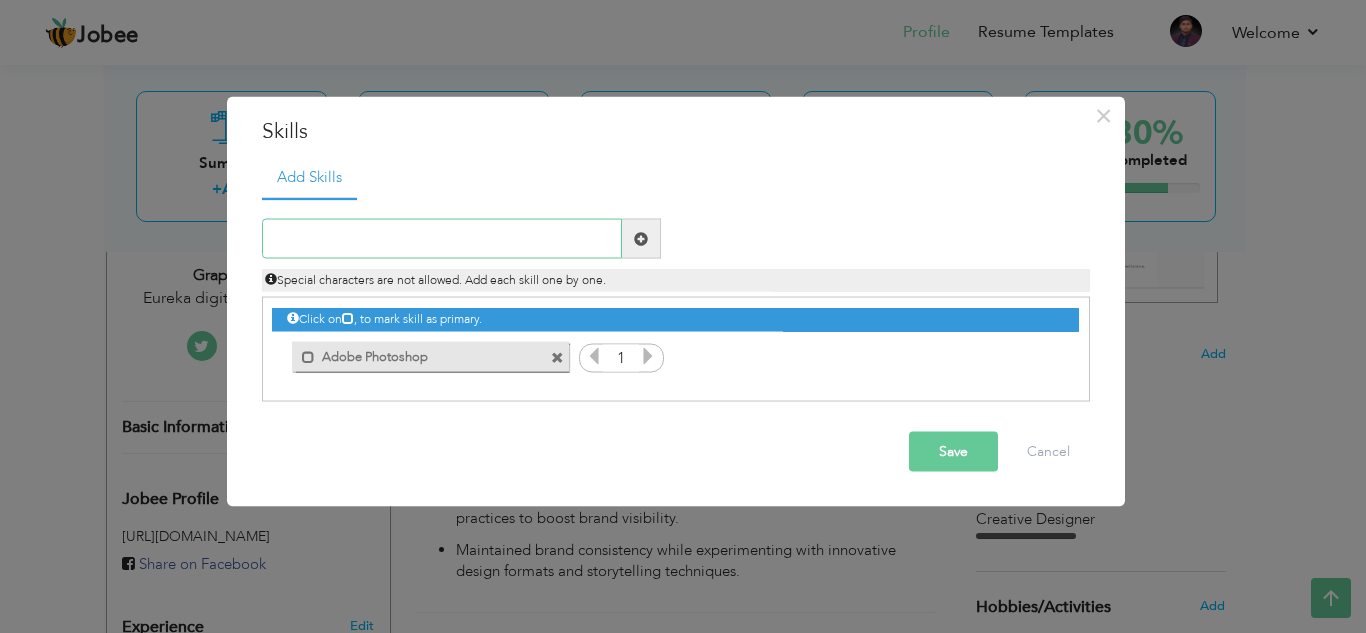 click at bounding box center [442, 239] 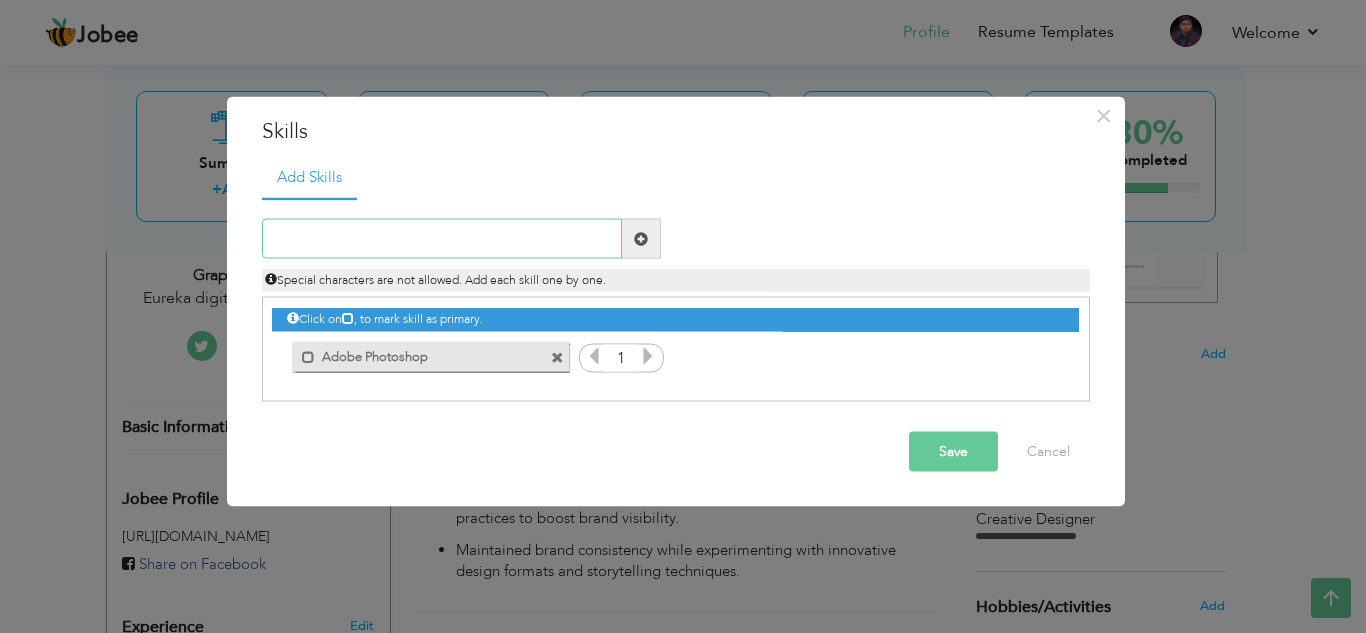 paste on "Adobe Illustrator" 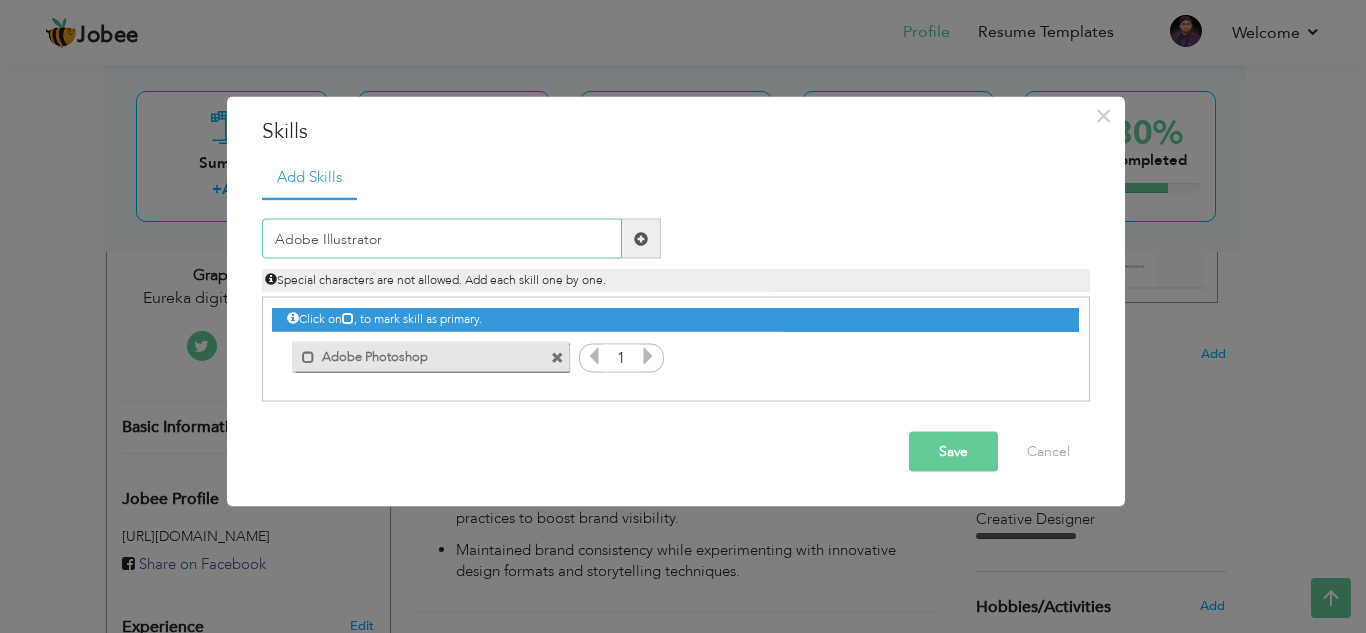type on "Adobe Illustrator" 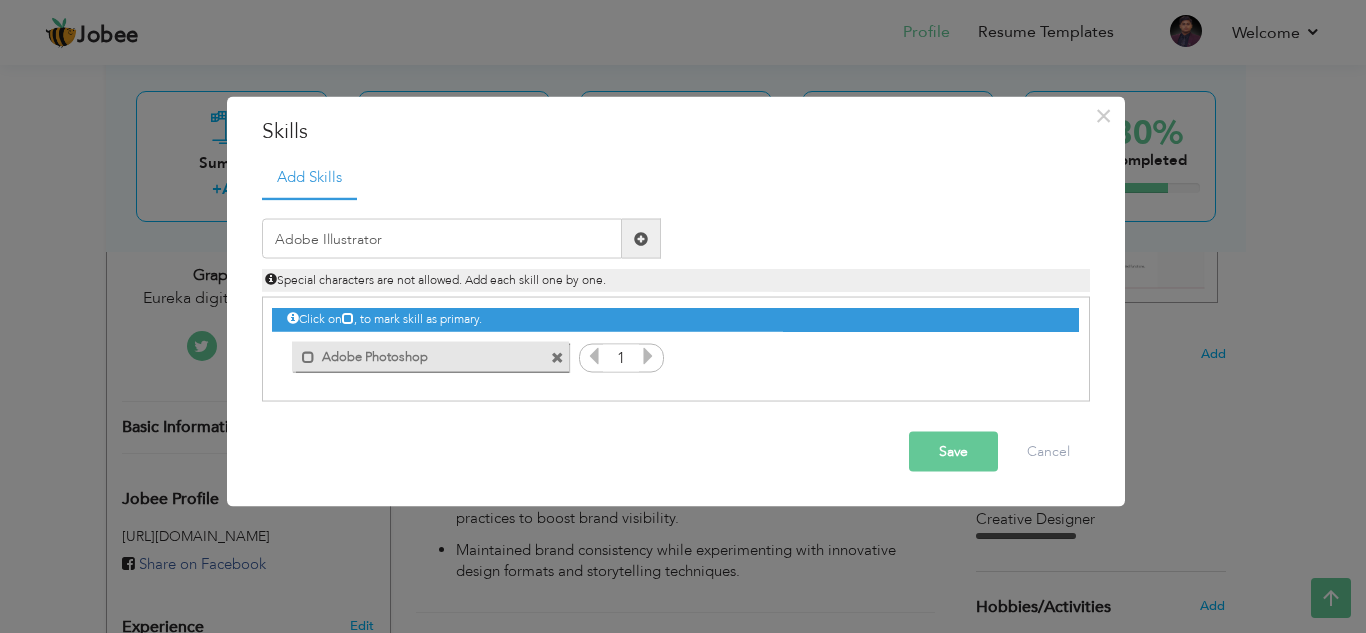 click at bounding box center (641, 238) 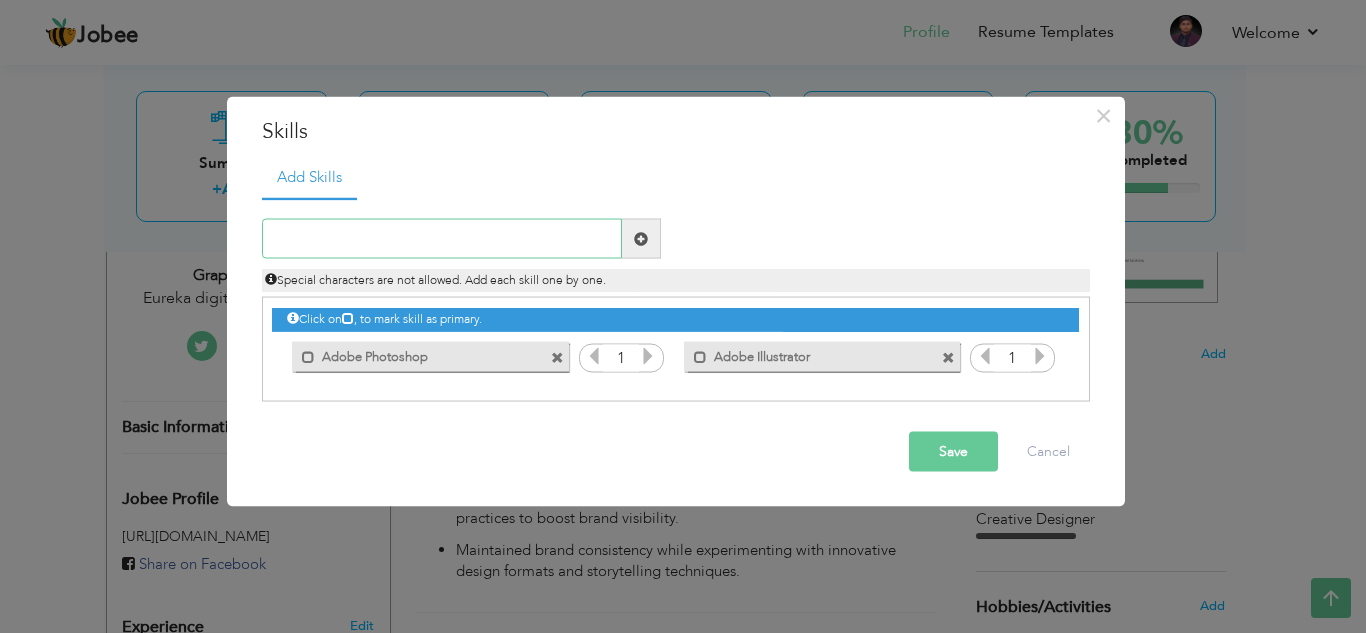 click at bounding box center (442, 239) 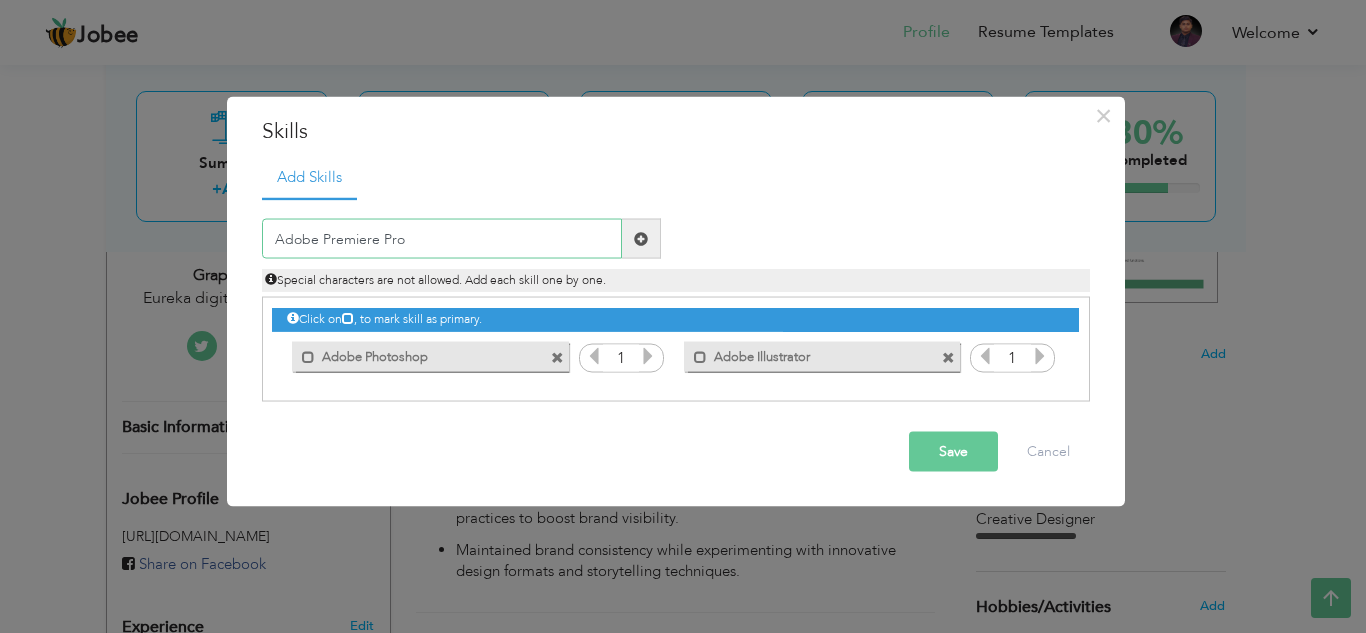 type on "Adobe Premiere Pro" 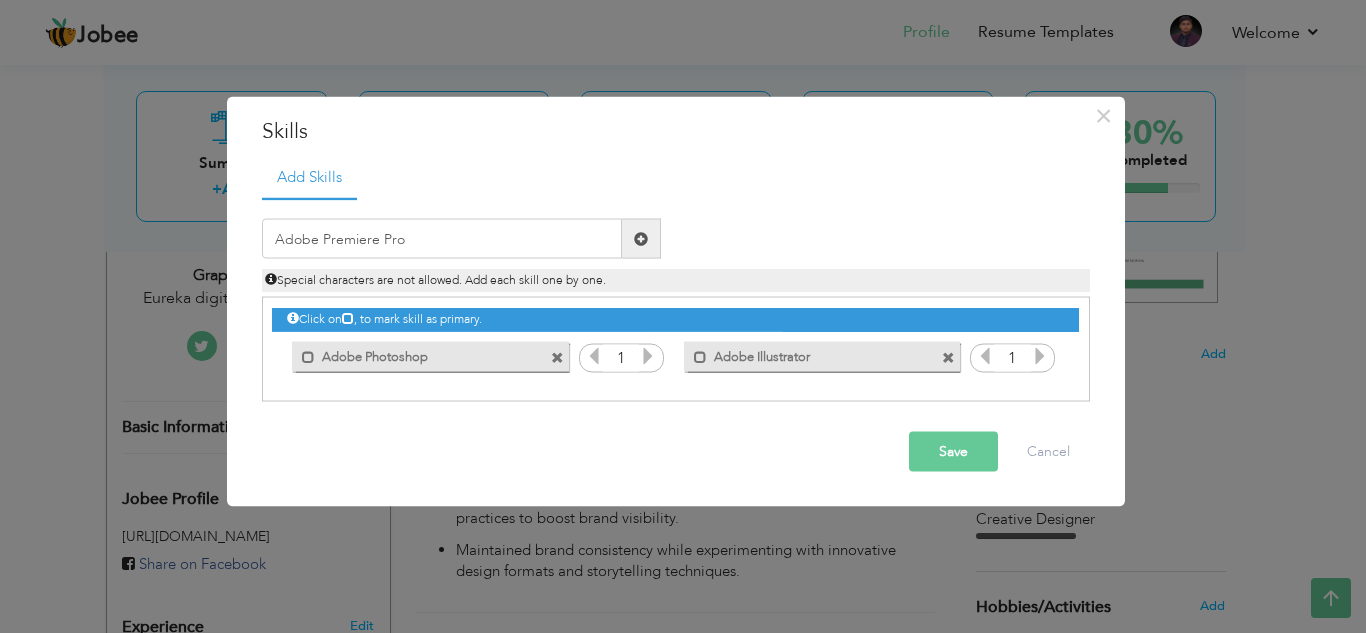 click at bounding box center [641, 238] 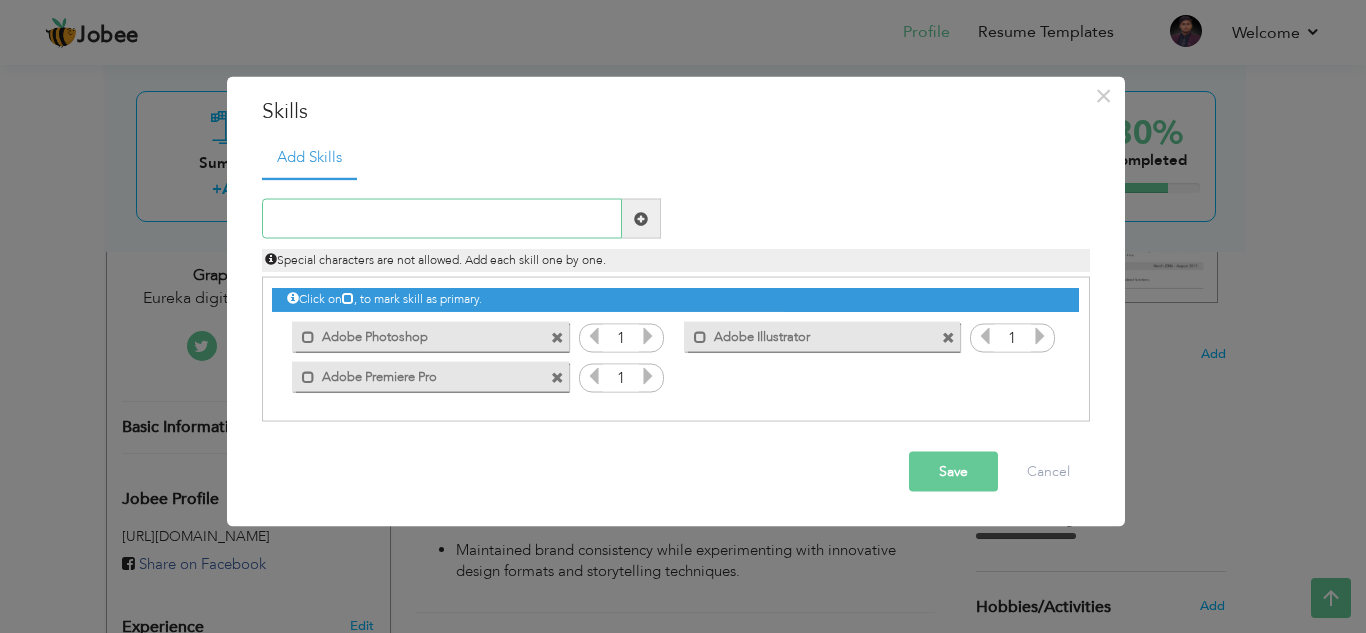 click at bounding box center [442, 219] 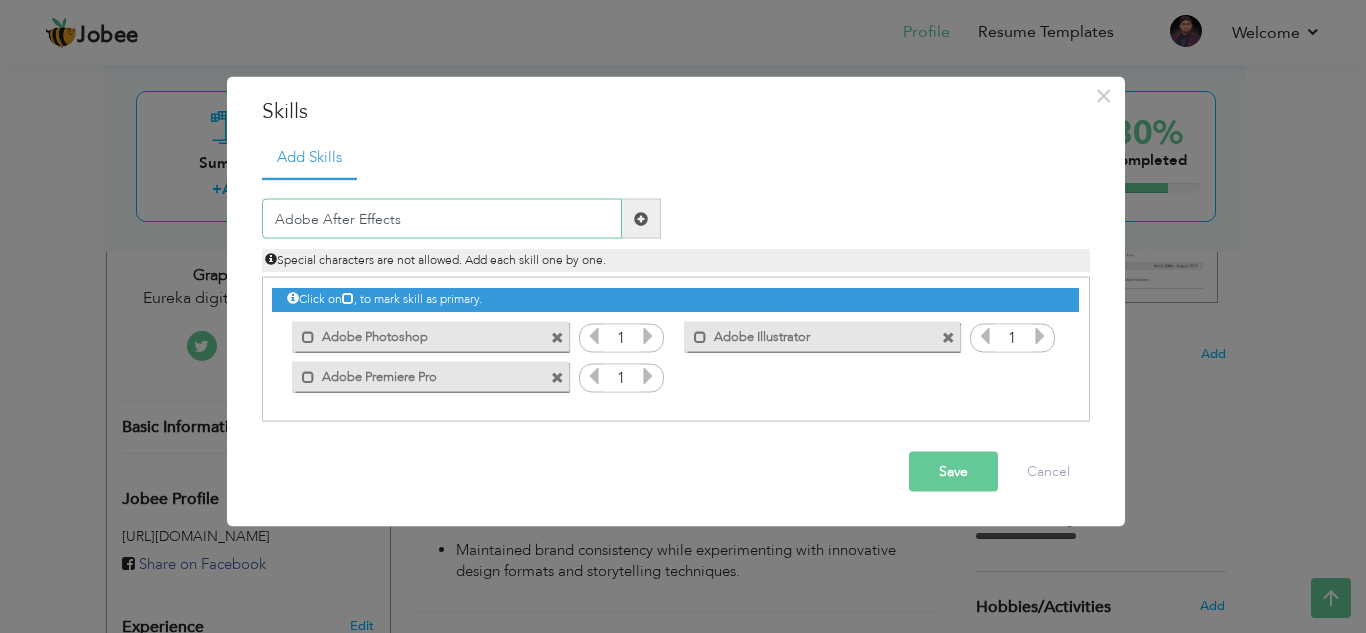 type on "Adobe After Effects" 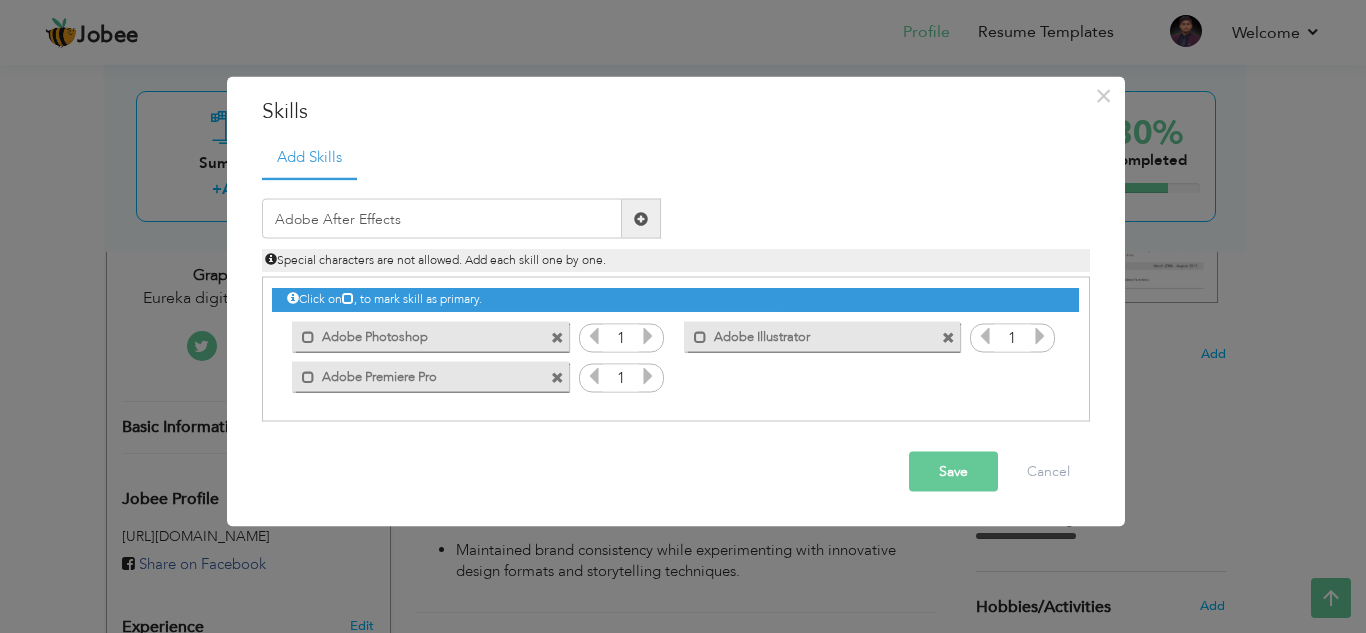 click at bounding box center (641, 218) 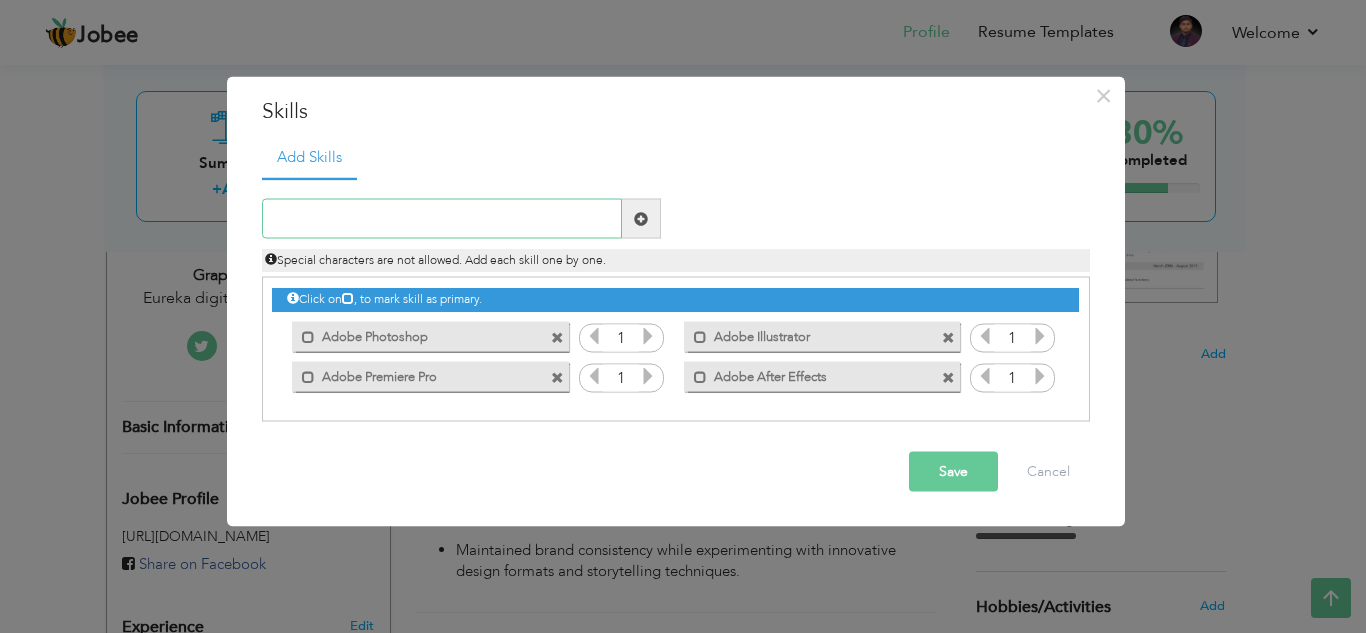 click at bounding box center [442, 219] 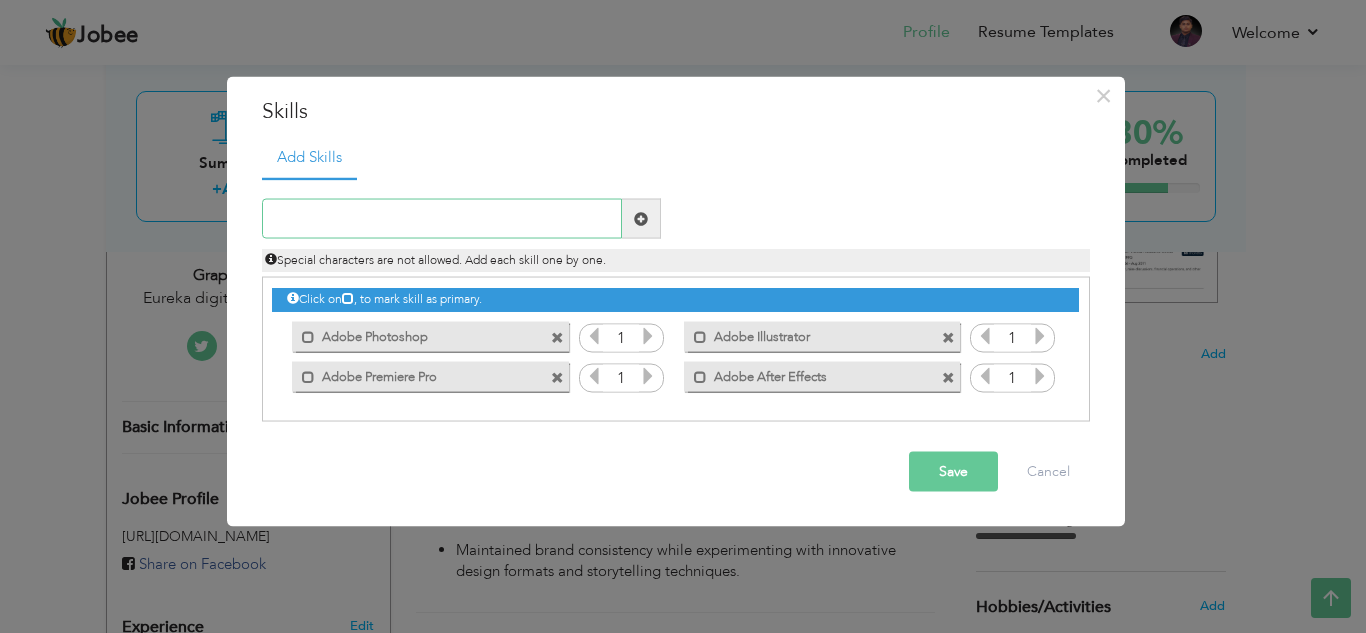 paste on "Figma (UI/UX Design)" 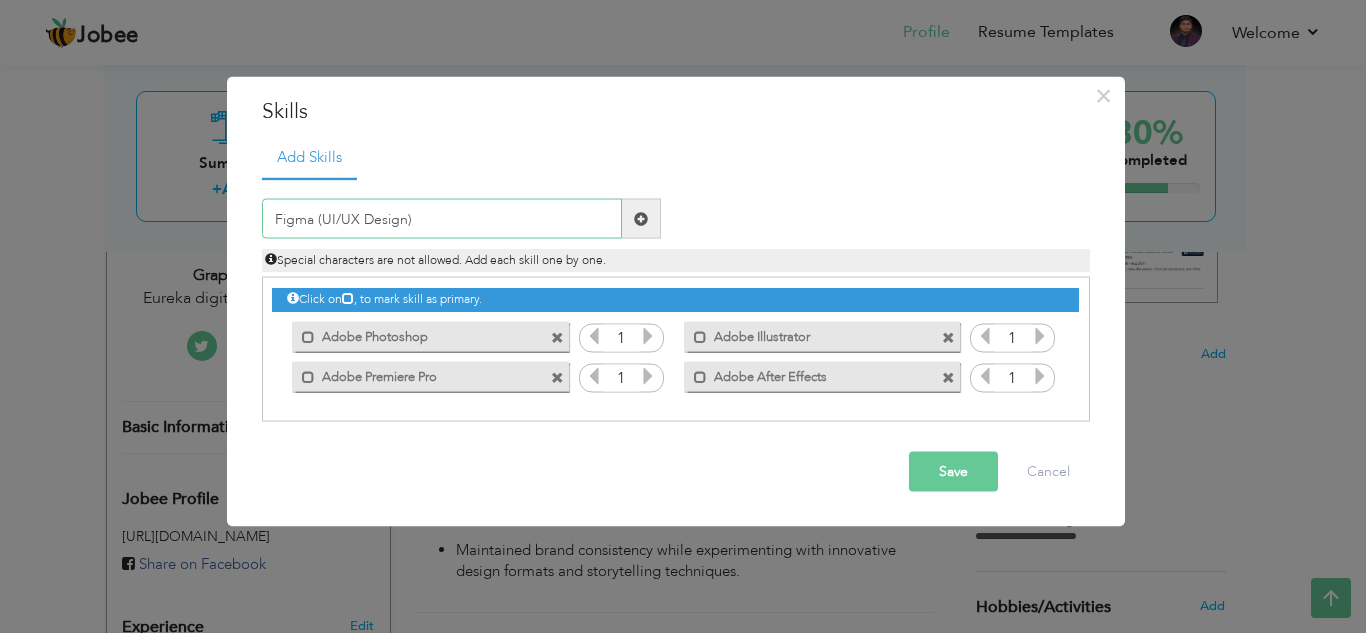type on "Figma (UI/UX Design)" 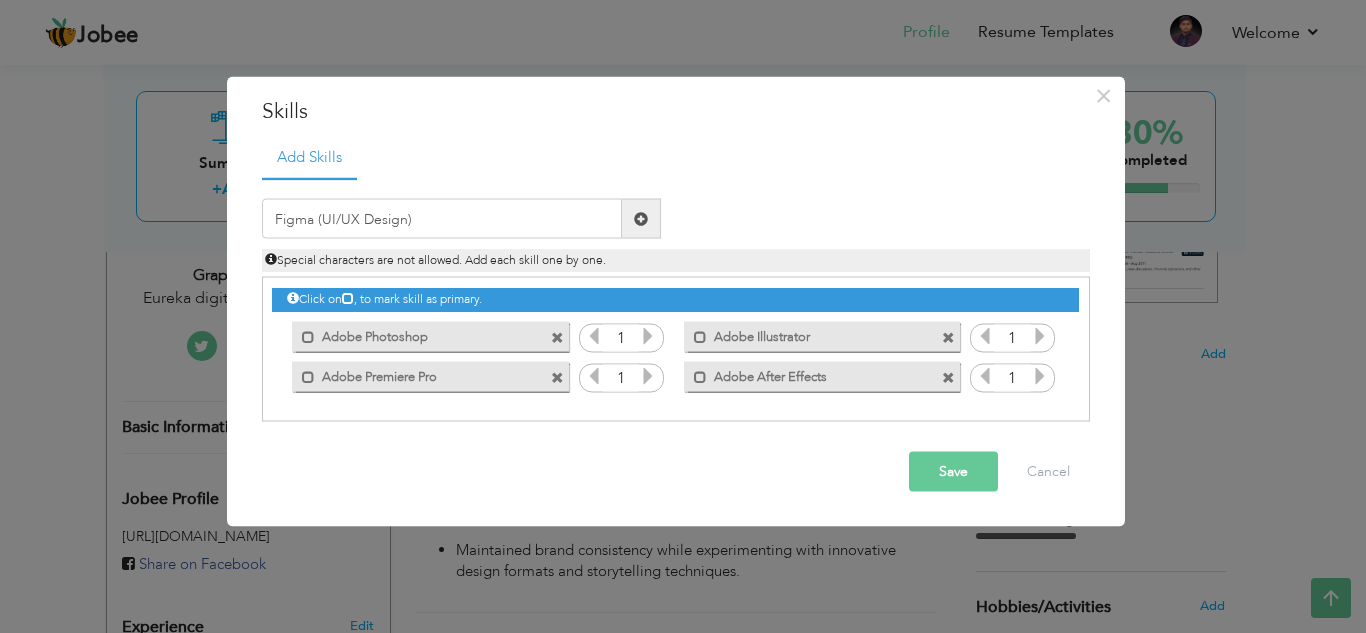 click at bounding box center [641, 218] 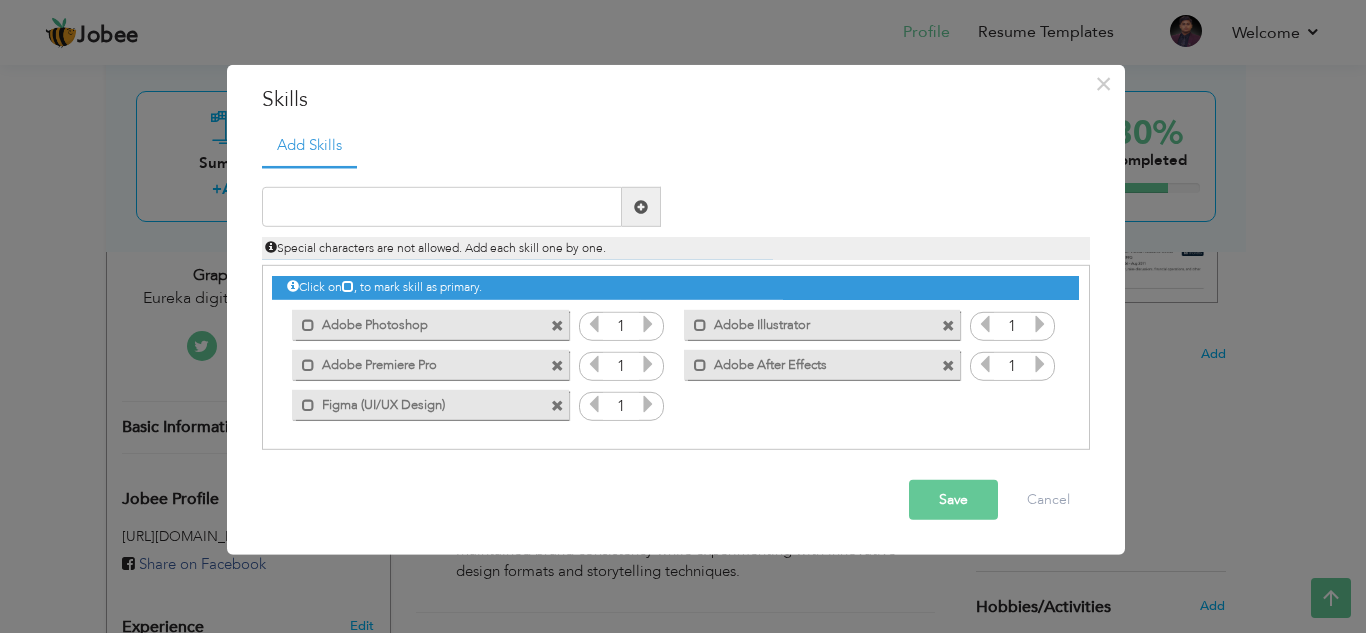 click at bounding box center (648, 324) 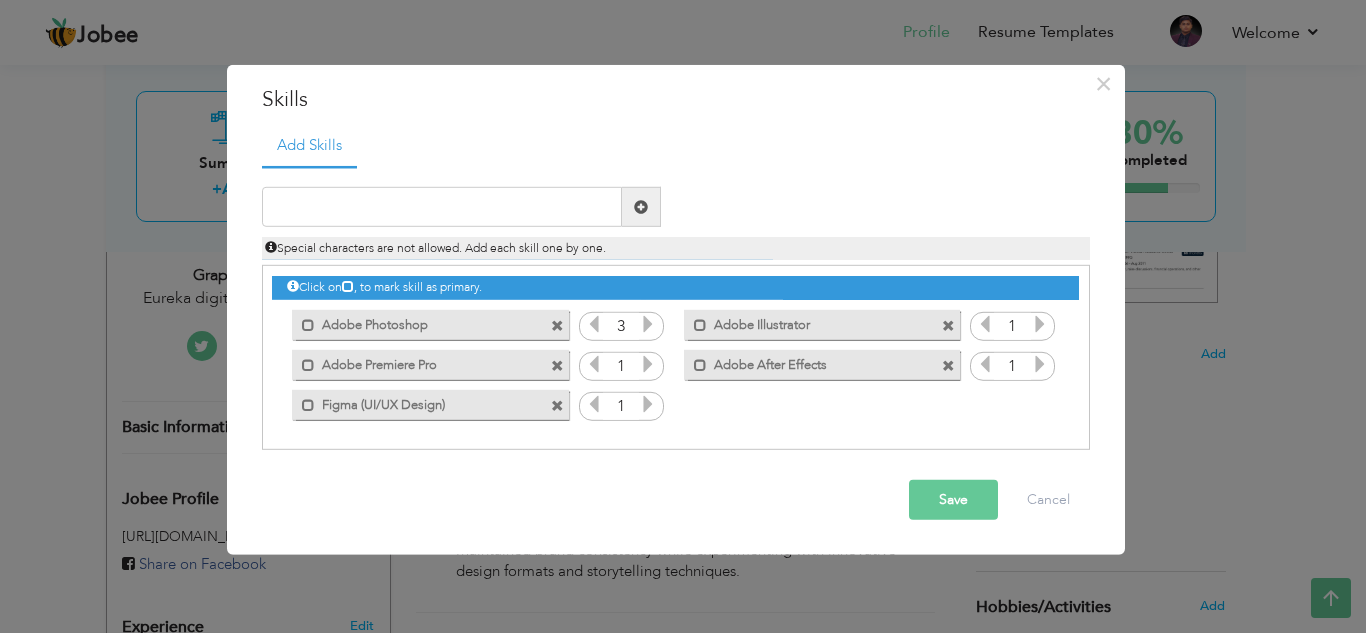 click at bounding box center [648, 324] 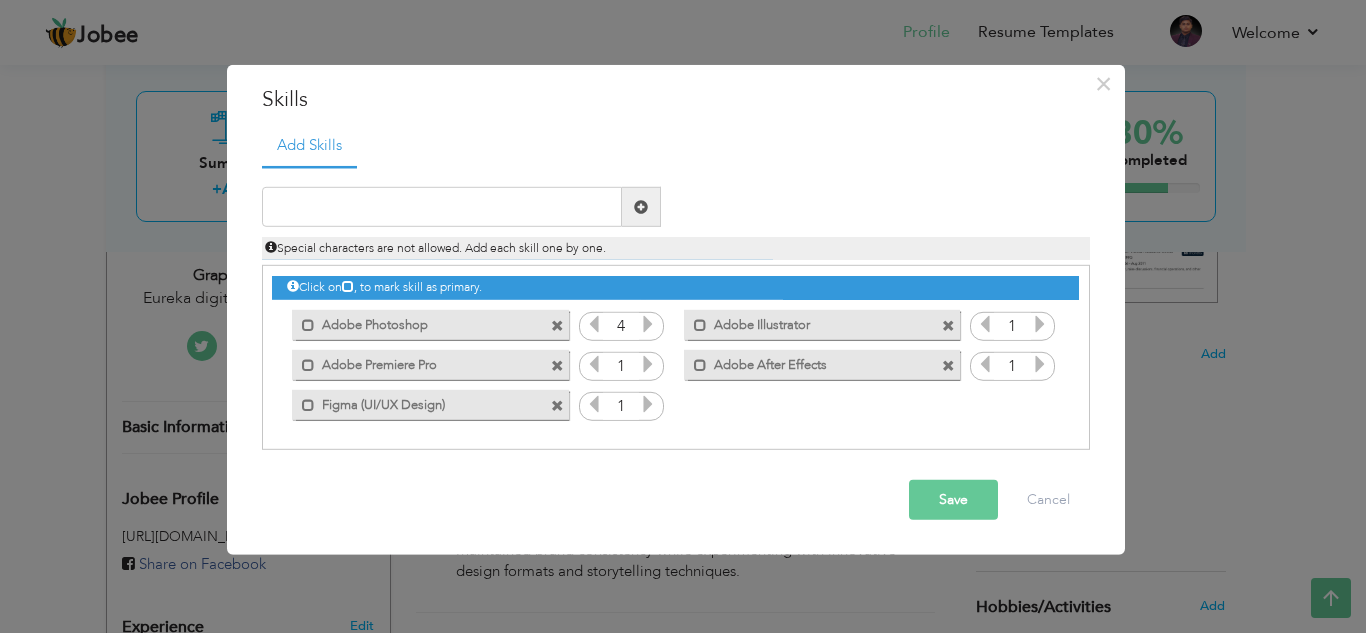 click at bounding box center (648, 324) 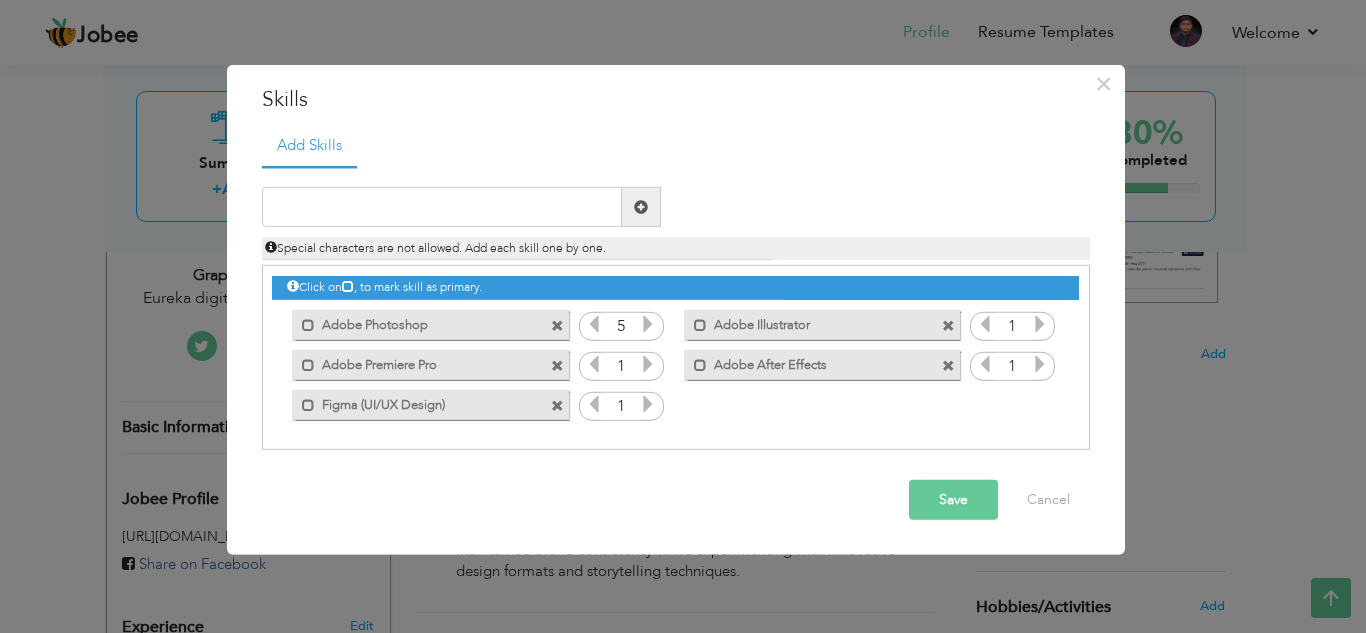 click at bounding box center [648, 324] 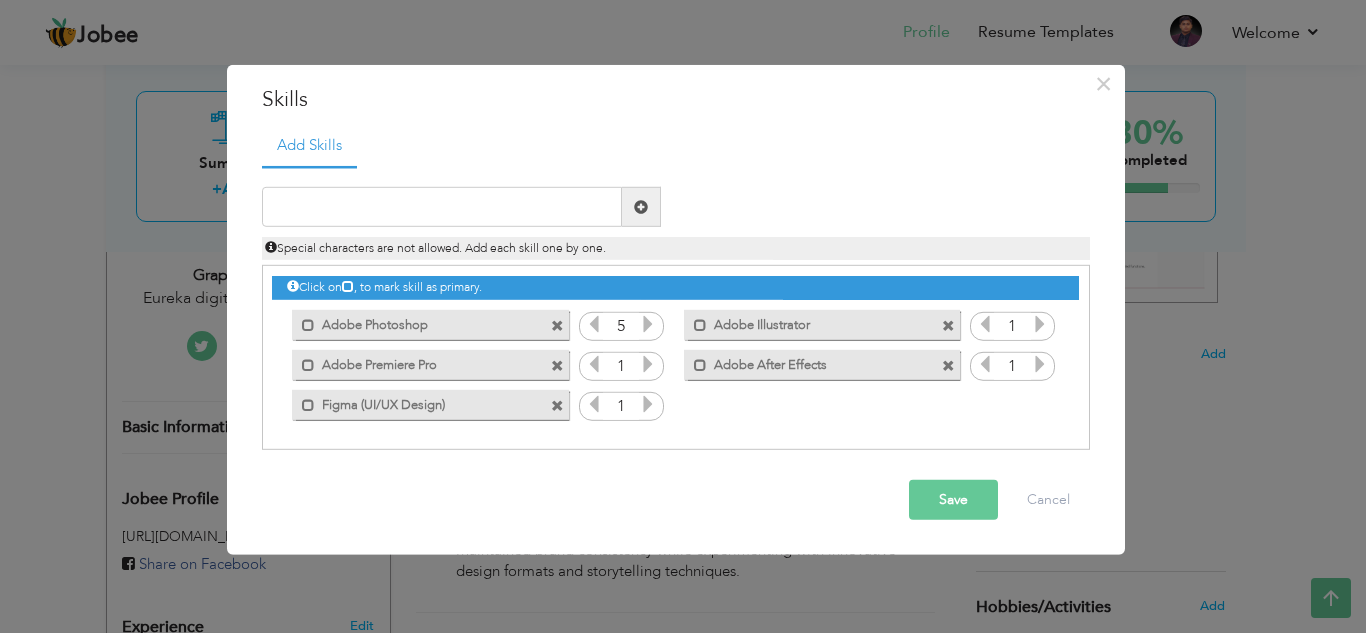 click at bounding box center [1040, 324] 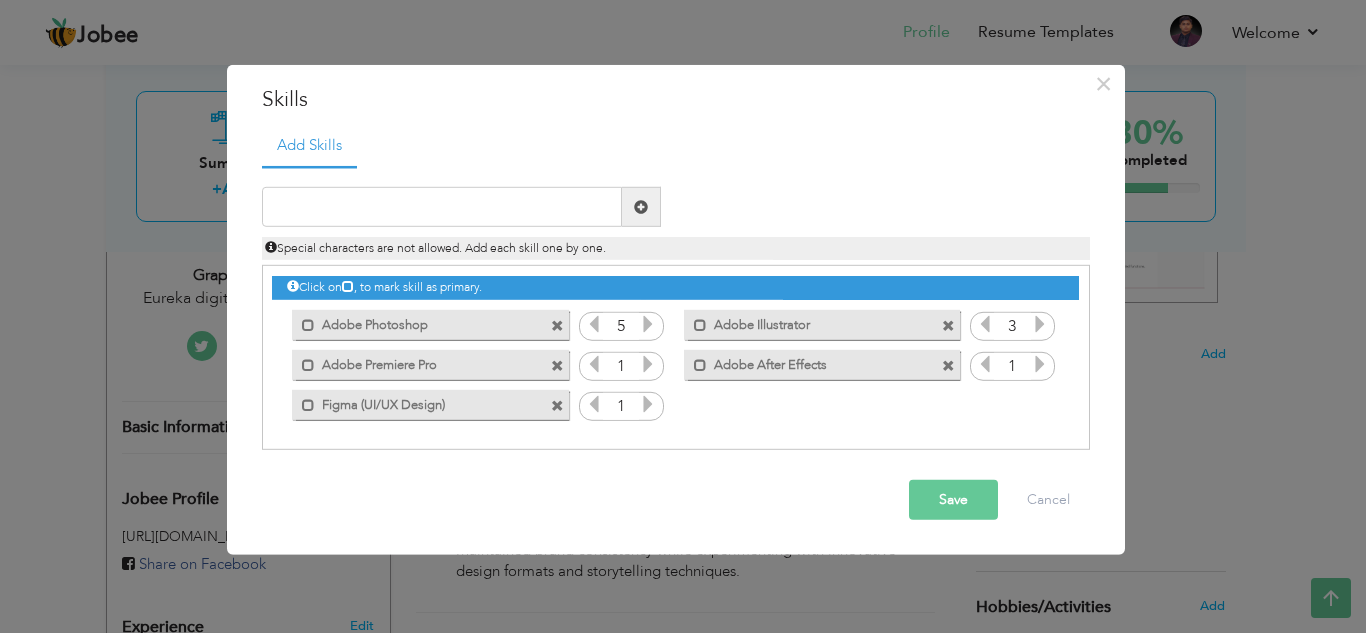 click at bounding box center (1040, 324) 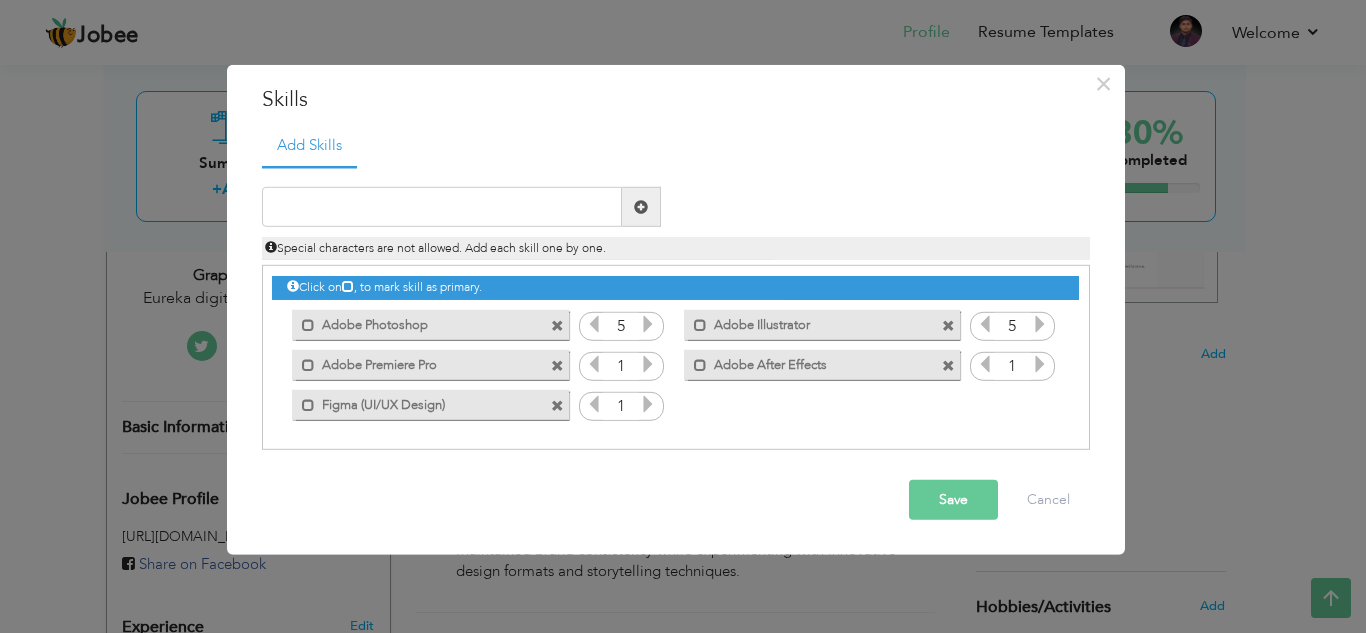 click at bounding box center (1040, 364) 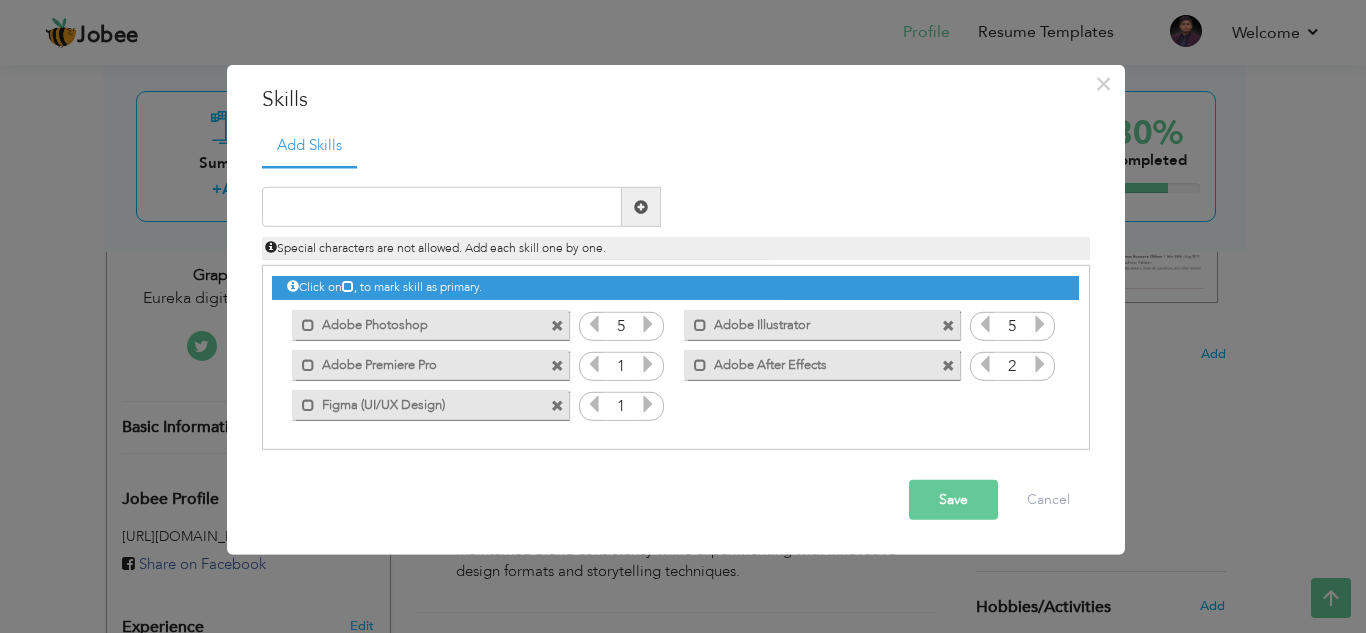 click at bounding box center [1040, 364] 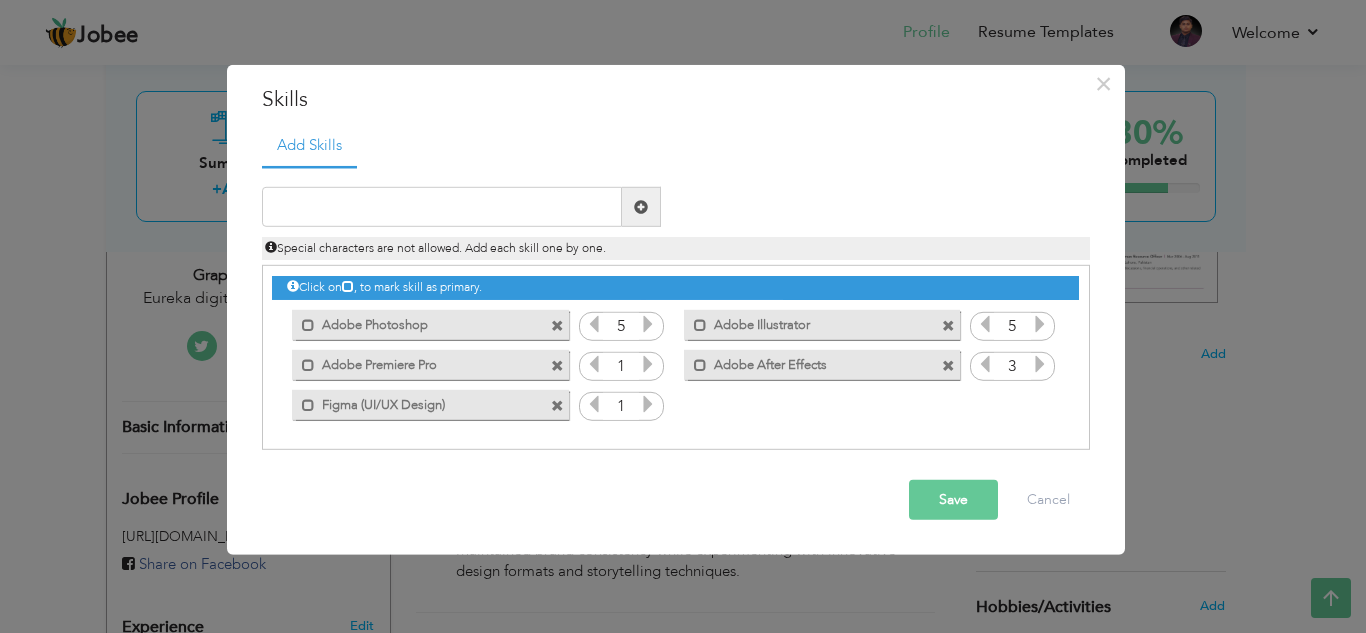 click at bounding box center [648, 364] 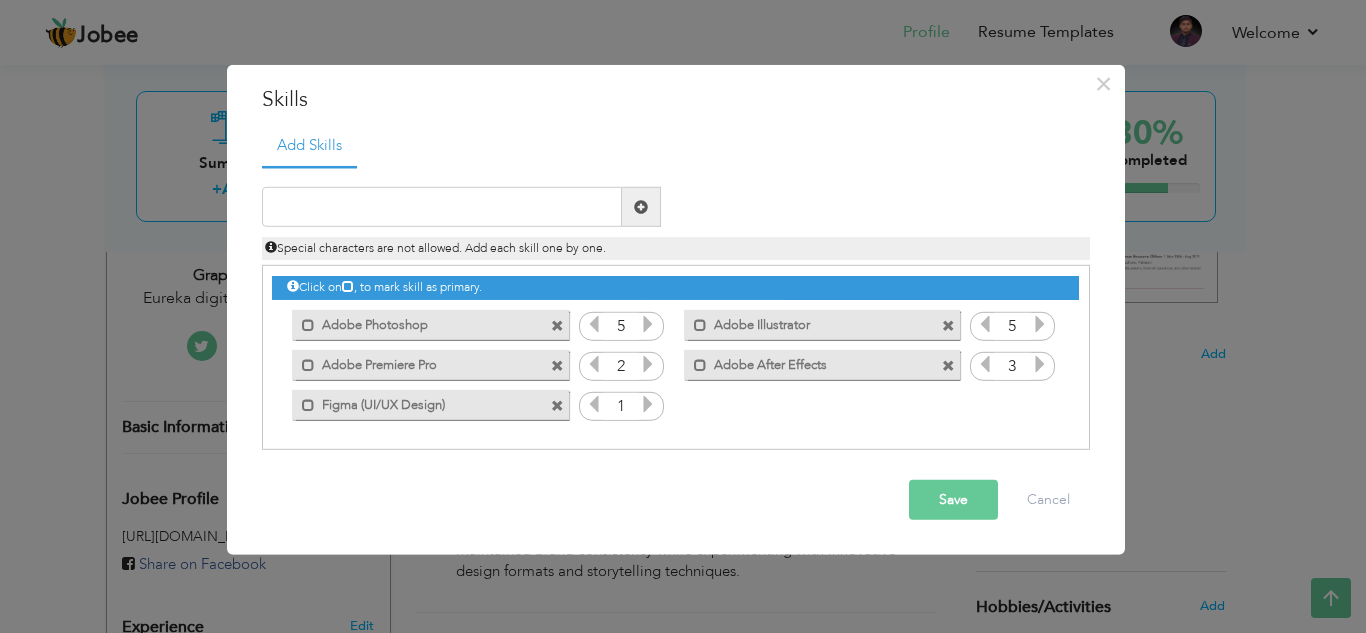 click at bounding box center [648, 364] 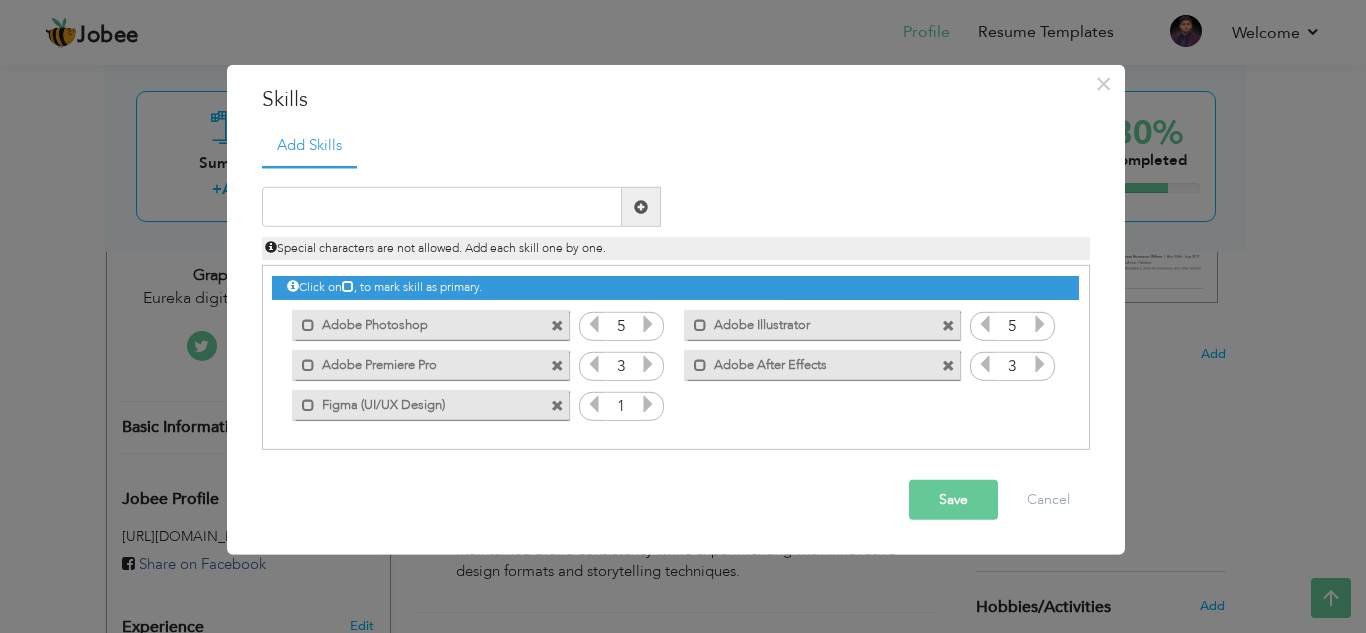 click at bounding box center [648, 364] 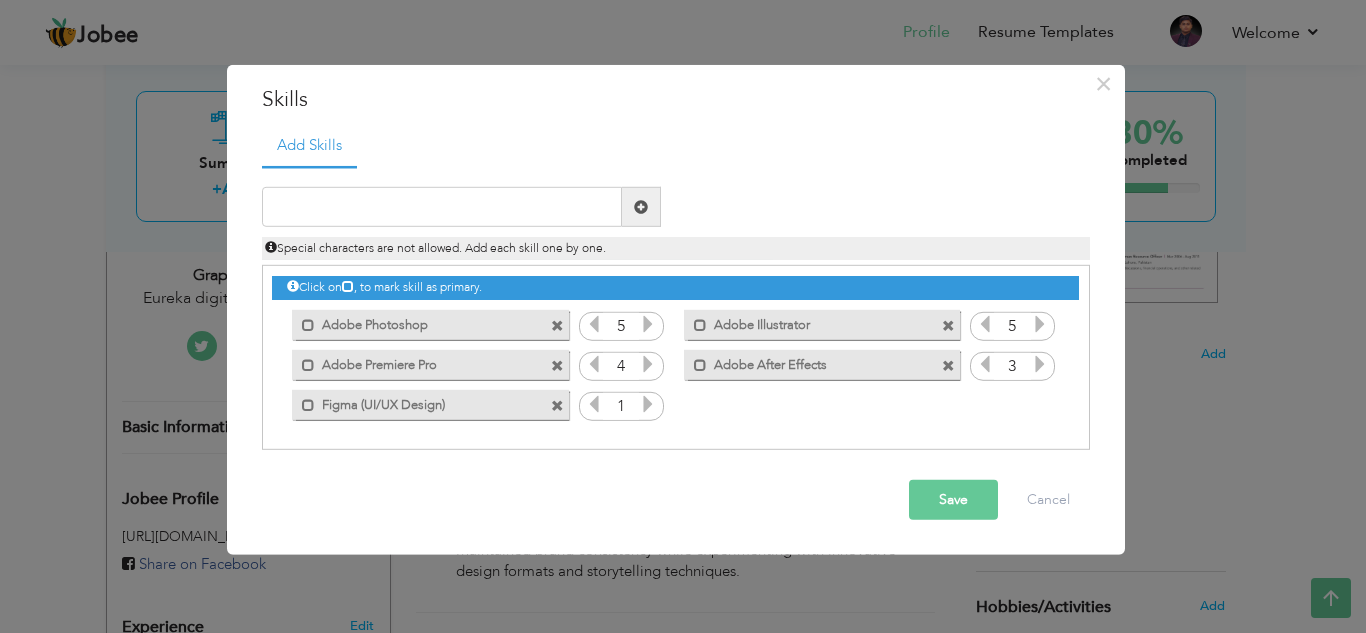 click at bounding box center (648, 404) 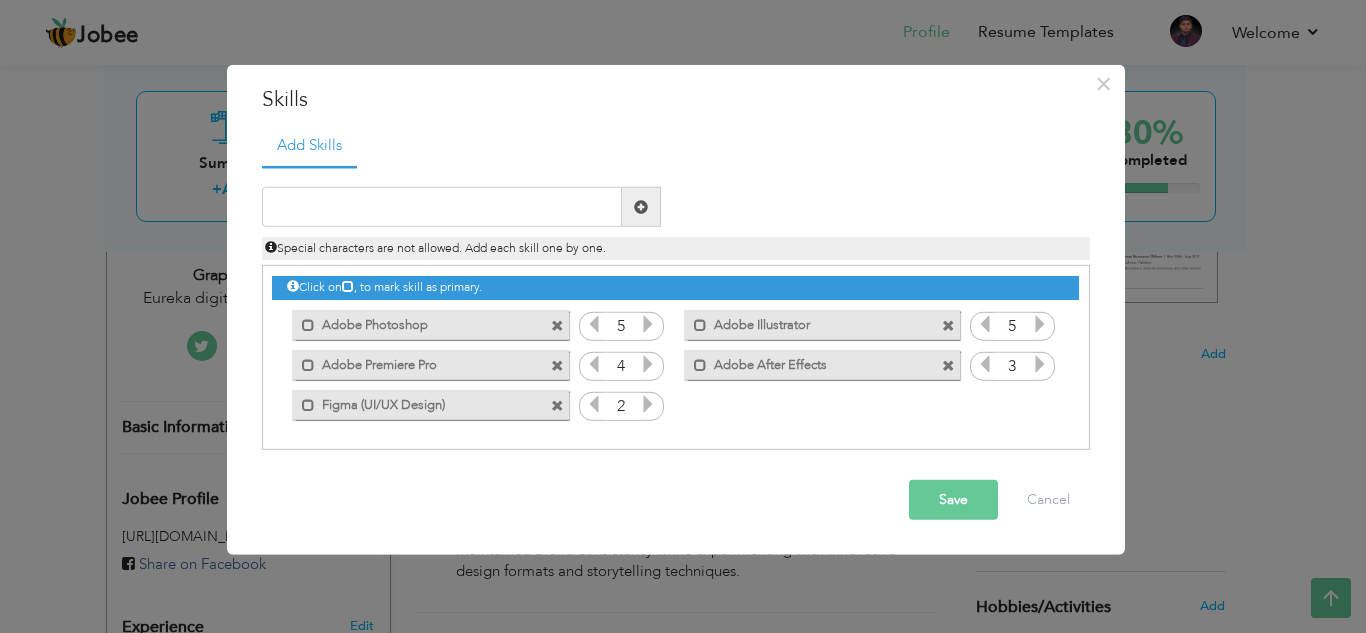 click at bounding box center (648, 404) 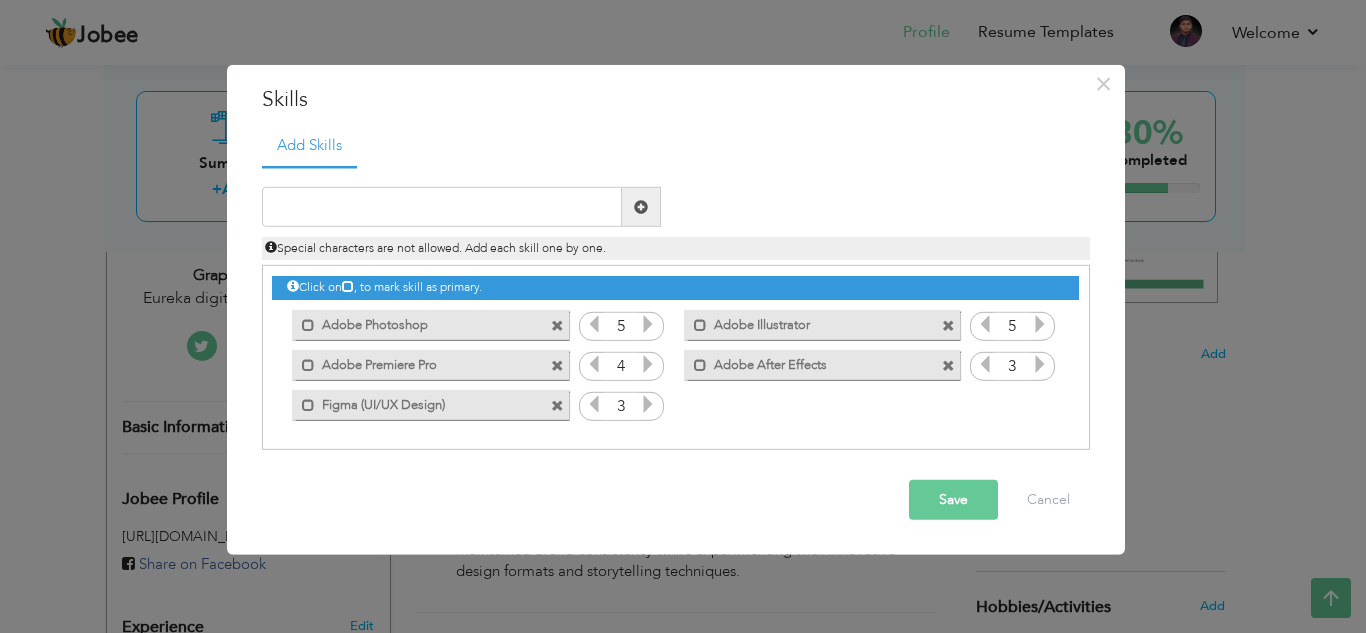 click on "Save" at bounding box center [953, 500] 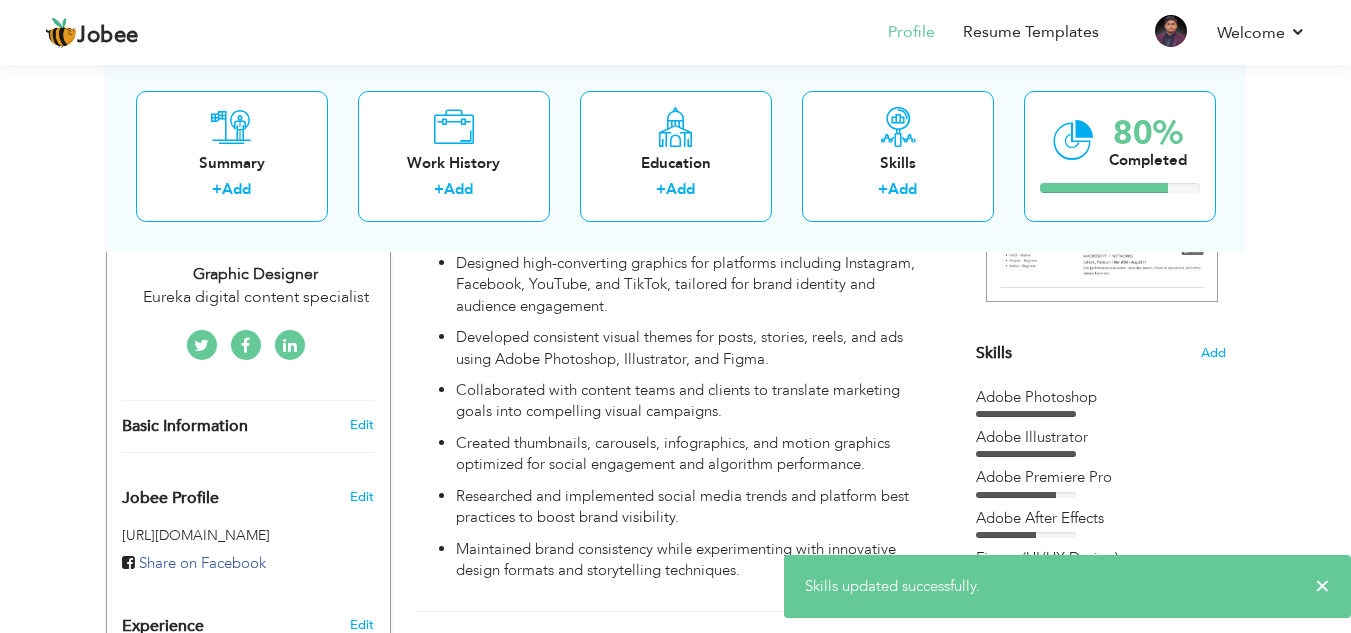 click on "Adobe Illustrator" at bounding box center (1101, 437) 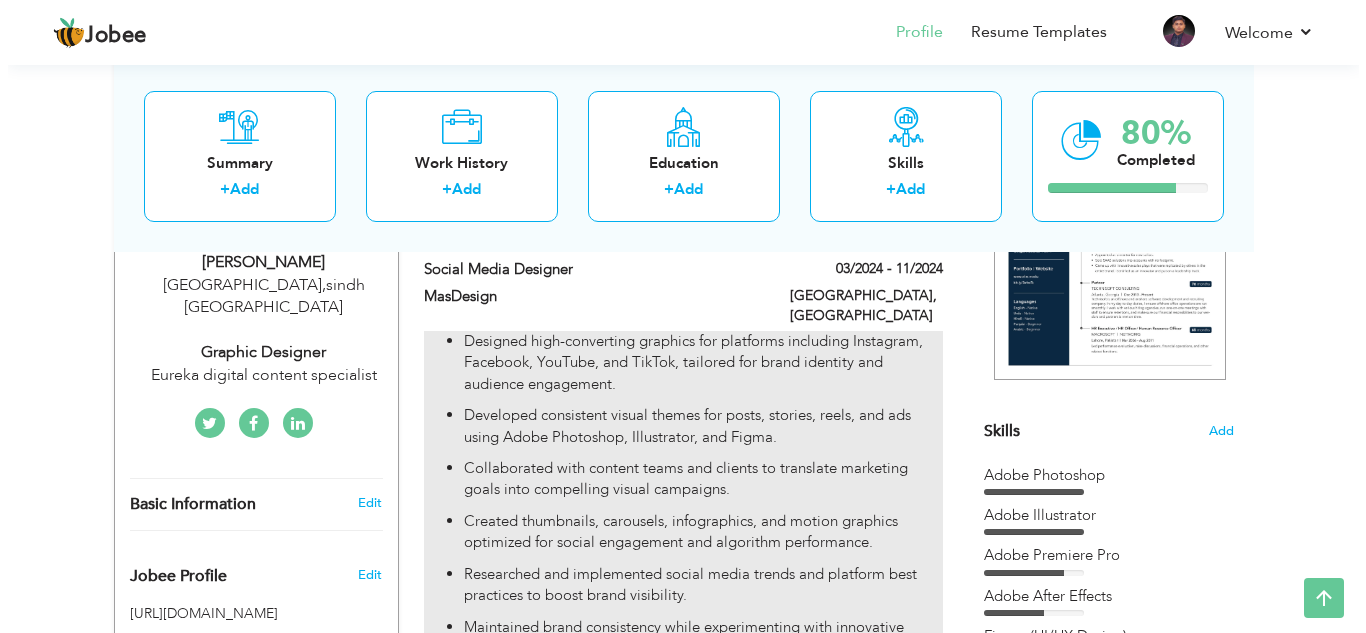 scroll, scrollTop: 346, scrollLeft: 0, axis: vertical 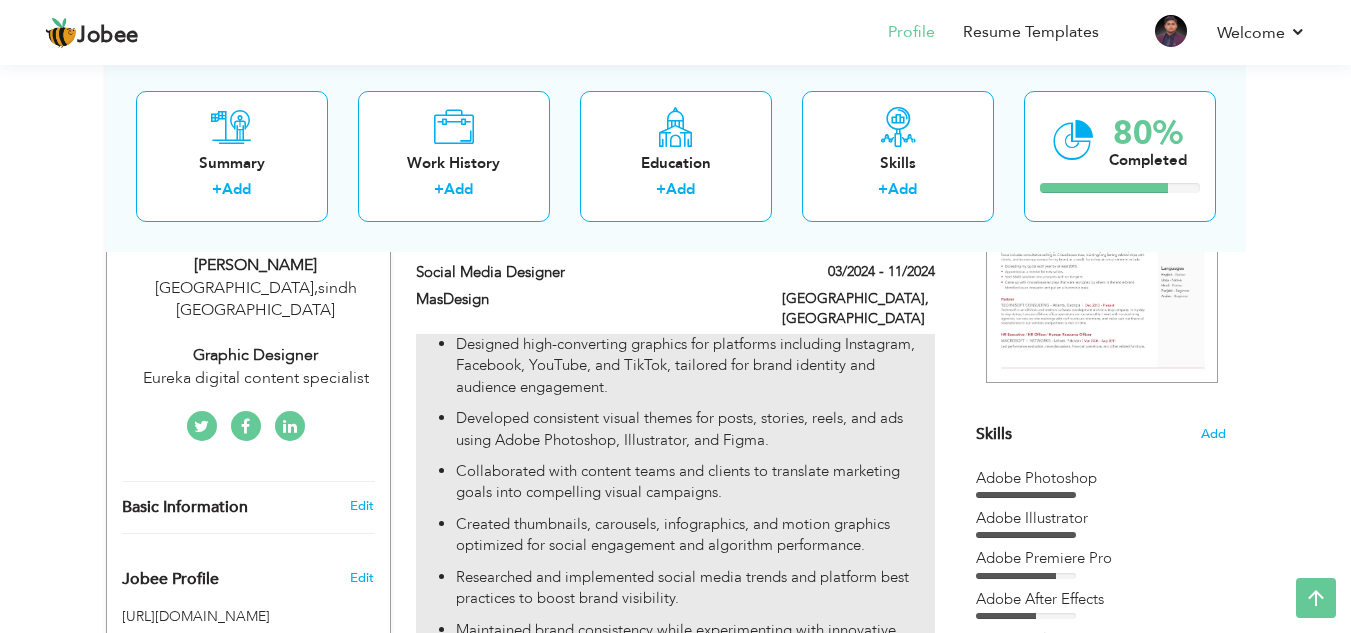 click on "Developed consistent visual themes for posts, stories, reels, and ads using Adobe Photoshop, Illustrator, and Figma." at bounding box center (695, 429) 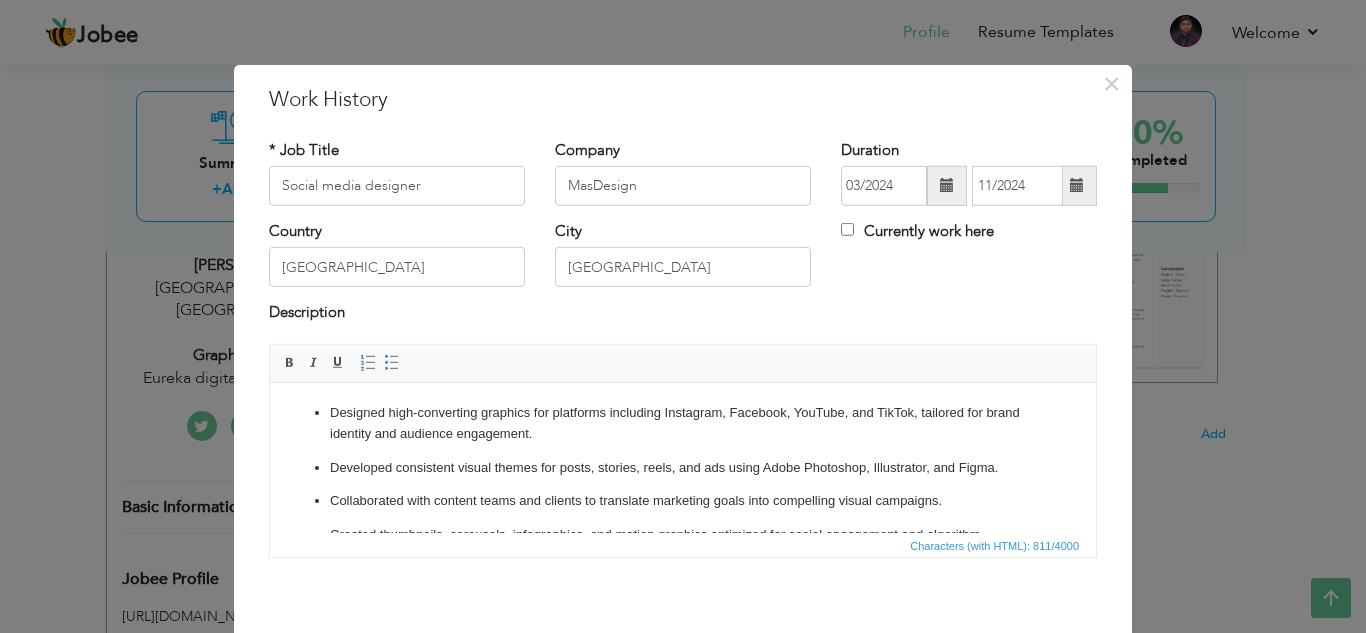 click on "Designed high-converting graphics for platforms including Instagram, Facebook, YouTube, and TikTok, tailored for brand identity and audience engagement." at bounding box center [683, 423] 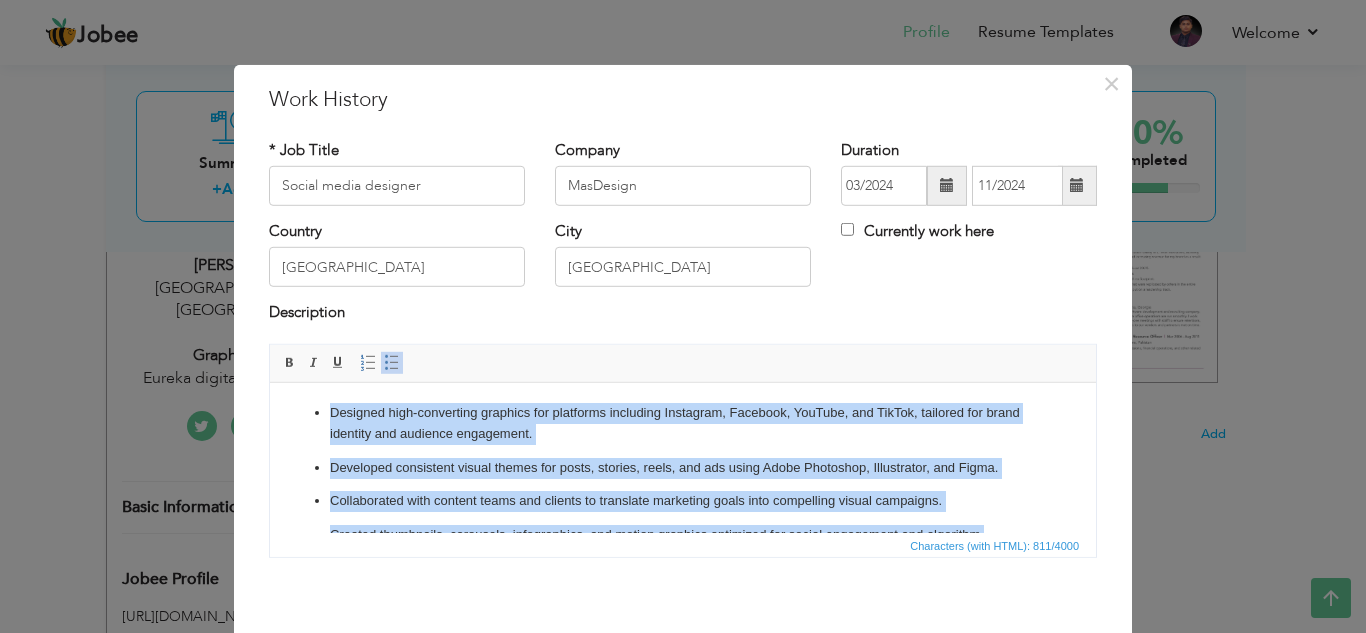 click on "Collaborated with content teams and clients to translate marketing goals into compelling visual campaigns." at bounding box center [683, 500] 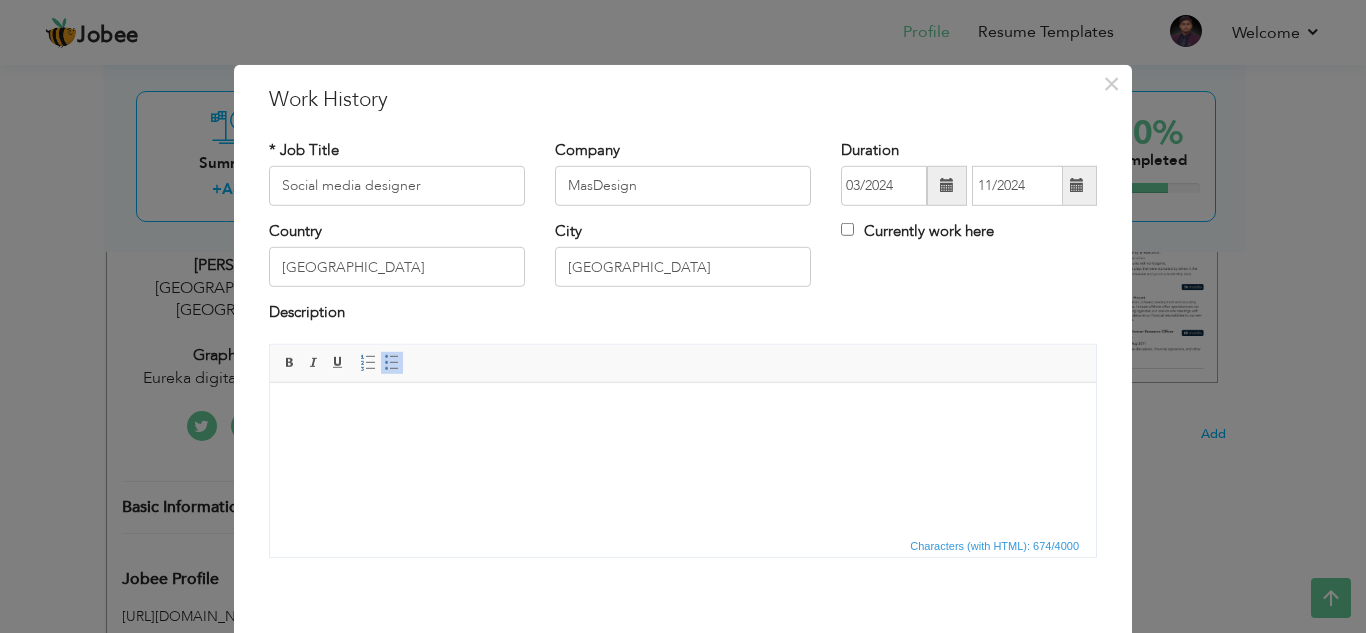 scroll, scrollTop: 0, scrollLeft: 0, axis: both 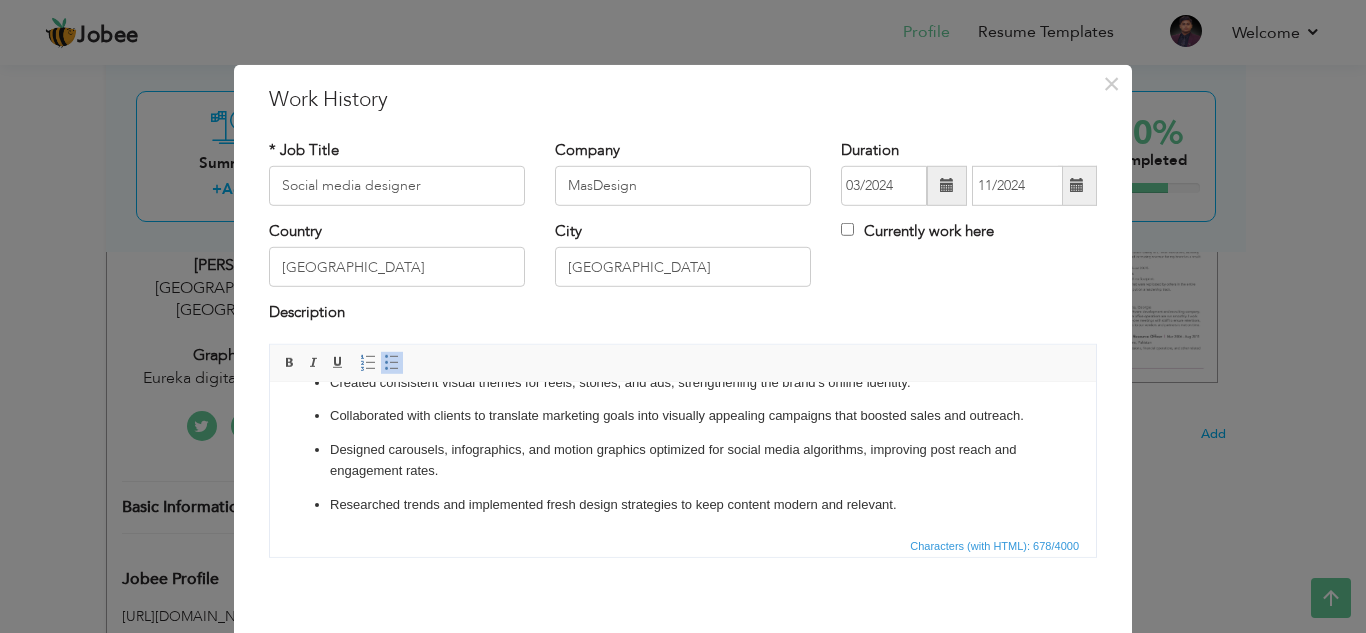 click on "Designed carousels, infographics, and motion graphics optimized for social media algorithms, improving post reach and engagement rates." at bounding box center (683, 460) 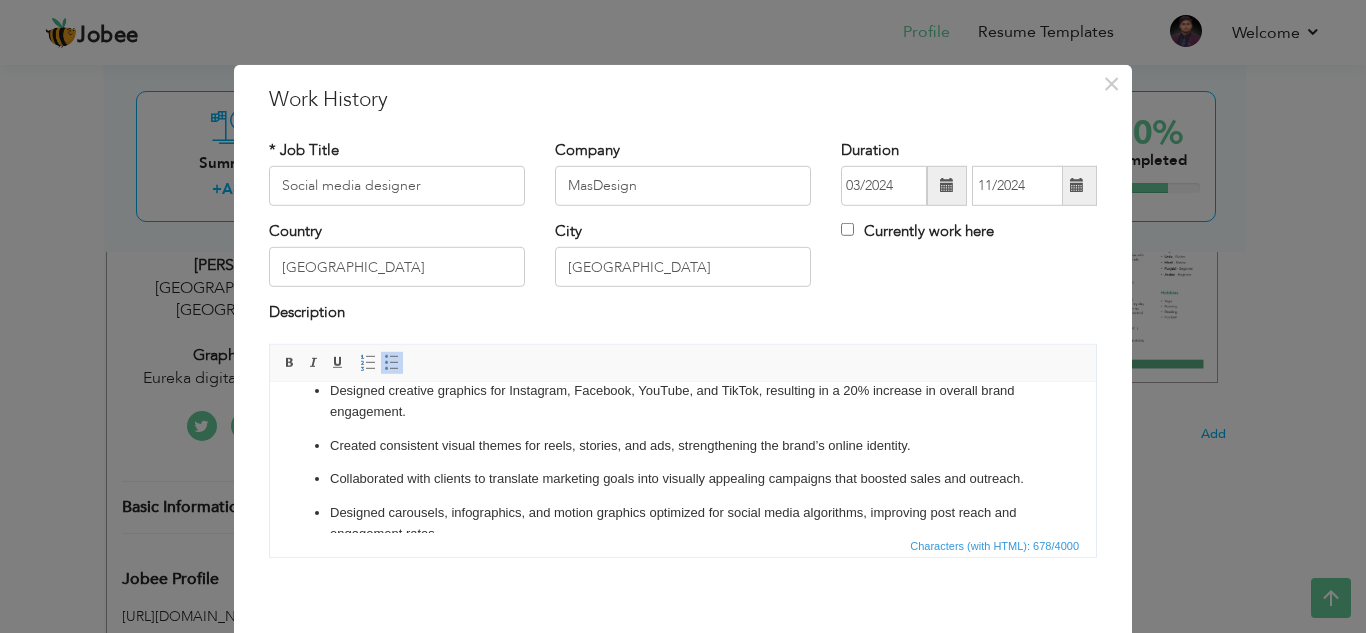 click on "Save
Save and Continue
Delete
Cancel" at bounding box center [683, 644] 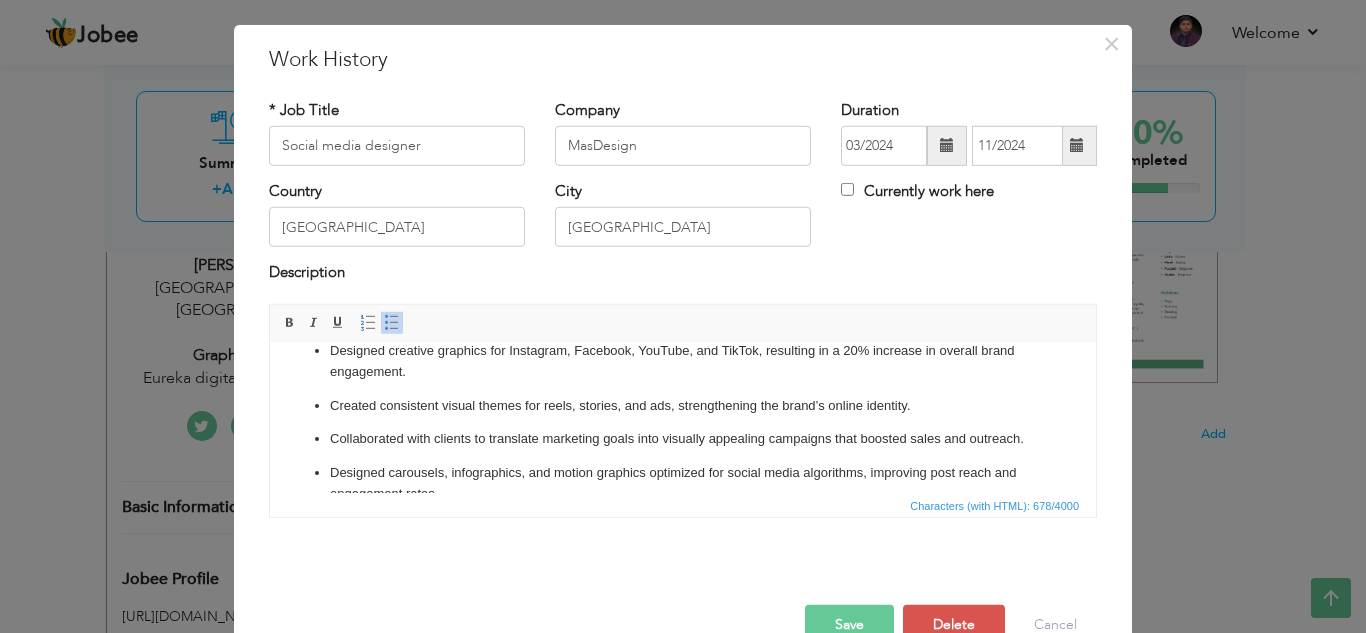 scroll, scrollTop: 87, scrollLeft: 0, axis: vertical 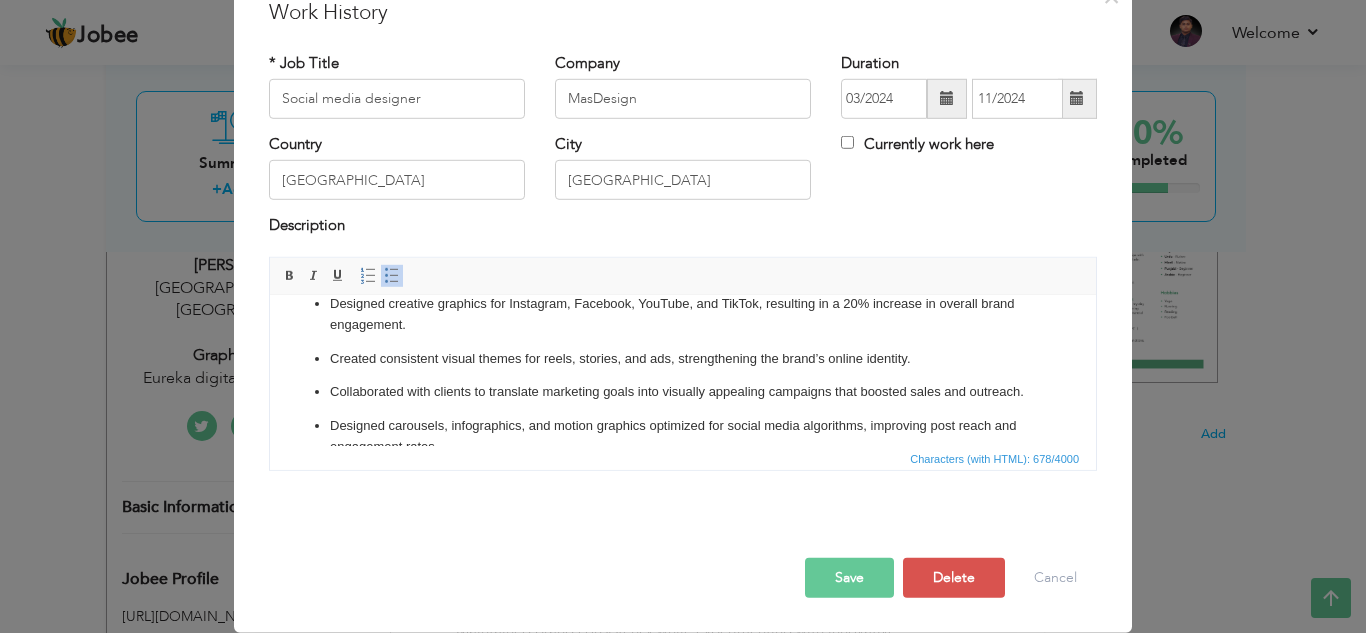 click on "Save" at bounding box center (849, 578) 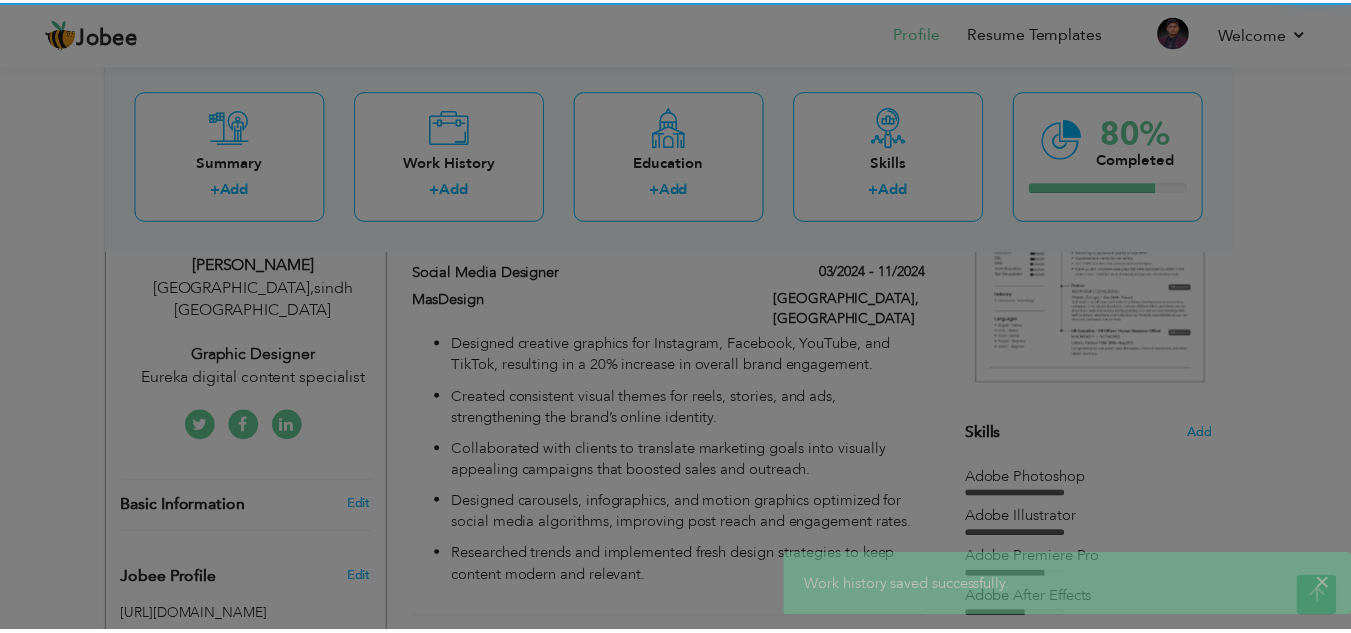 scroll, scrollTop: 0, scrollLeft: 0, axis: both 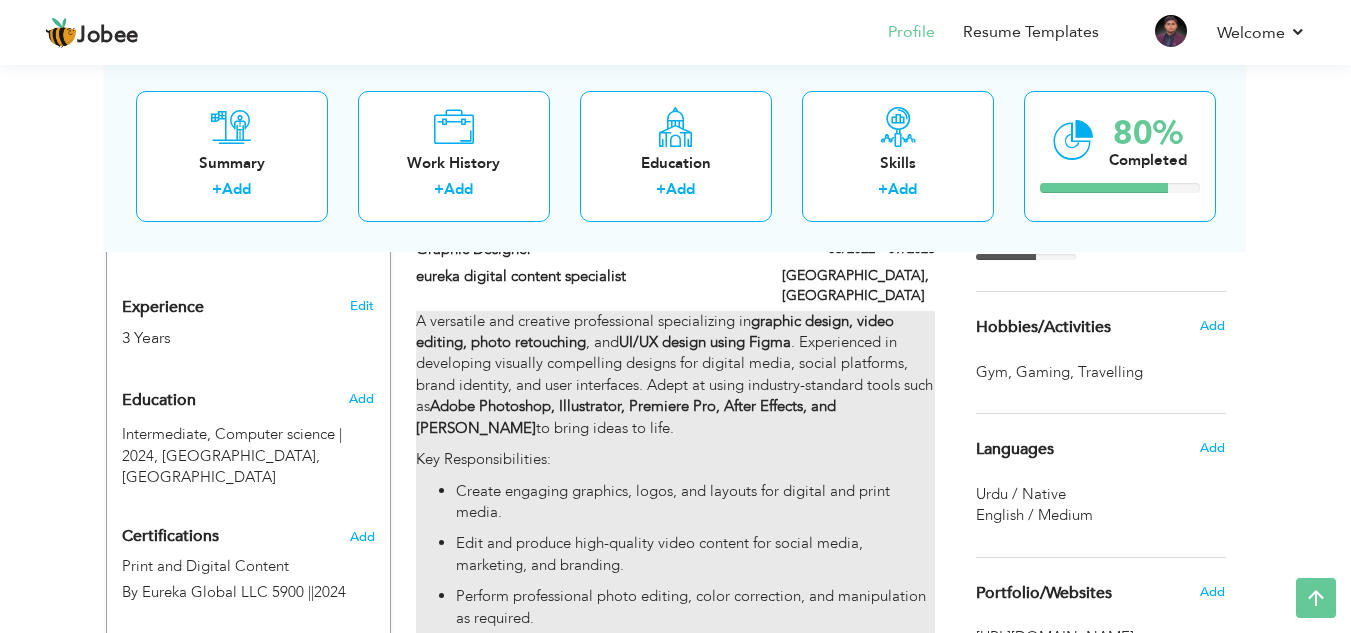 click on "Edit and produce high-quality video content for social media, marketing, and branding." at bounding box center (695, 554) 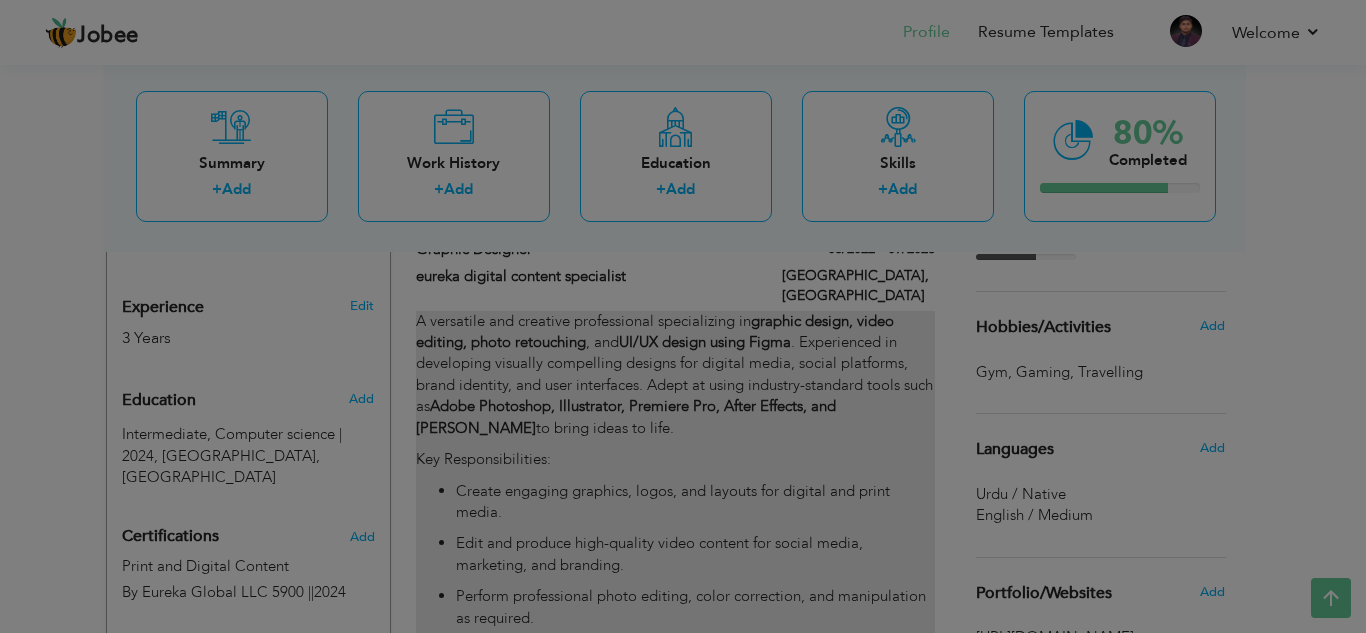 scroll, scrollTop: 0, scrollLeft: 0, axis: both 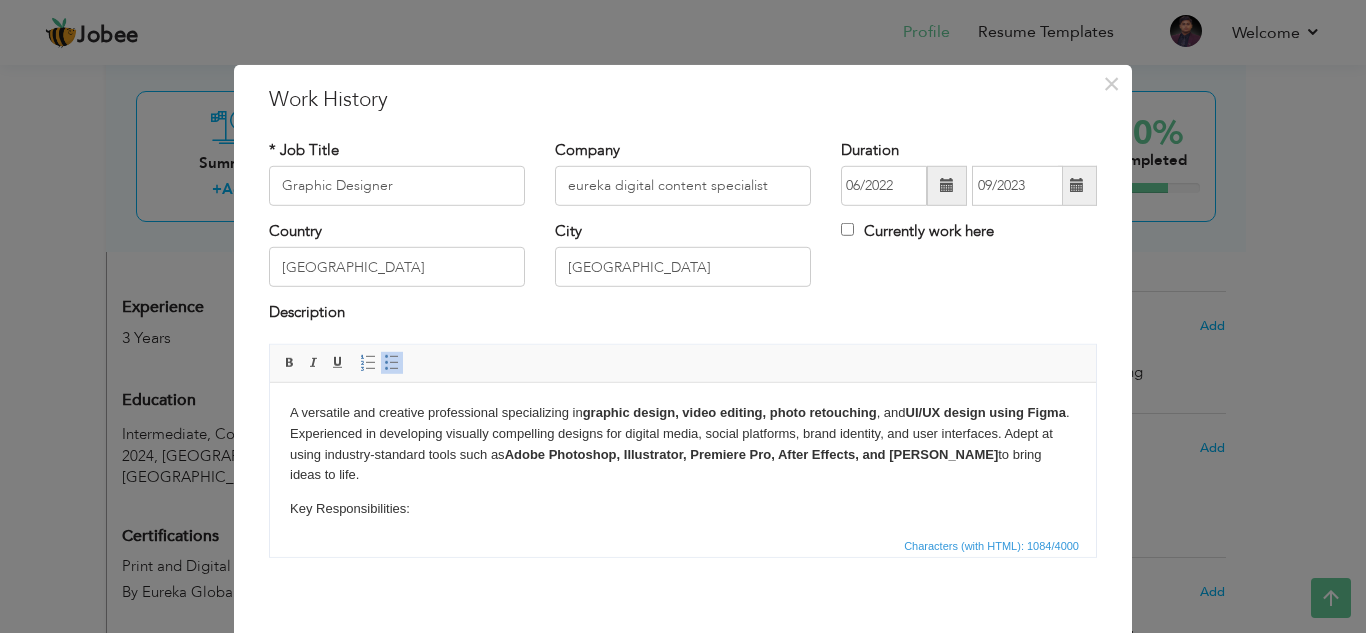 click on "Adobe Photoshop, Illustrator, Premiere Pro, After Effects, and Figma" at bounding box center [752, 453] 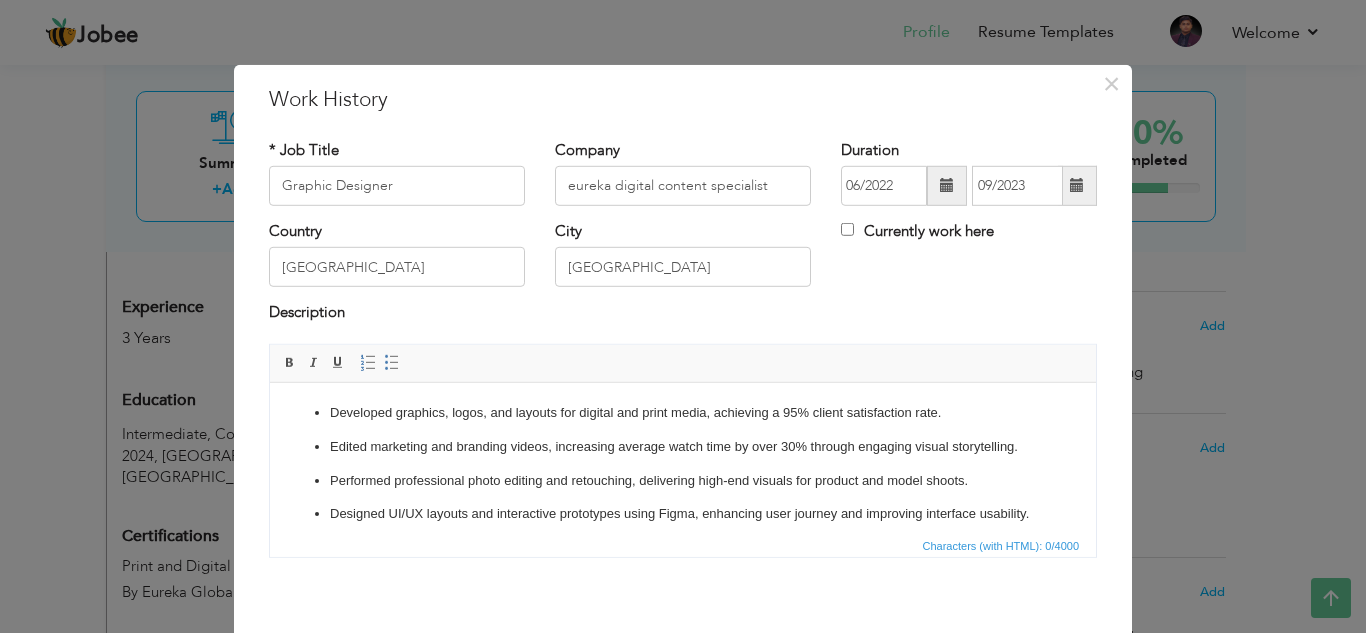 scroll, scrollTop: 43, scrollLeft: 0, axis: vertical 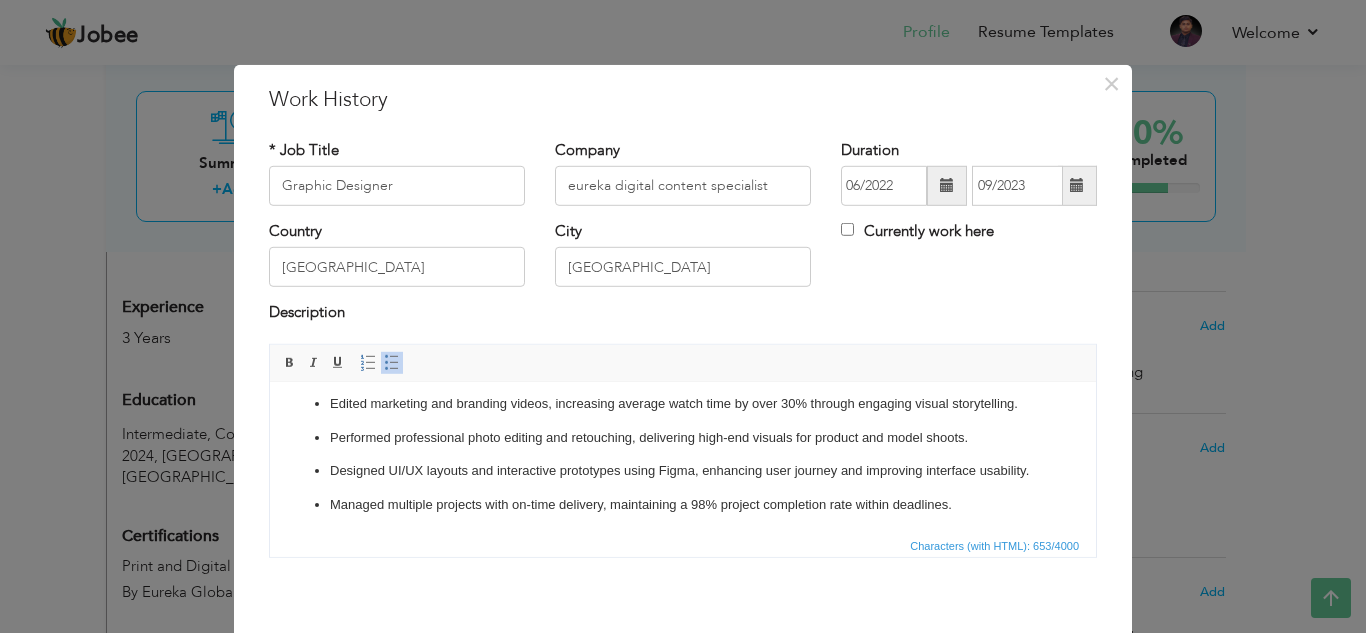 click on "Developed graphics, logos, and layouts for digital and print media, achieving a 95% client satisfaction rate. Edited marketing and branding videos, increasing average watch time by over 30% through engaging visual storytelling. Performed professional photo editing and retouching, delivering high-end visuals for product and model shoots. Designed UI/UX layouts and interactive prototypes using Figma, enhancing user journey and improving interface usability. Managed multiple projects with on-time delivery, maintaining a 98% project completion rate within deadlines." at bounding box center [683, 437] 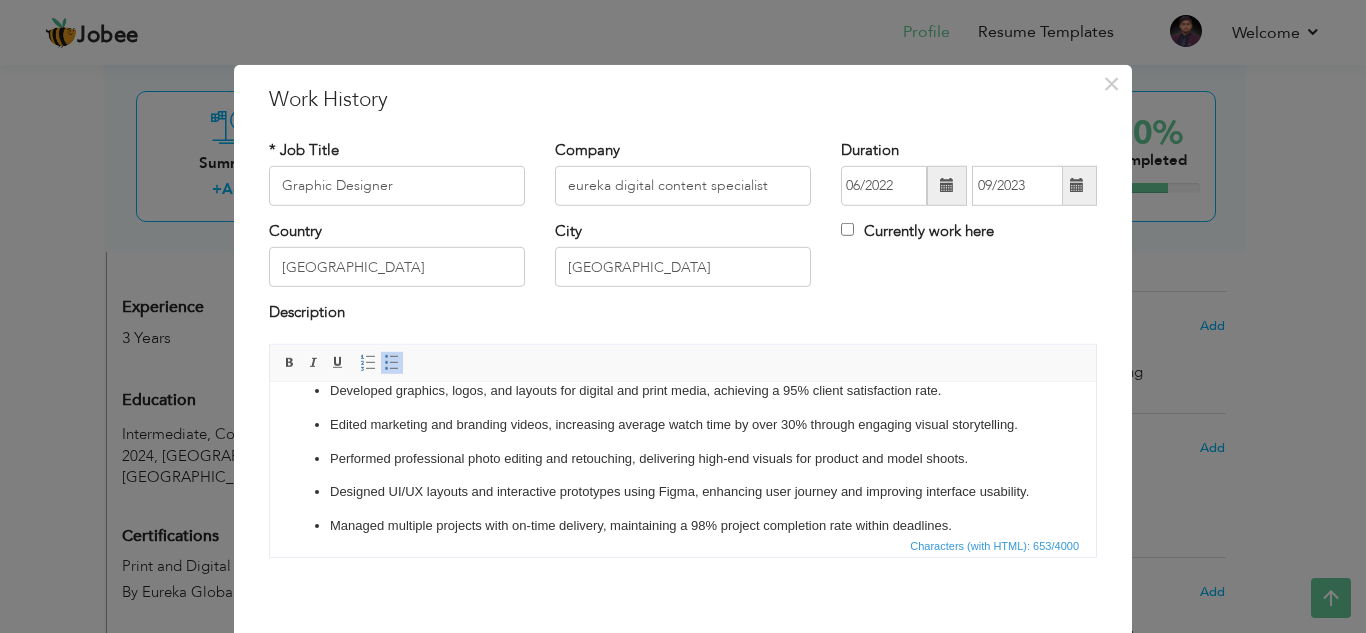 click on "Save
Save and Continue
Delete
Cancel" at bounding box center [683, 644] 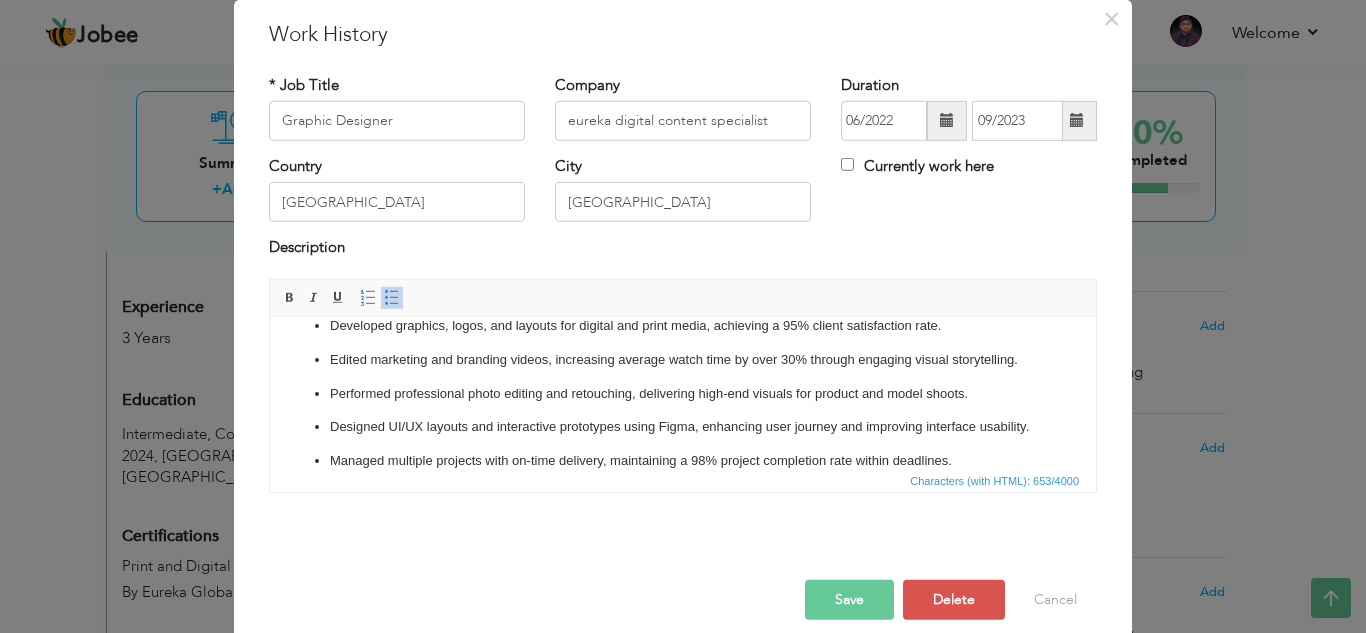 scroll, scrollTop: 87, scrollLeft: 0, axis: vertical 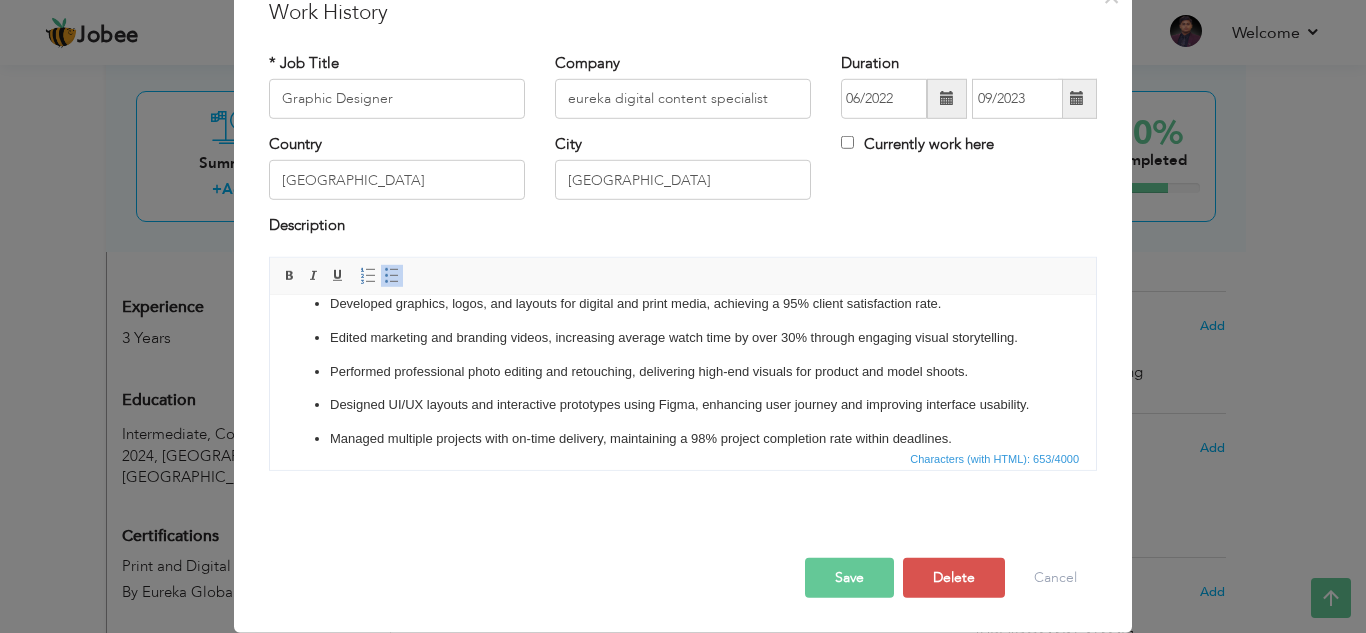 click on "Save" at bounding box center (849, 578) 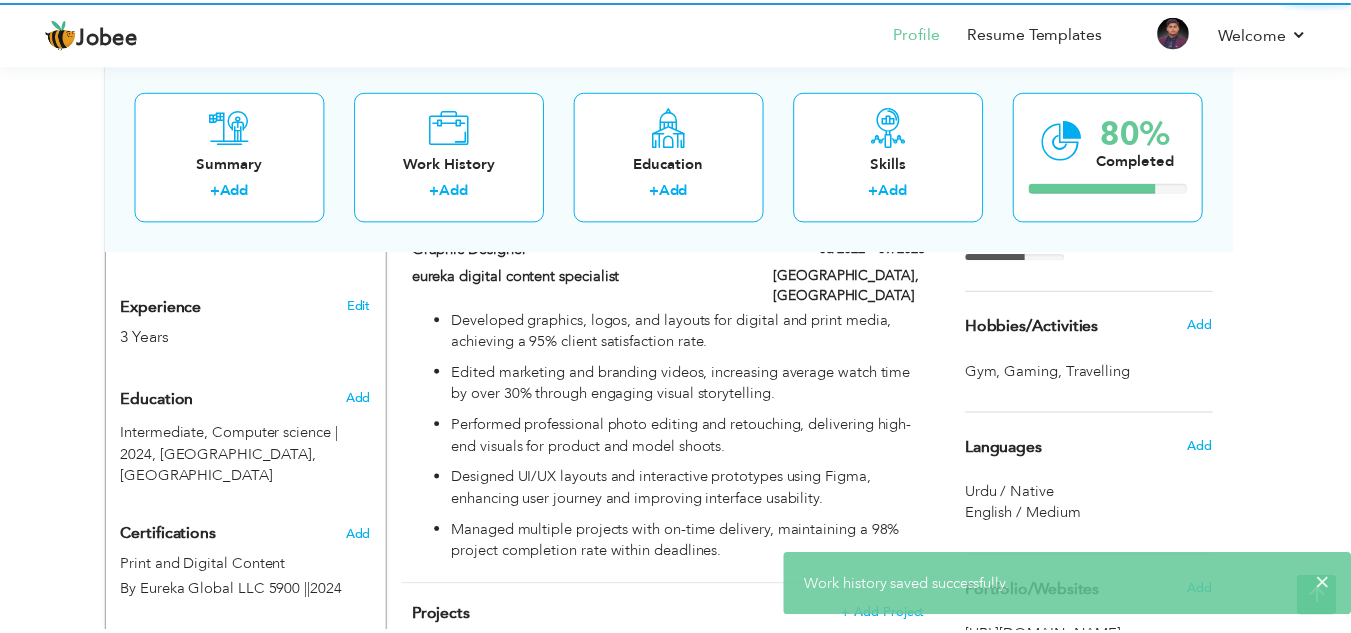 scroll, scrollTop: 0, scrollLeft: 0, axis: both 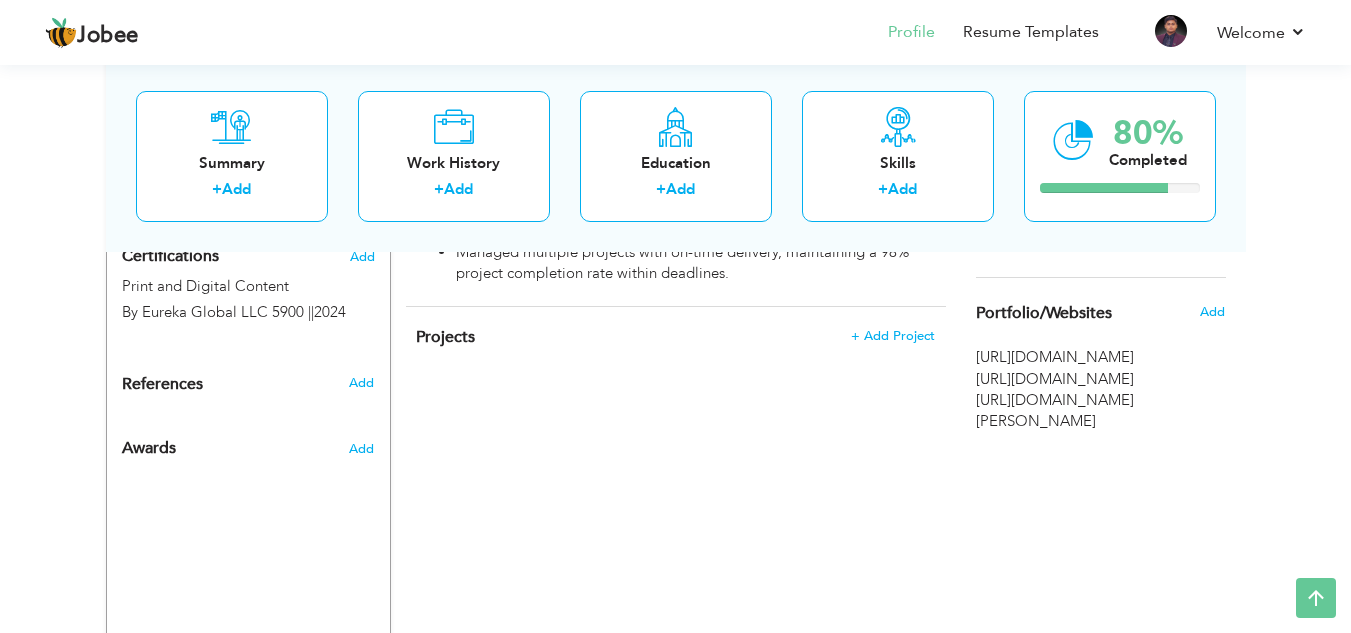 click on "CV Import
Profile Strength
0%
Select an Item from right menu
Work History
* Job Title Tools" at bounding box center [676, 64] 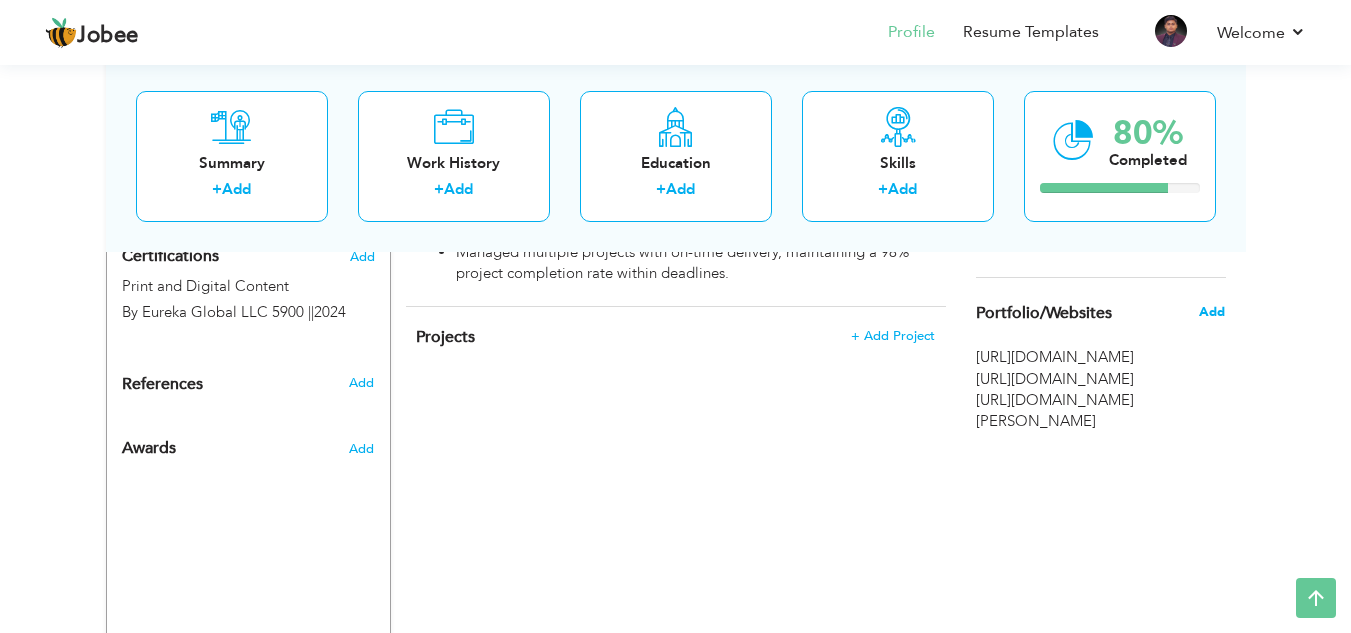 click on "Add" at bounding box center [1212, 312] 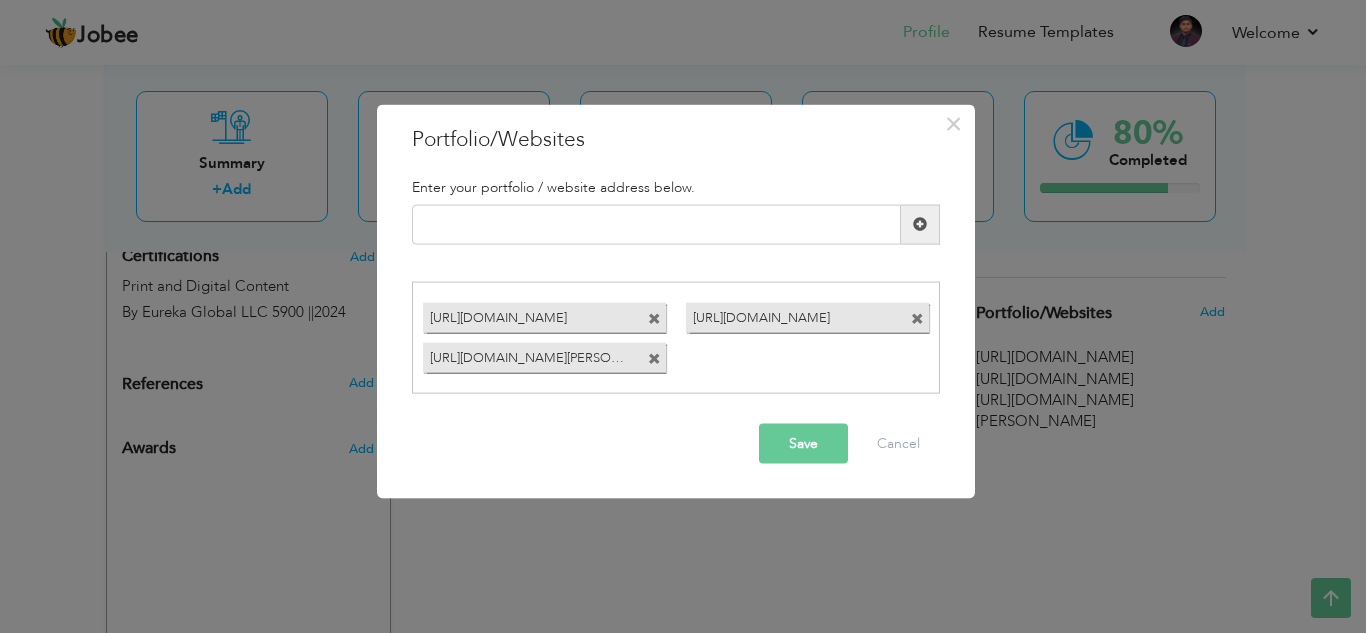 click at bounding box center (654, 359) 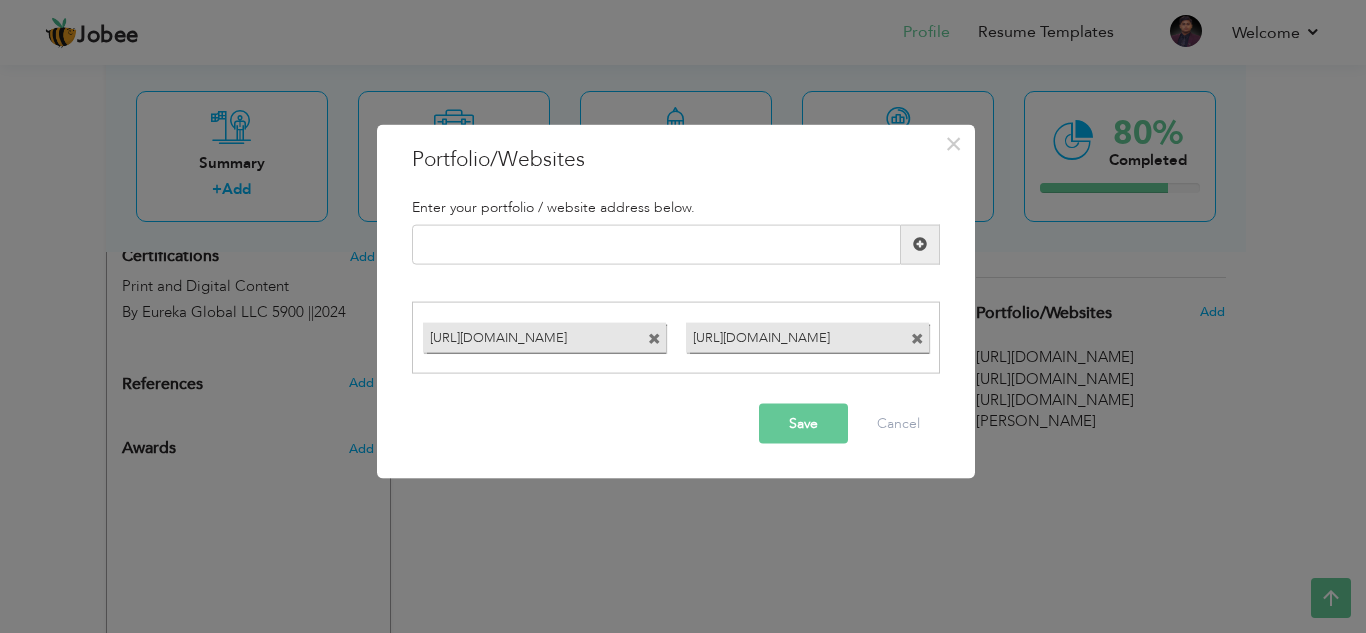 click at bounding box center (917, 339) 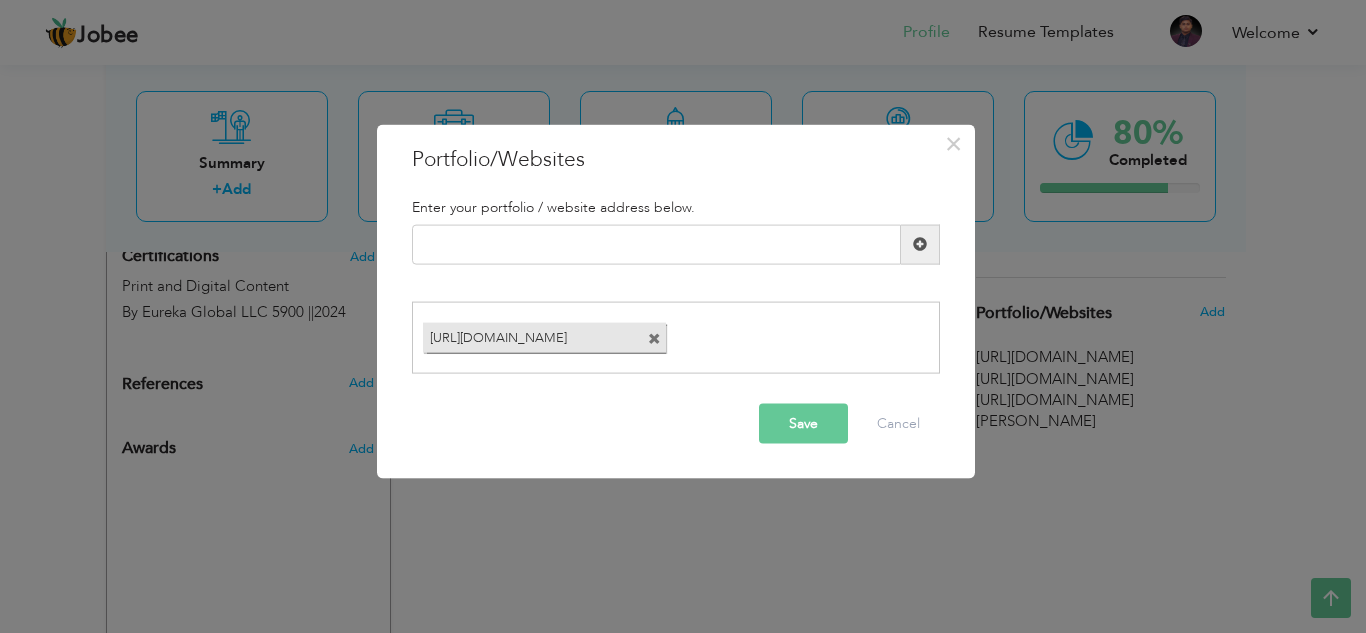 click on "Save" at bounding box center [803, 424] 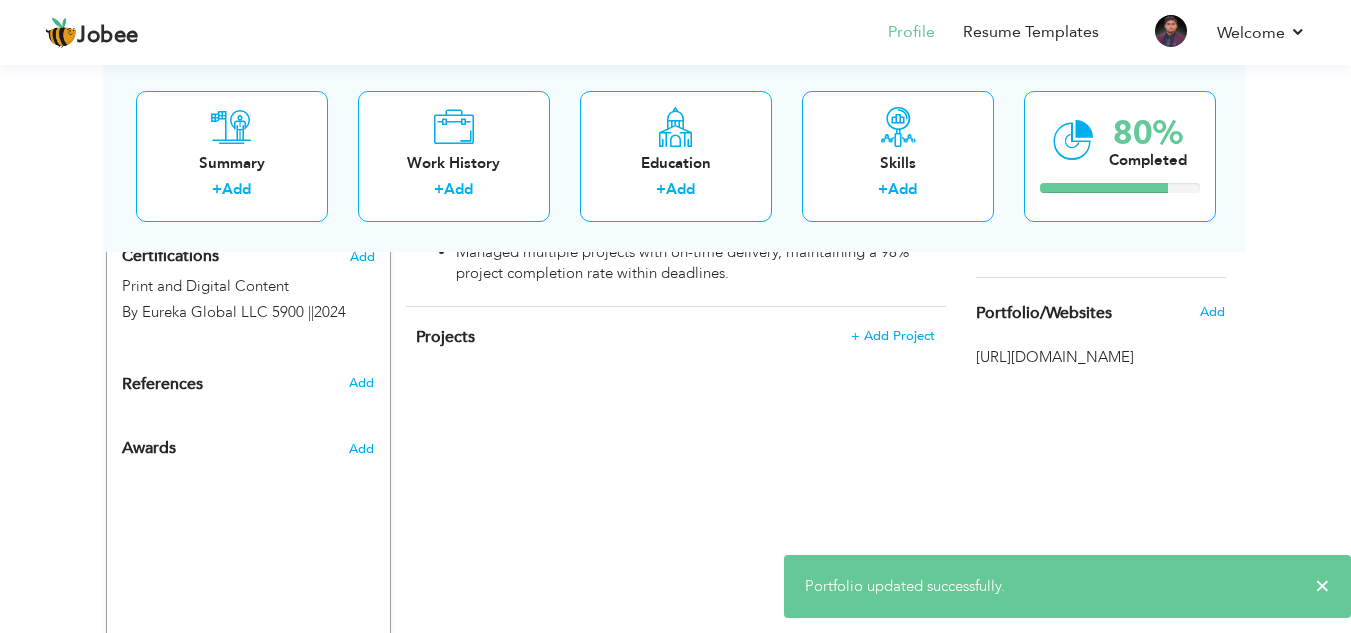 click on "CV Import
Profile Strength
0%
Select an Item from right menu
Work History
* Job Title Tools" at bounding box center (676, 64) 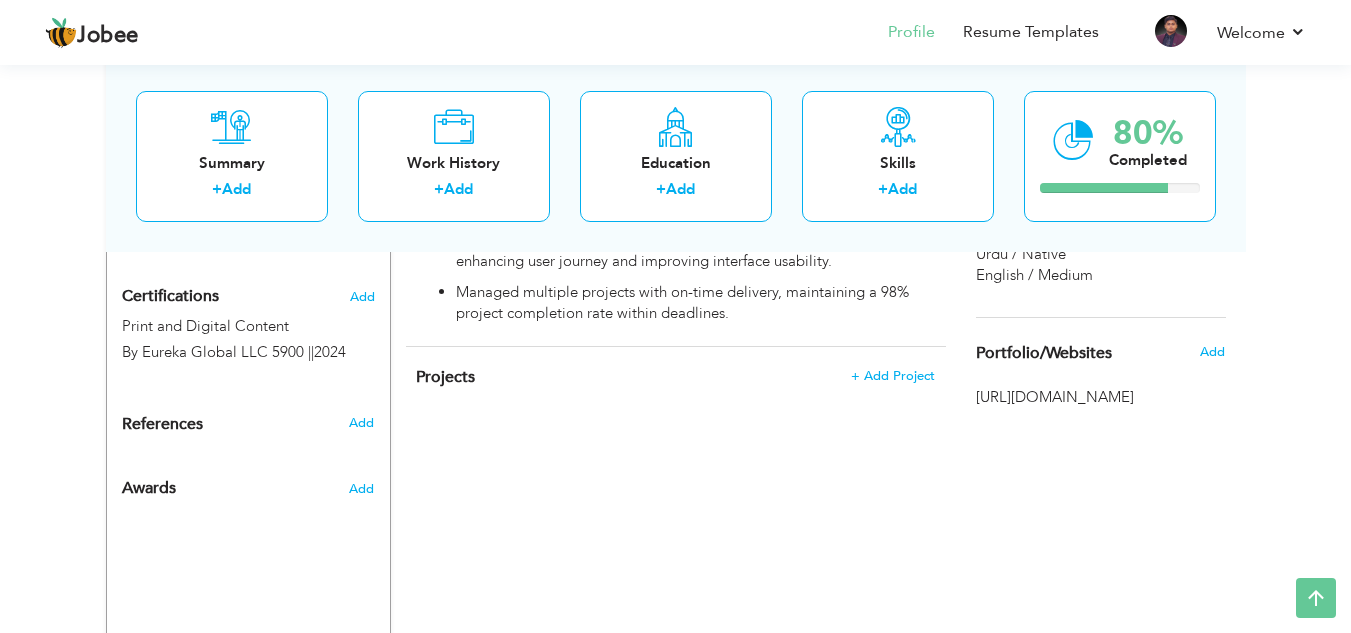 click on "CV Import
Profile Strength
0%
Select an Item from right menu
Work History
* Job Title Tools" at bounding box center (676, 104) 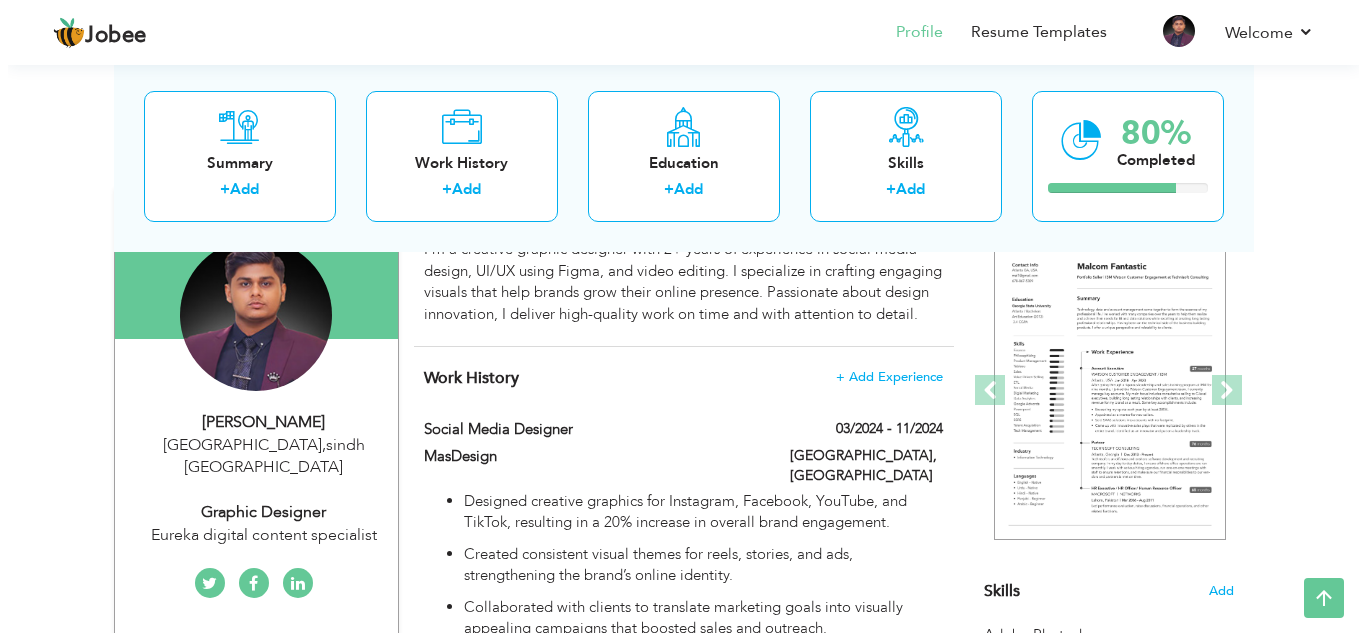 scroll, scrollTop: 186, scrollLeft: 0, axis: vertical 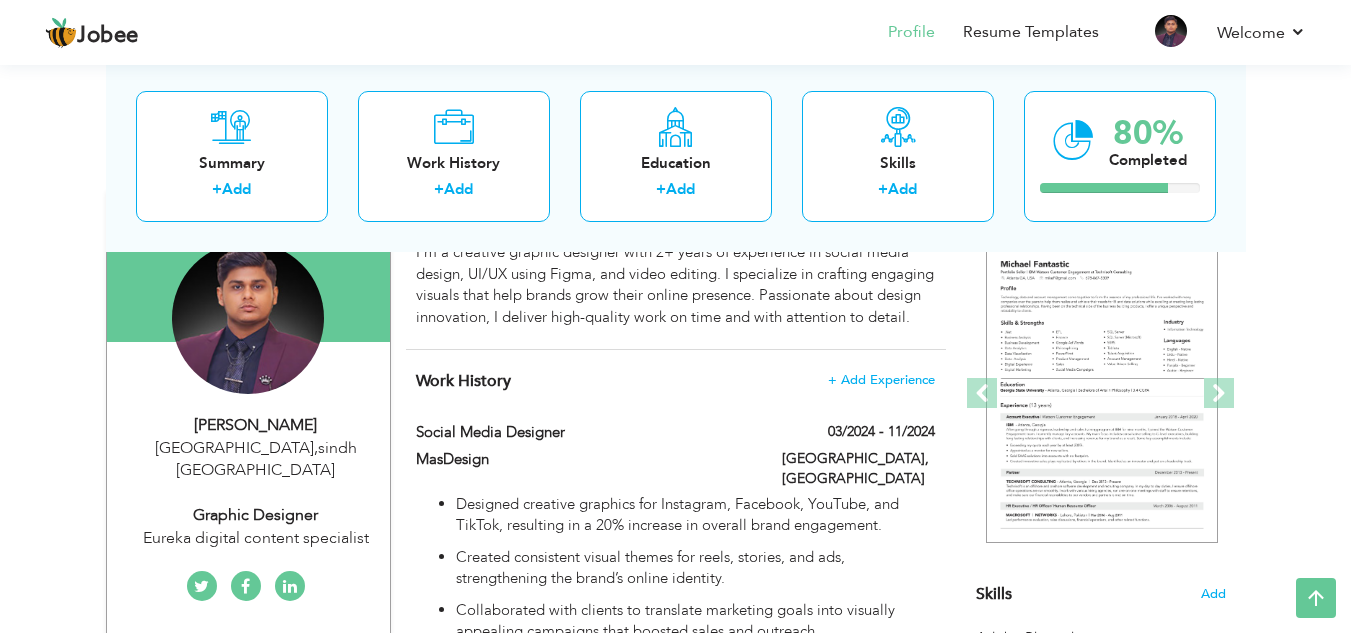 click on "View Resume
Export PDF
Profile
Summary
Public Link
Experience
Education
Awards
Work Histroy
Projects
Certifications
Skills
Preferred Job City" at bounding box center (675, 773) 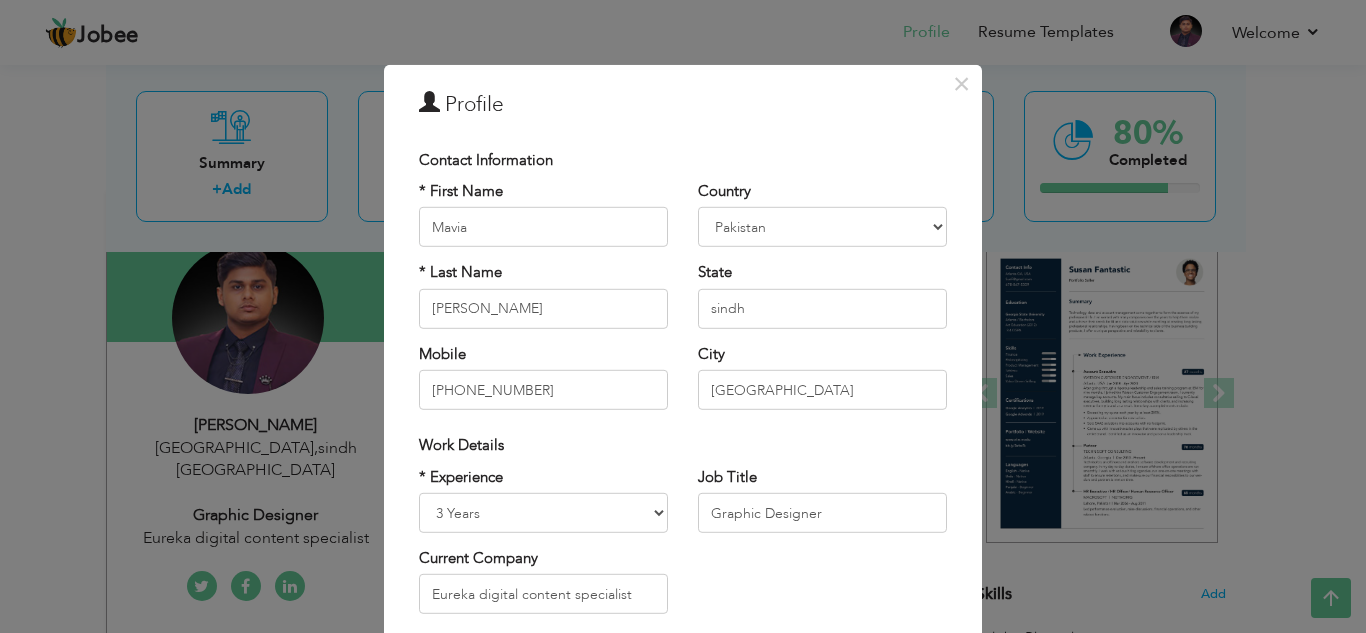 click on "* First Name
Mavia
* Last Name
Rashid
Mobile
+923172787334" at bounding box center (543, 303) 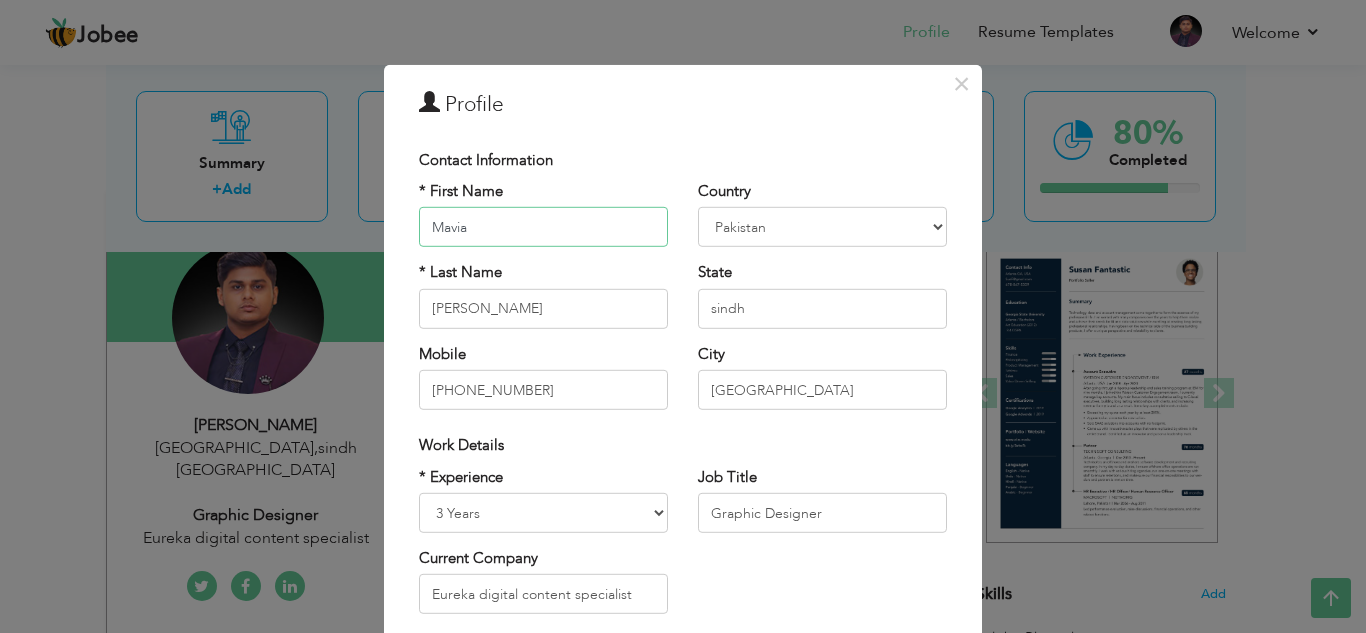 click on "Mavia" at bounding box center (543, 227) 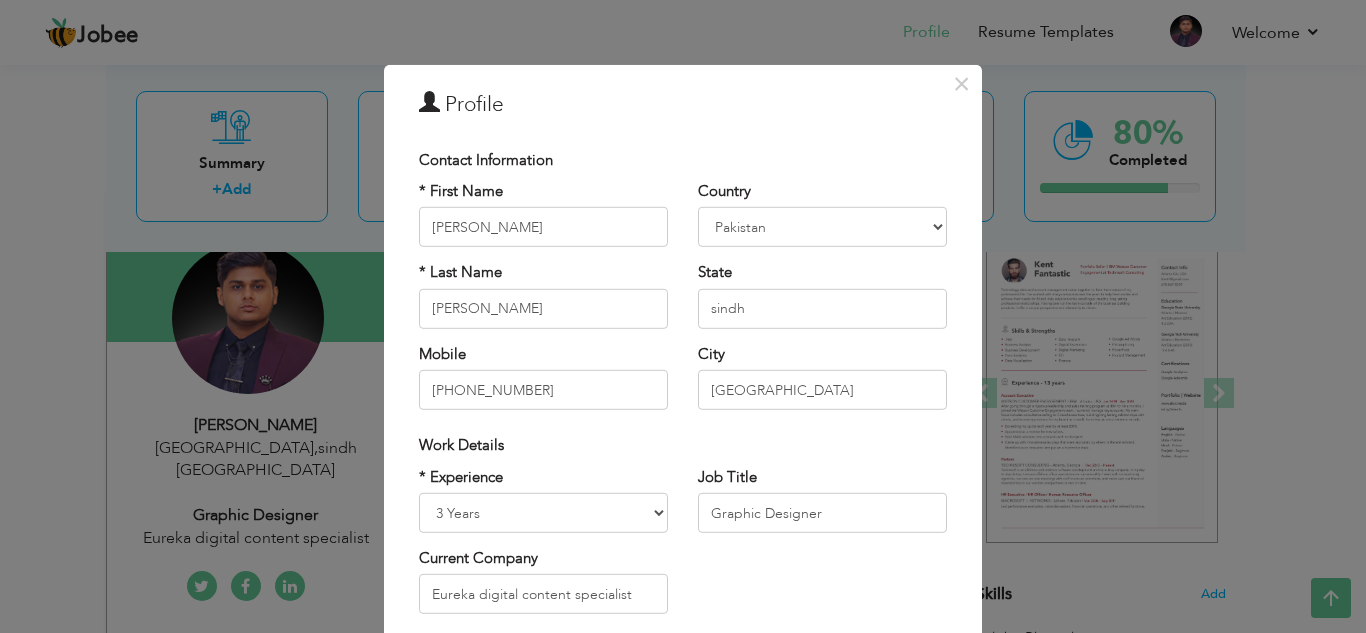 click on "×
Profile
Contact Information
* First Name
Maviya
* Last Name
Rashid" at bounding box center [683, 316] 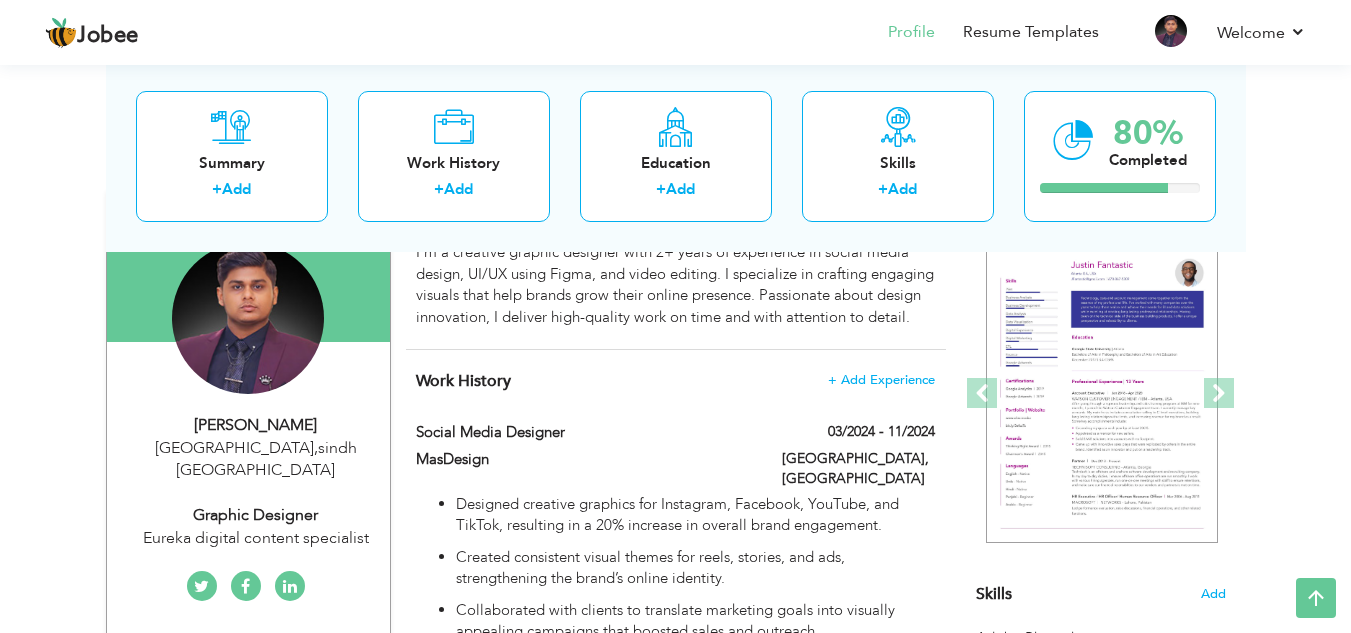 click on "Change
Remove" at bounding box center [248, 328] 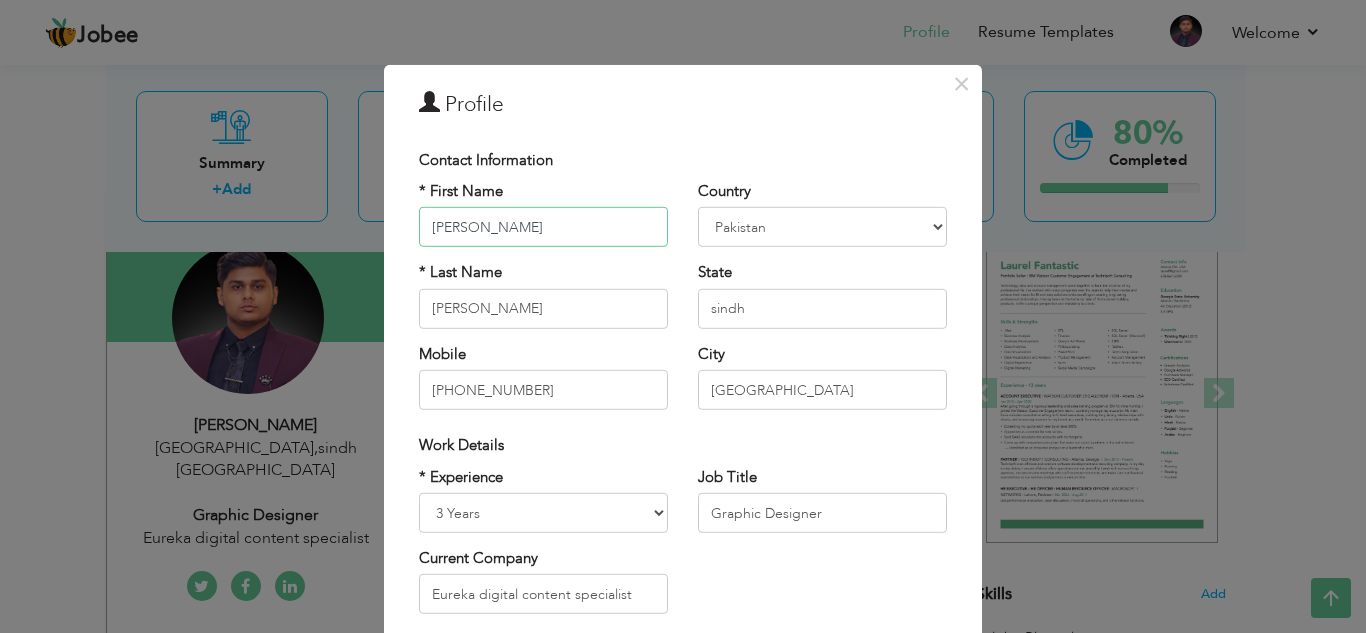 type on "[PERSON_NAME]" 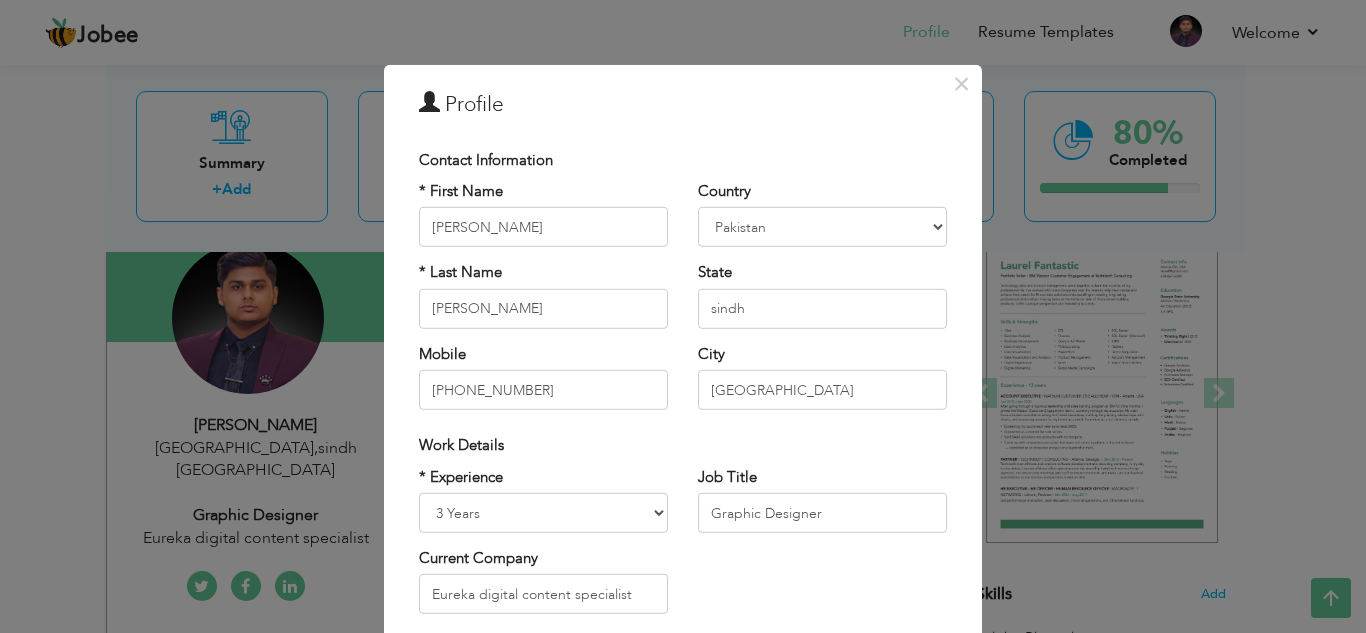 click on "* Experience
Entry Level Less than 1 Year 1 Year 2 Years 3 Years 4 Years 5 Years 6 Years 7 Years 8 Years 9 Years 10 Years 11 Years 12 Years 13 Years 14 Years 15 Years 16 Years 17 Years 18 Years 19 Years 20 Years 21 Years 22 Years 23 Years 24 Years 25 Years 26 Years 27 Years 28 Years 29 Years 30 Years 31 Years 32 Years 33 Years 34 Years 35 Years More than 35 Years
Current Company
Eureka digital content specialist" at bounding box center (683, 547) 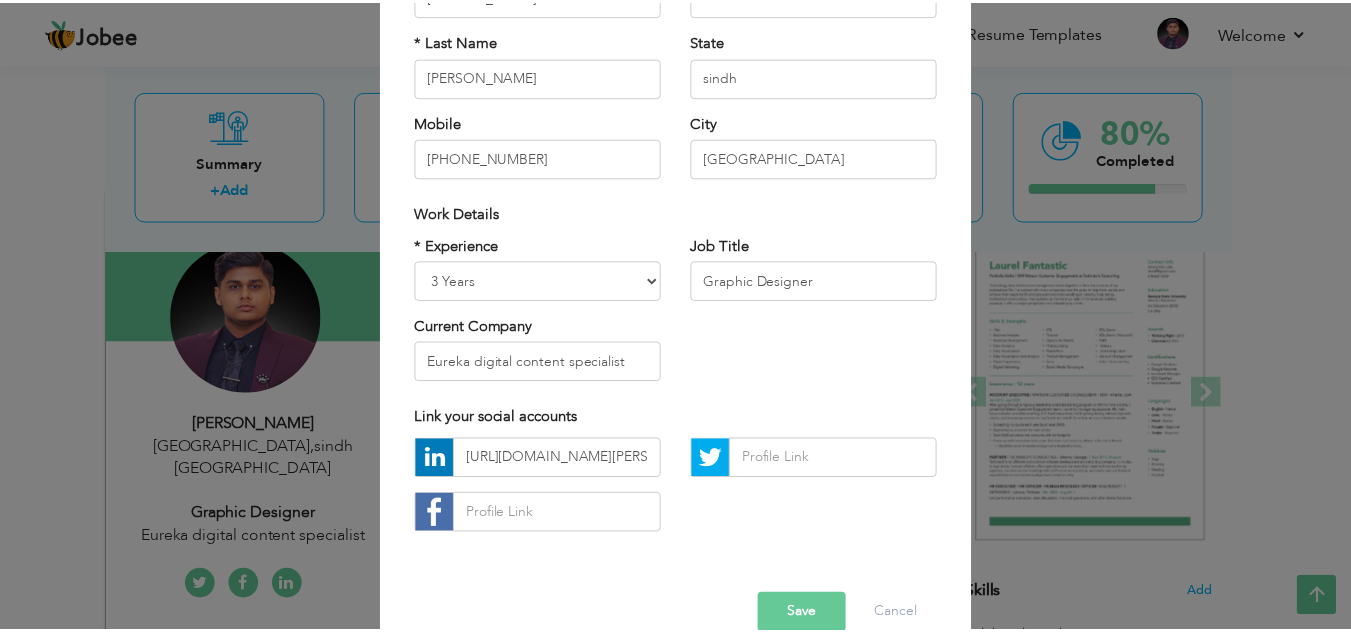 scroll, scrollTop: 269, scrollLeft: 0, axis: vertical 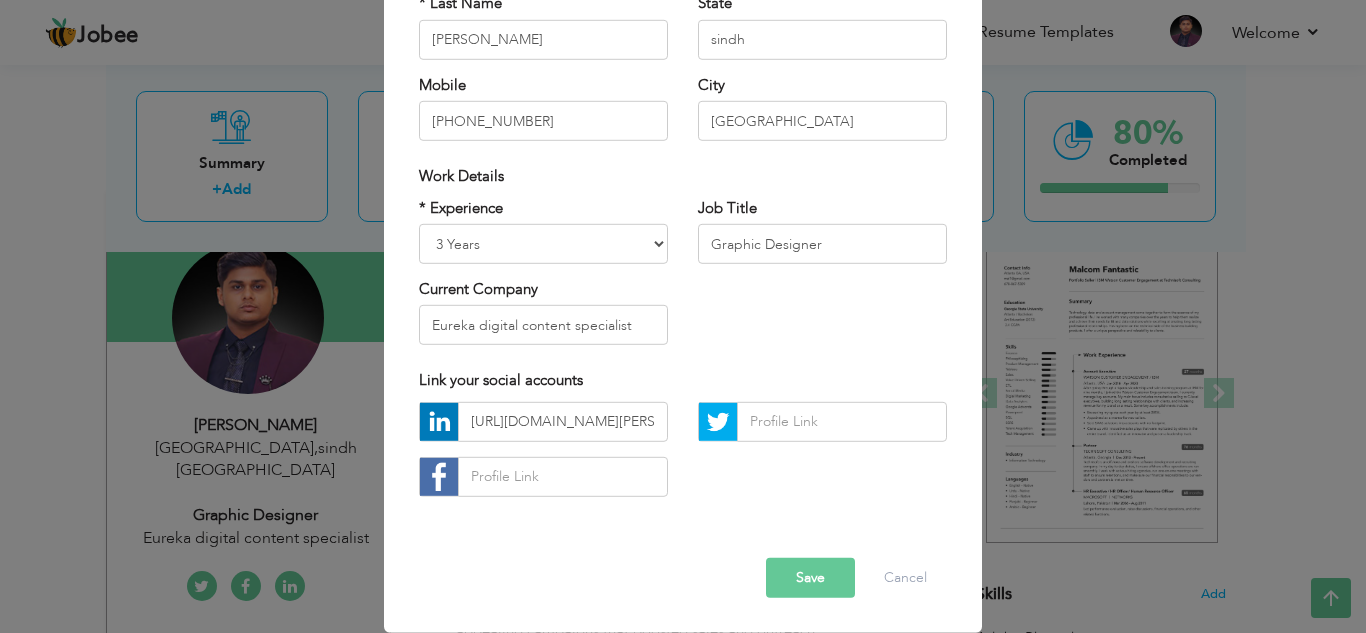 click on "Save" at bounding box center (810, 578) 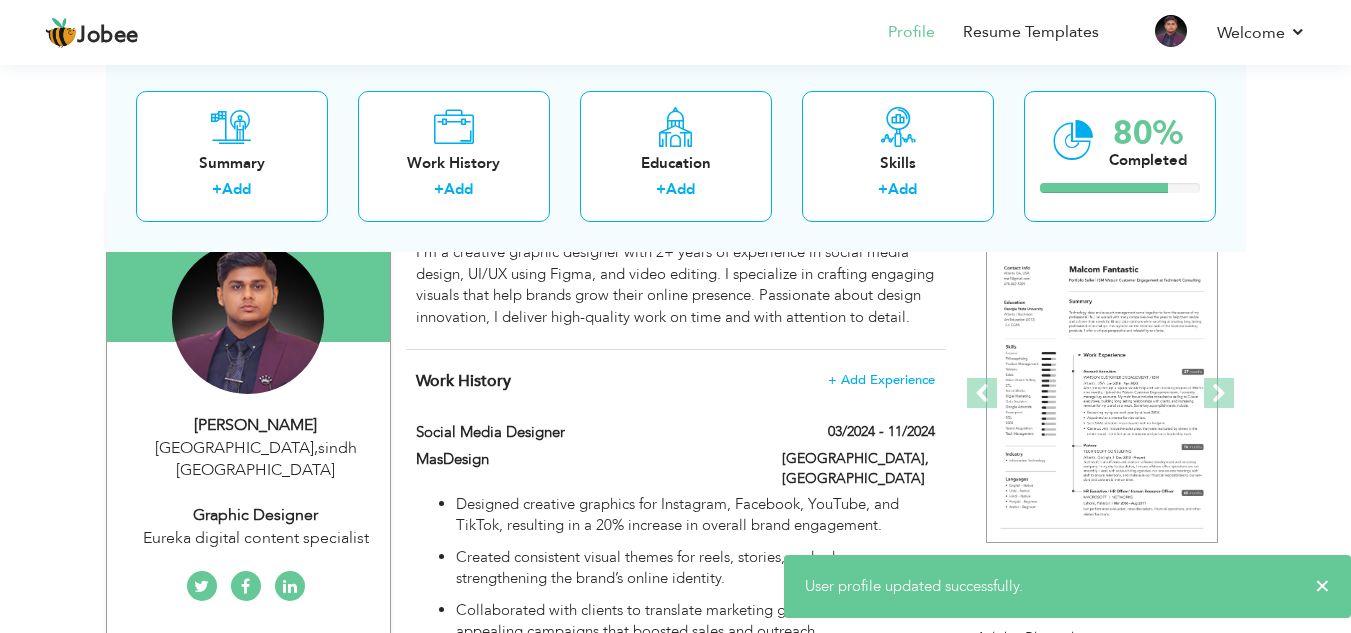 click on "View Resume
Export PDF
Profile
Summary
Public Link
Experience
Education
Awards
Work Histroy
Projects
Certifications
Skills
Preferred Job City" at bounding box center [675, 773] 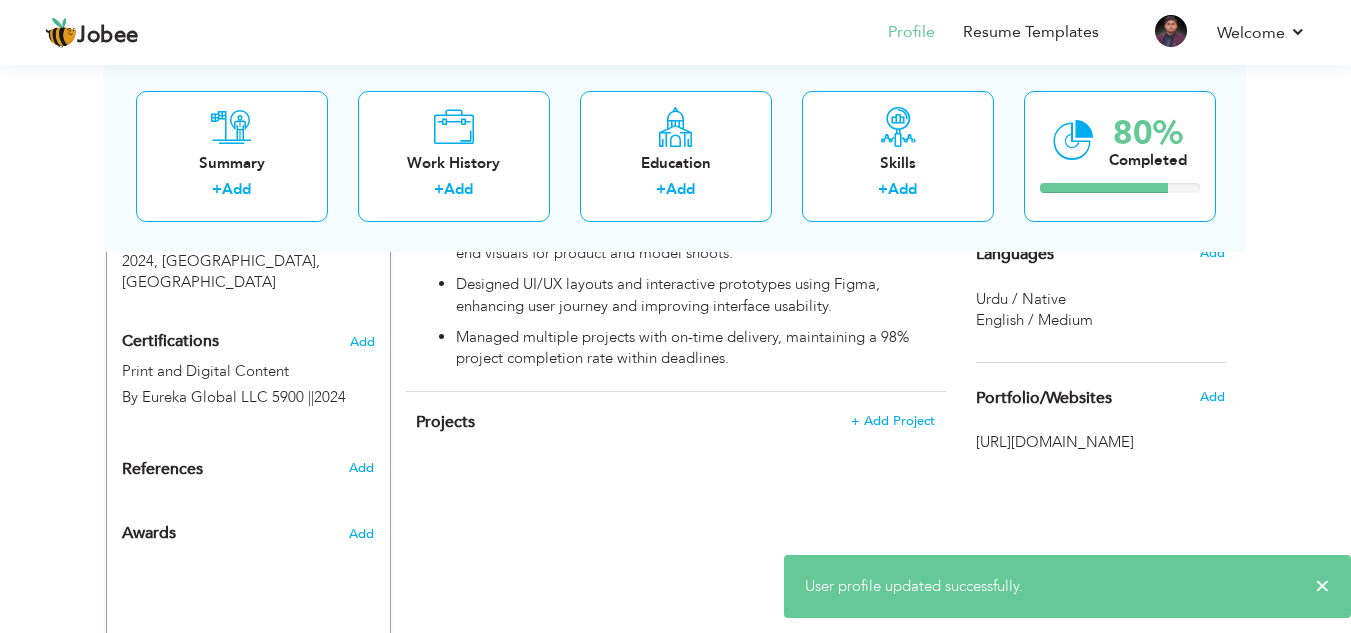 scroll, scrollTop: 946, scrollLeft: 0, axis: vertical 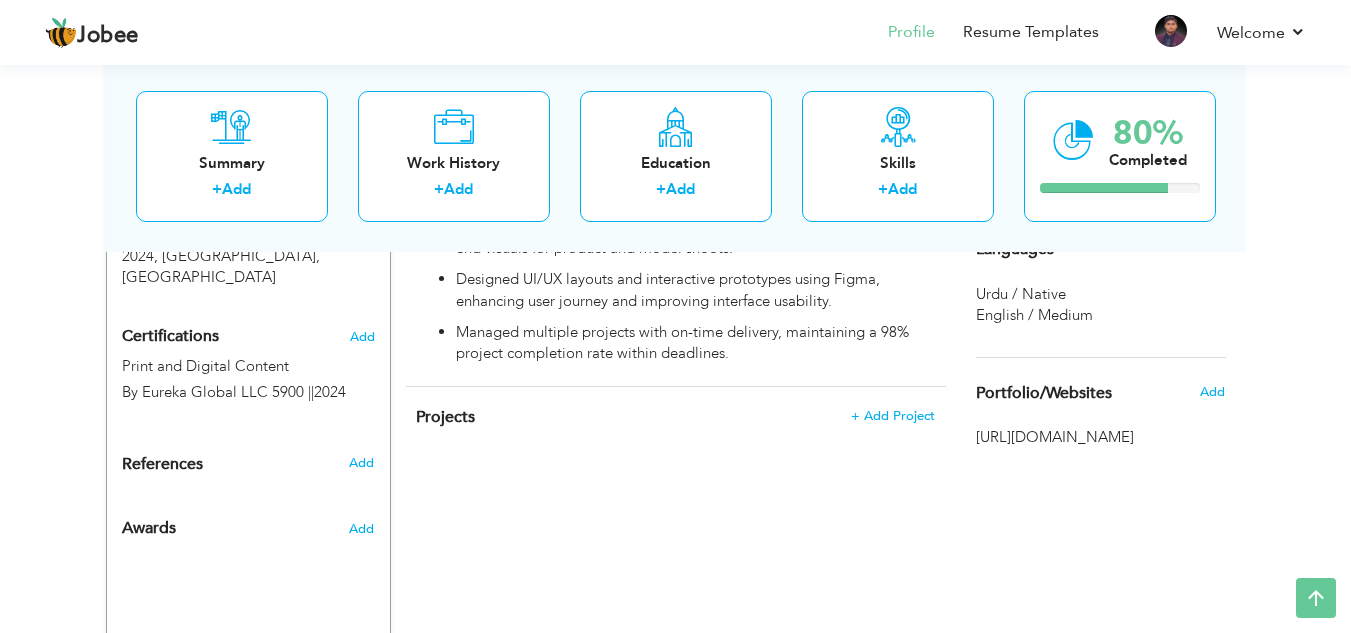 click on "CV Import
Profile Strength
0%
Select an Item from right menu
Work History
* Job Title Tools" at bounding box center [676, 144] 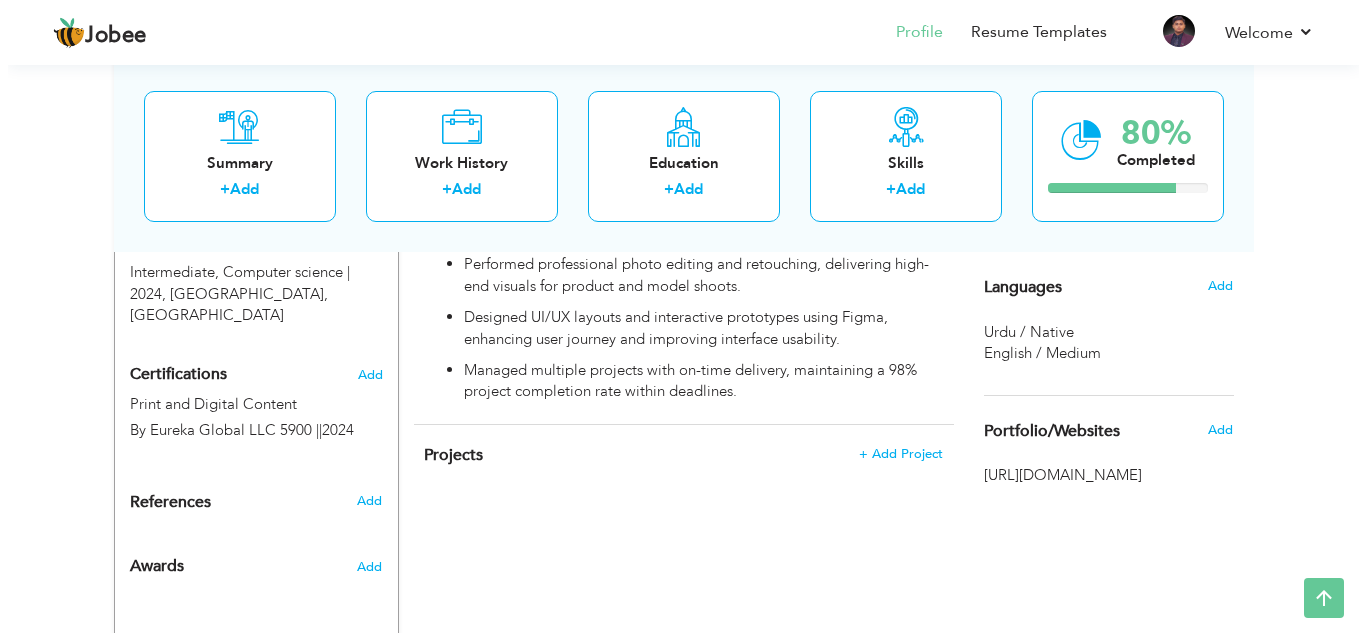 scroll, scrollTop: 906, scrollLeft: 0, axis: vertical 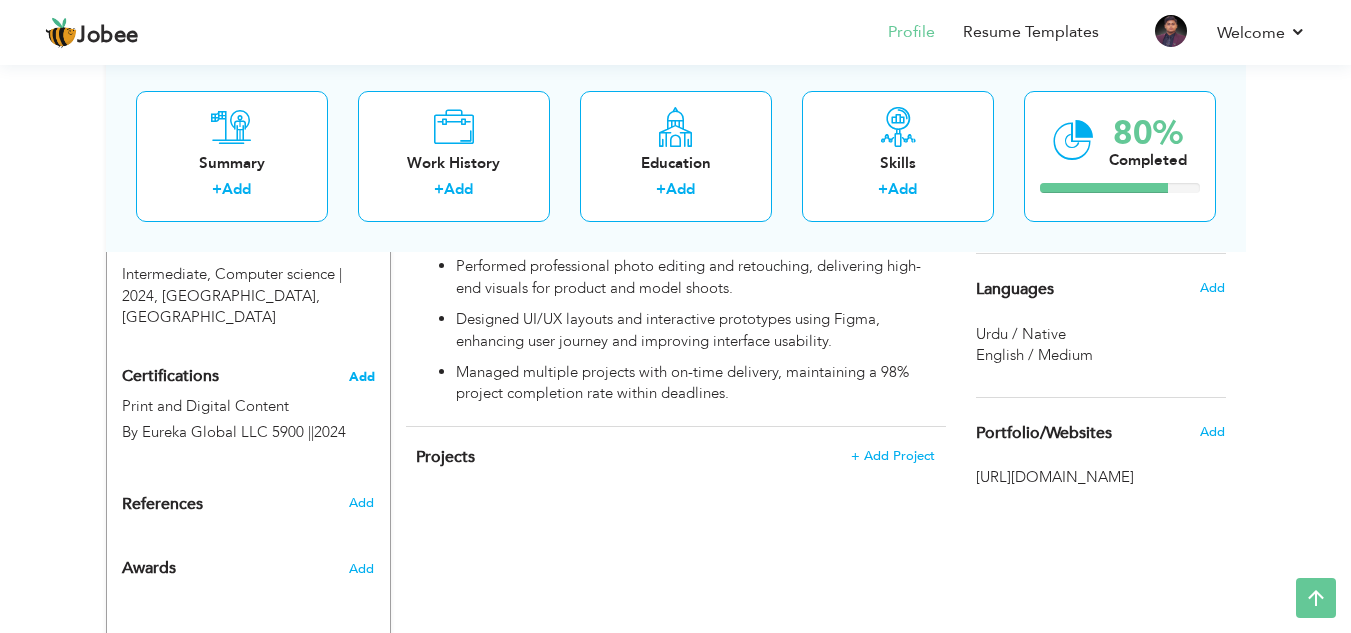 click on "Add" at bounding box center [362, 377] 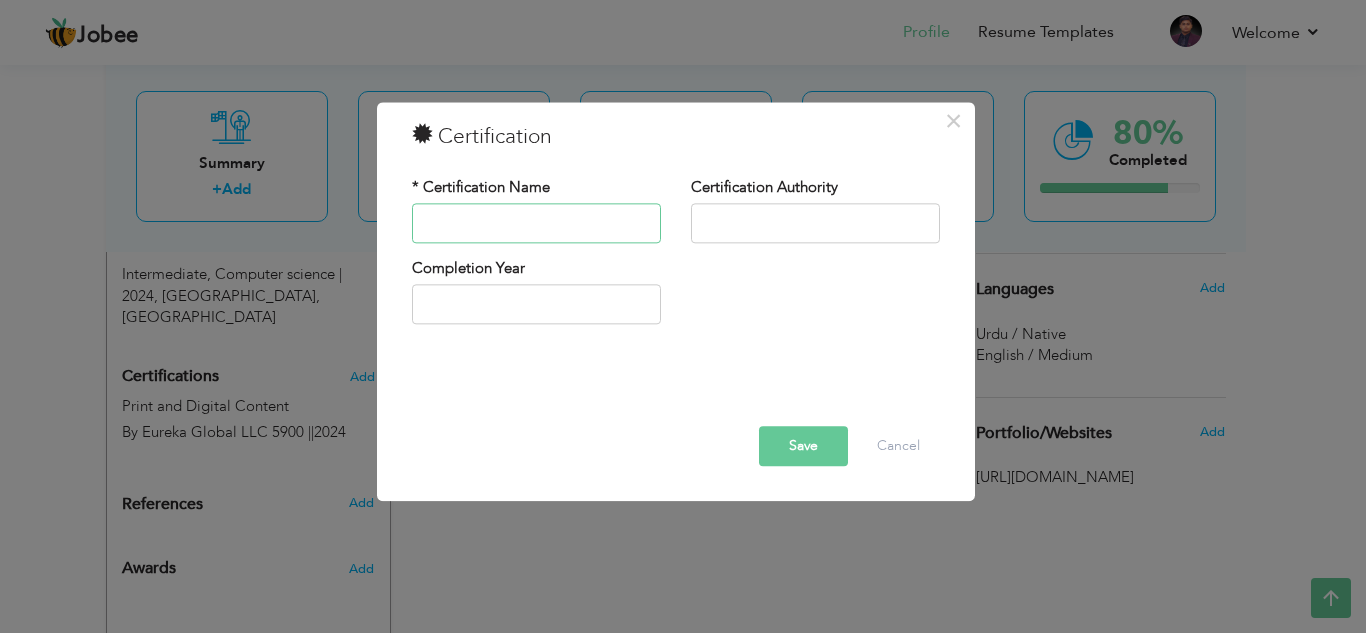 paste on "Adobe Certification" 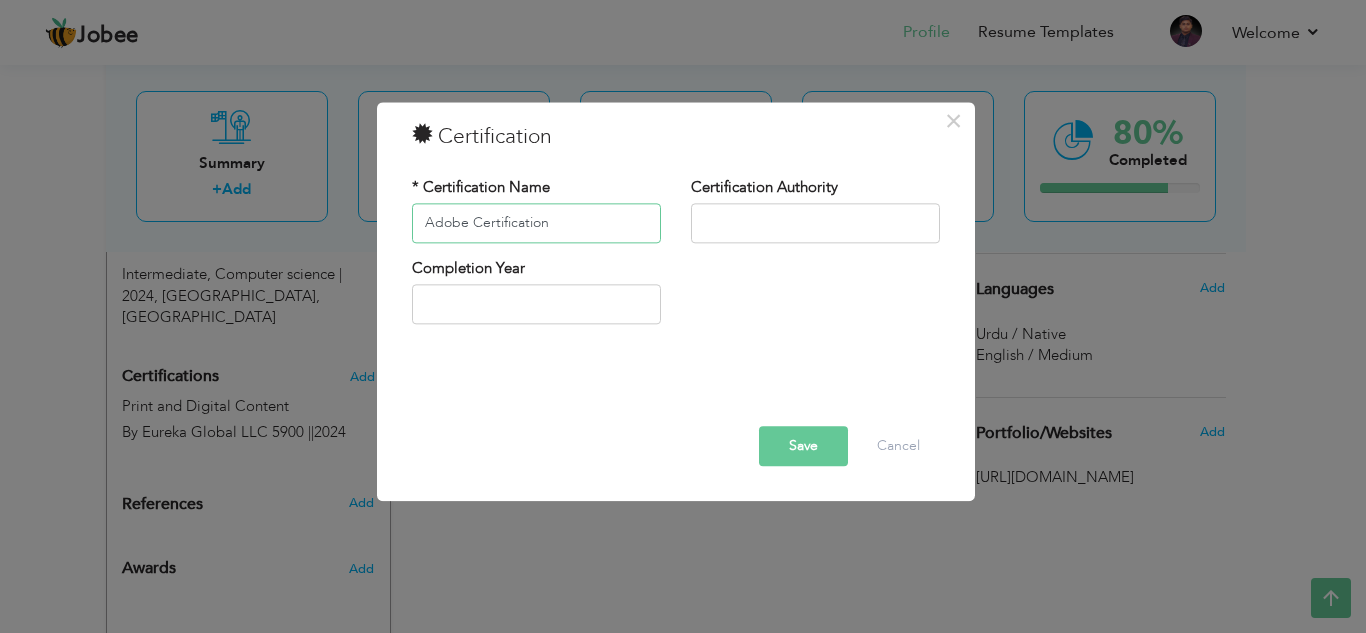 type on "Adobe Certification" 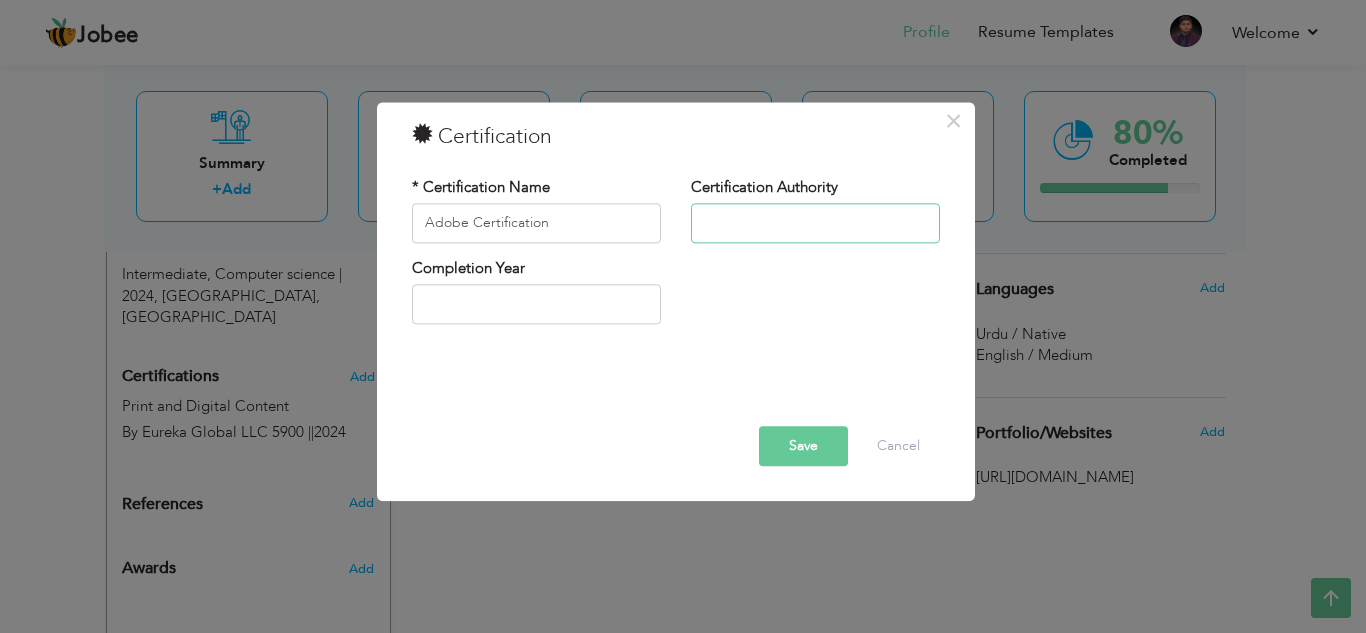 click at bounding box center (815, 223) 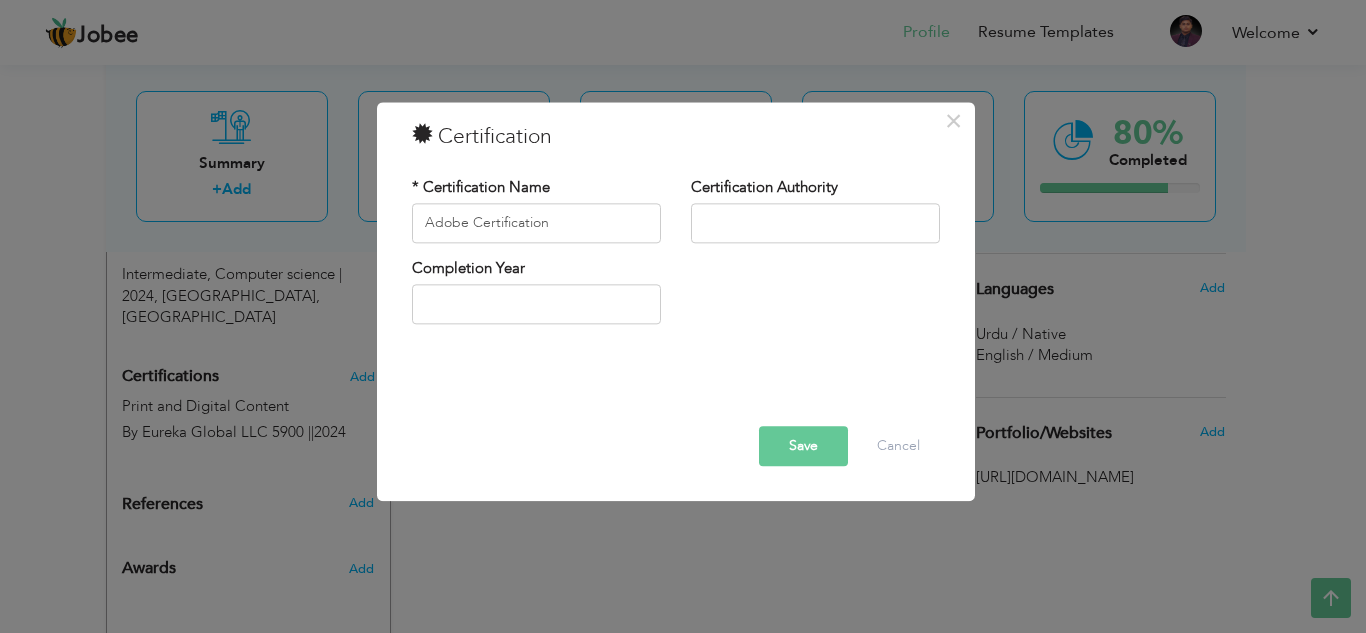 click on "Completion Year" at bounding box center [676, 298] 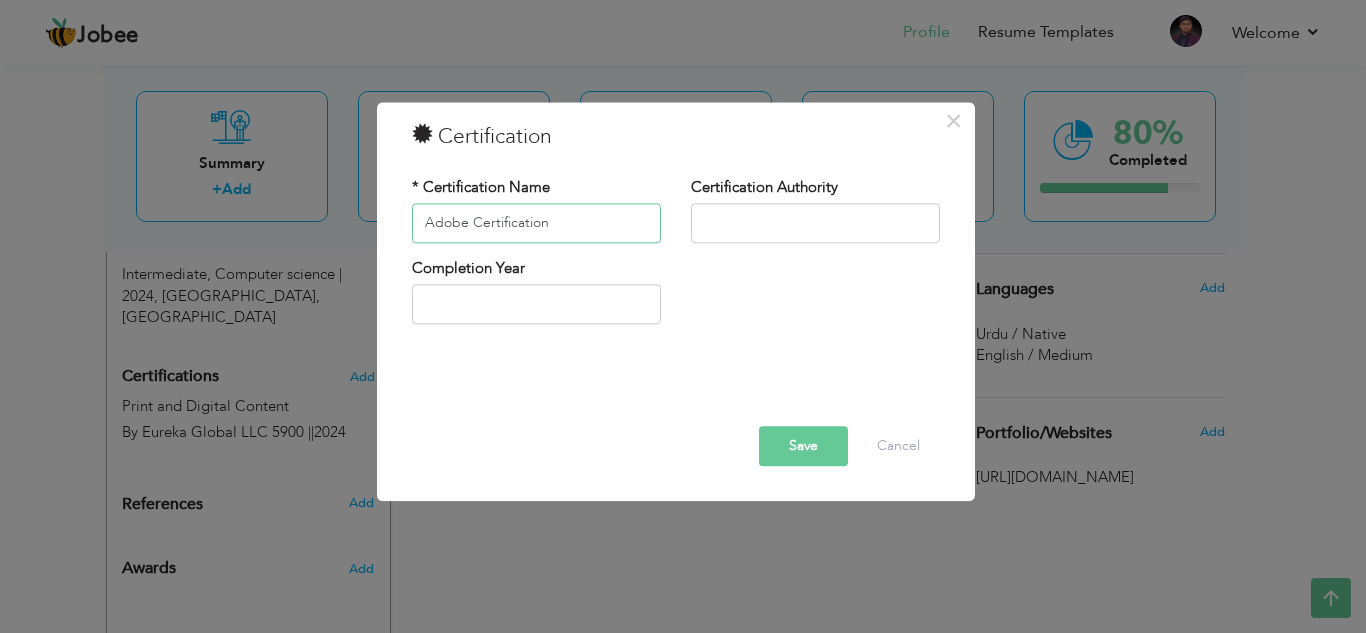 click on "Adobe Certification" at bounding box center (536, 223) 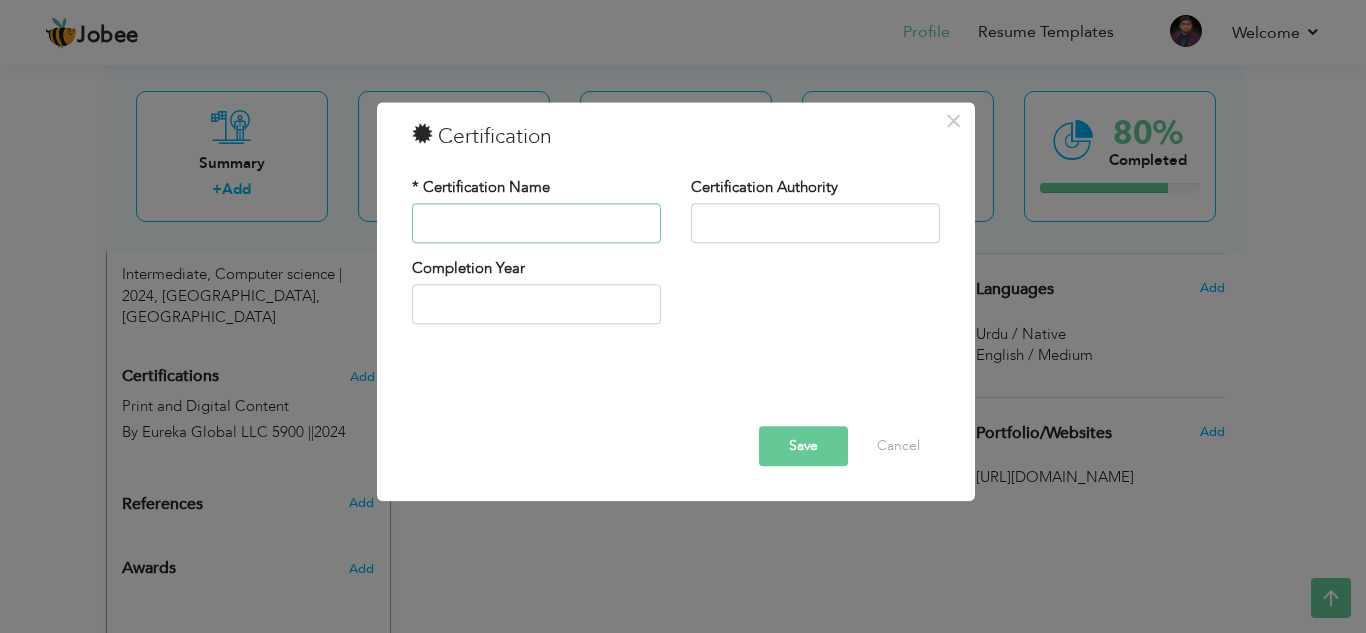 paste on "Adobe Creative Skills Certification (Photoshop, Illustrator)" 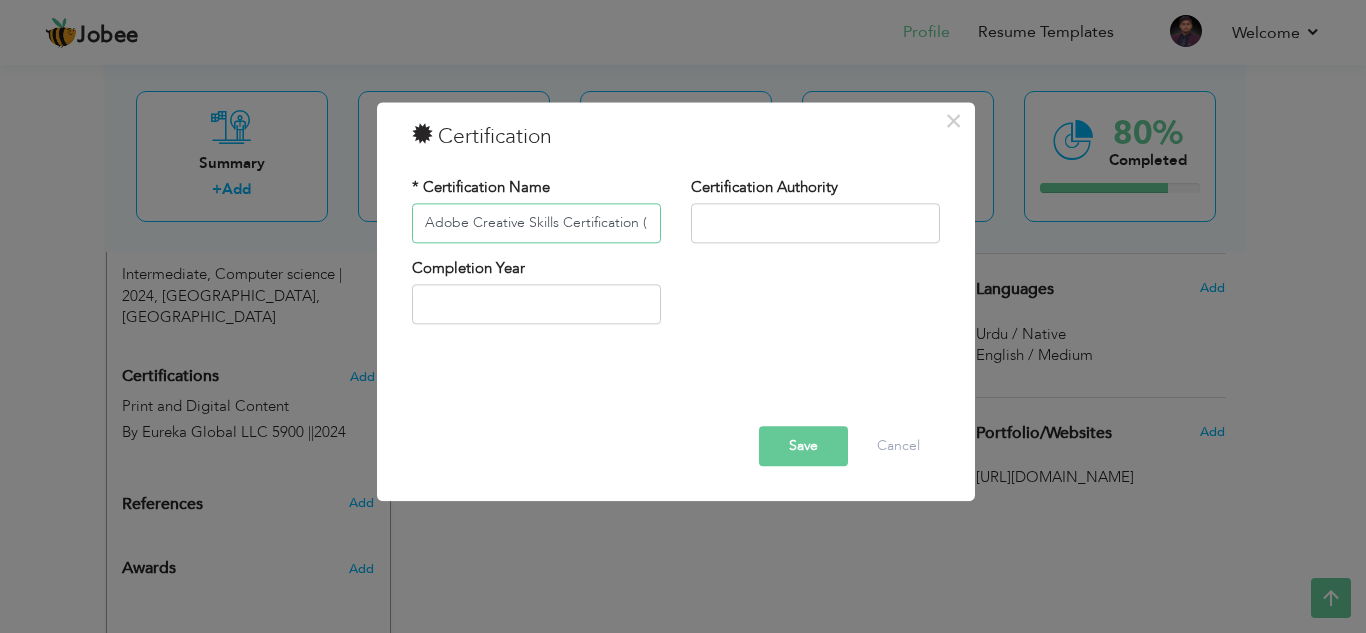 scroll, scrollTop: 0, scrollLeft: 133, axis: horizontal 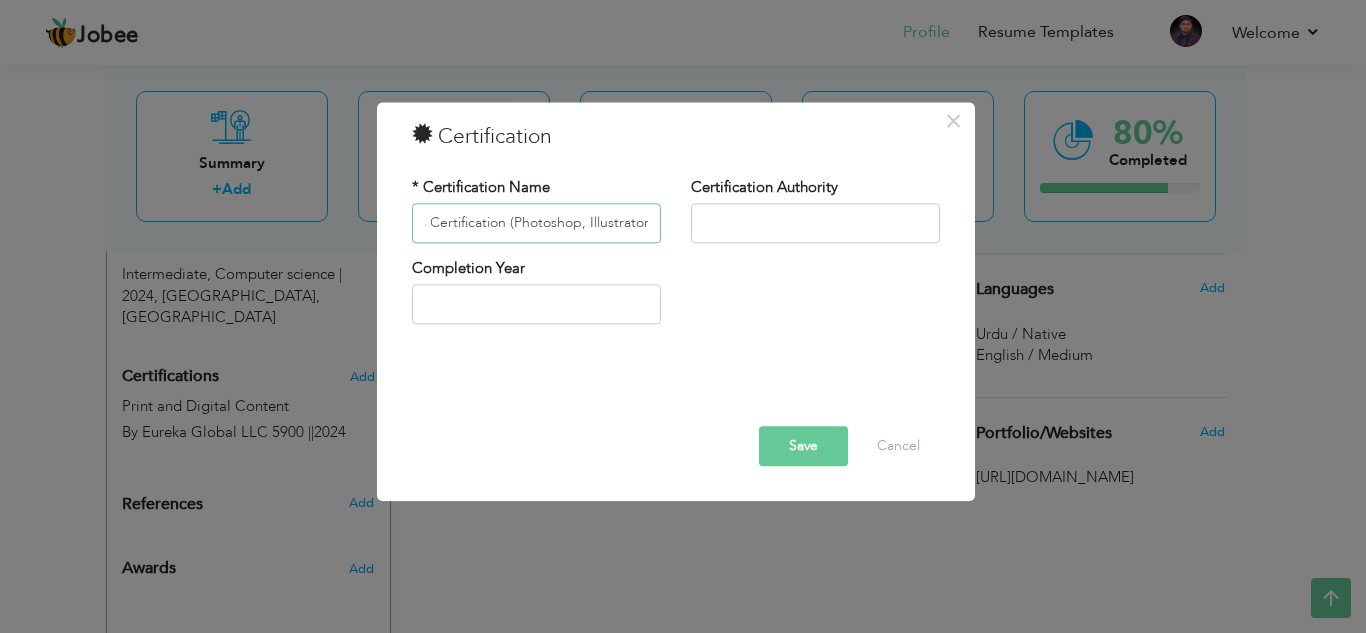 type on "Adobe Creative Skills Certification (Photoshop, Illustrator)" 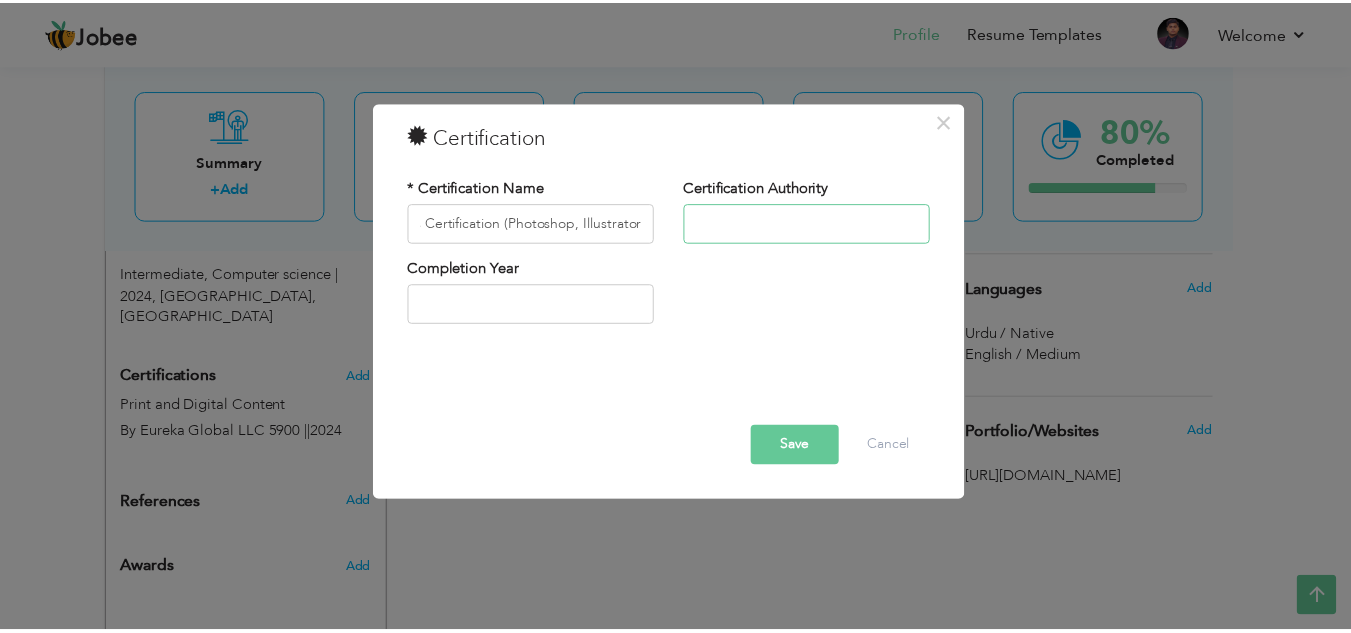 scroll, scrollTop: 0, scrollLeft: 0, axis: both 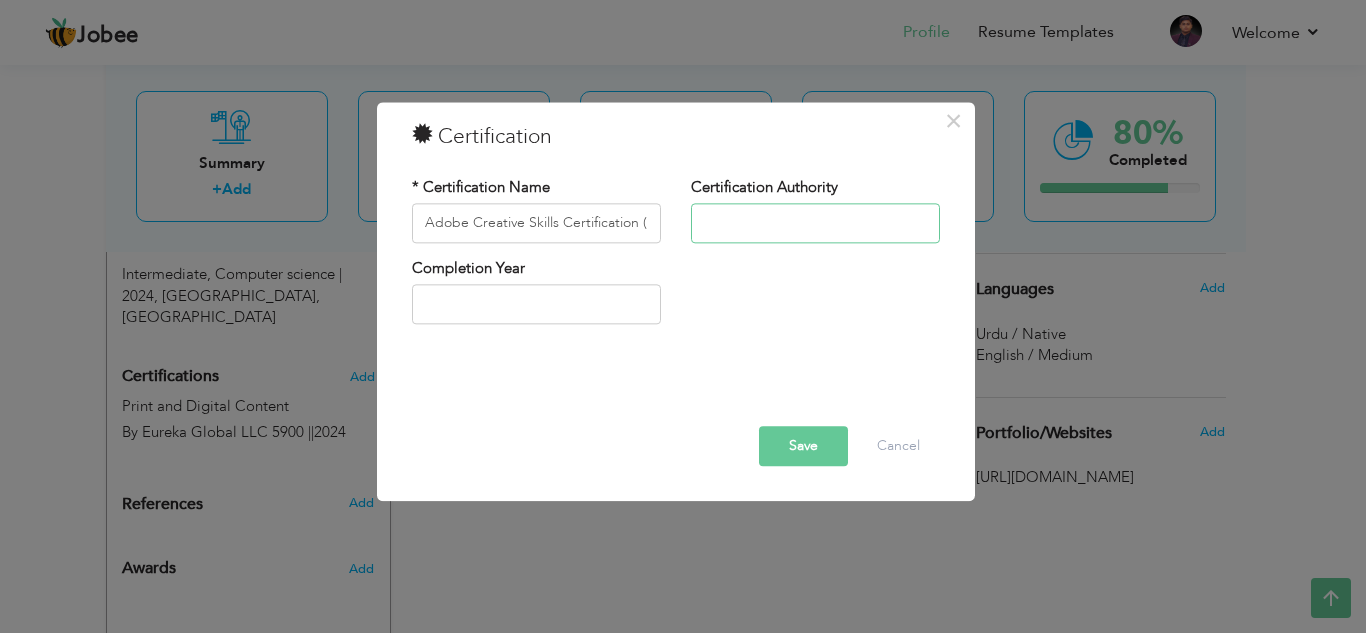 click at bounding box center (815, 223) 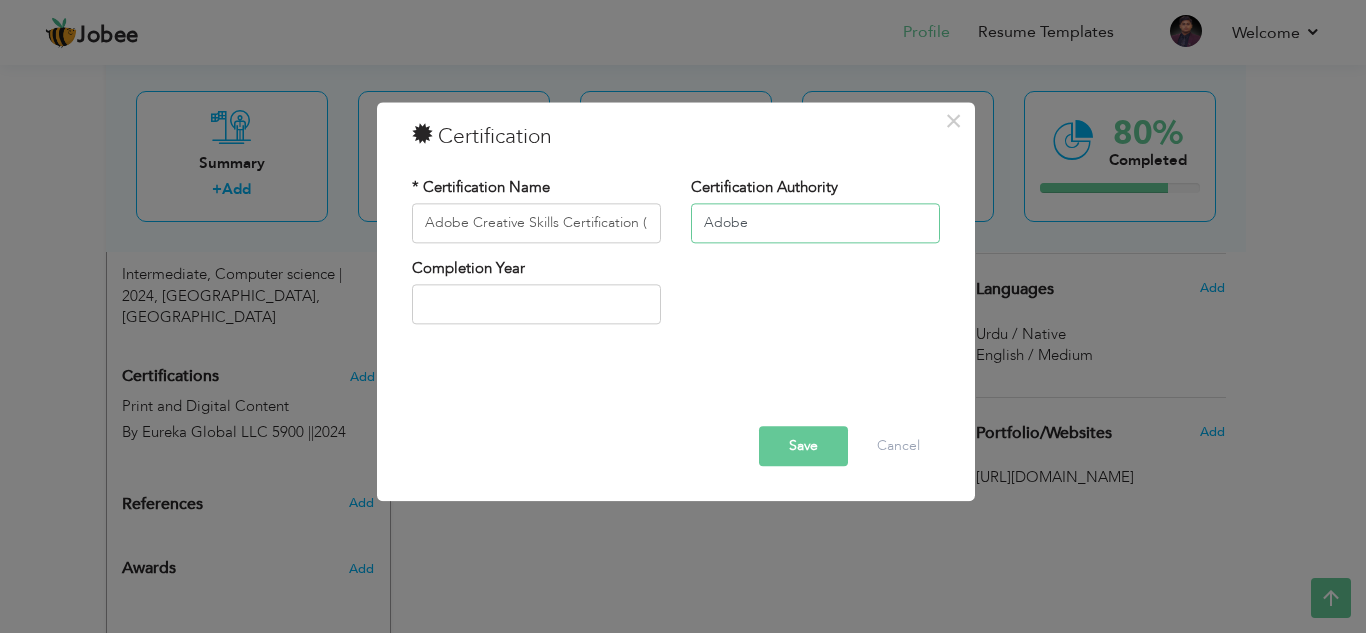 type on "Adobe" 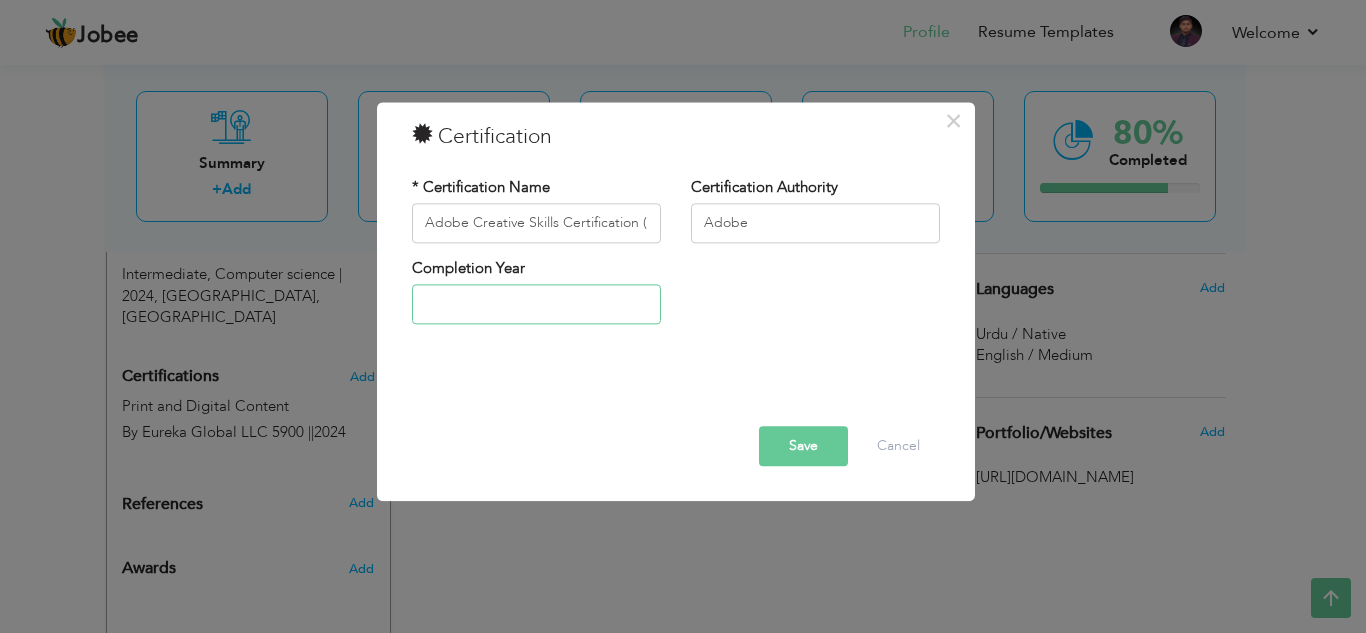 type on "2025" 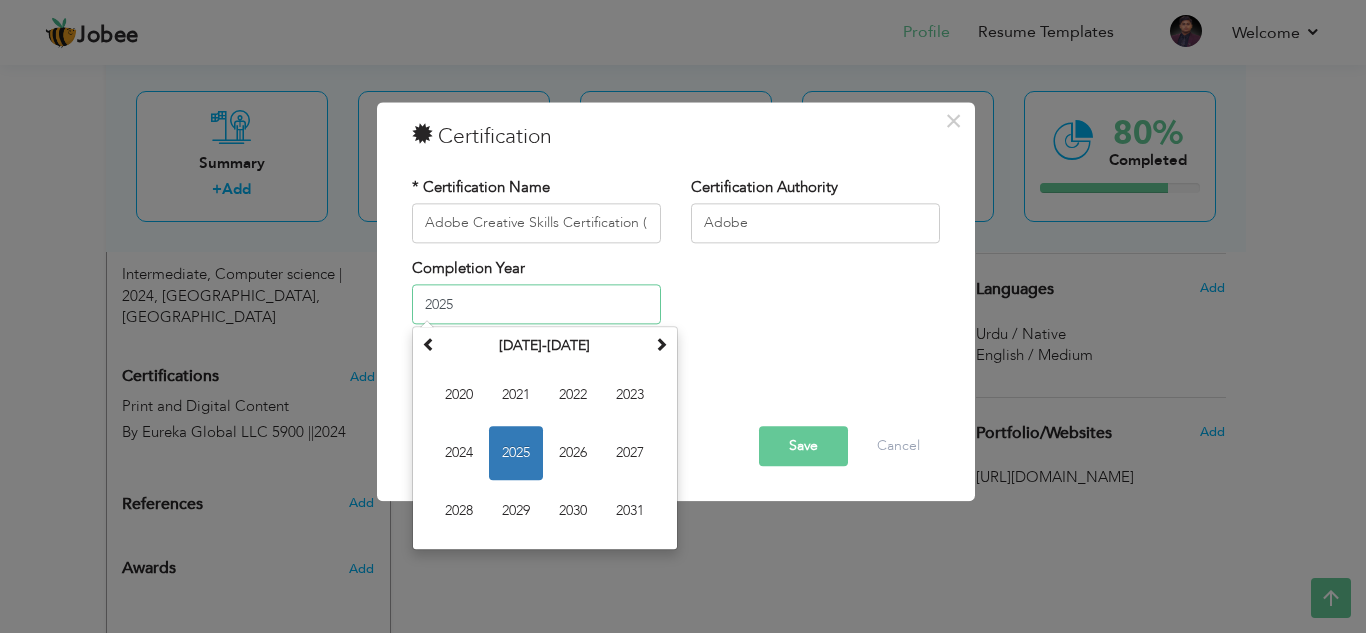 click on "2025" at bounding box center [536, 305] 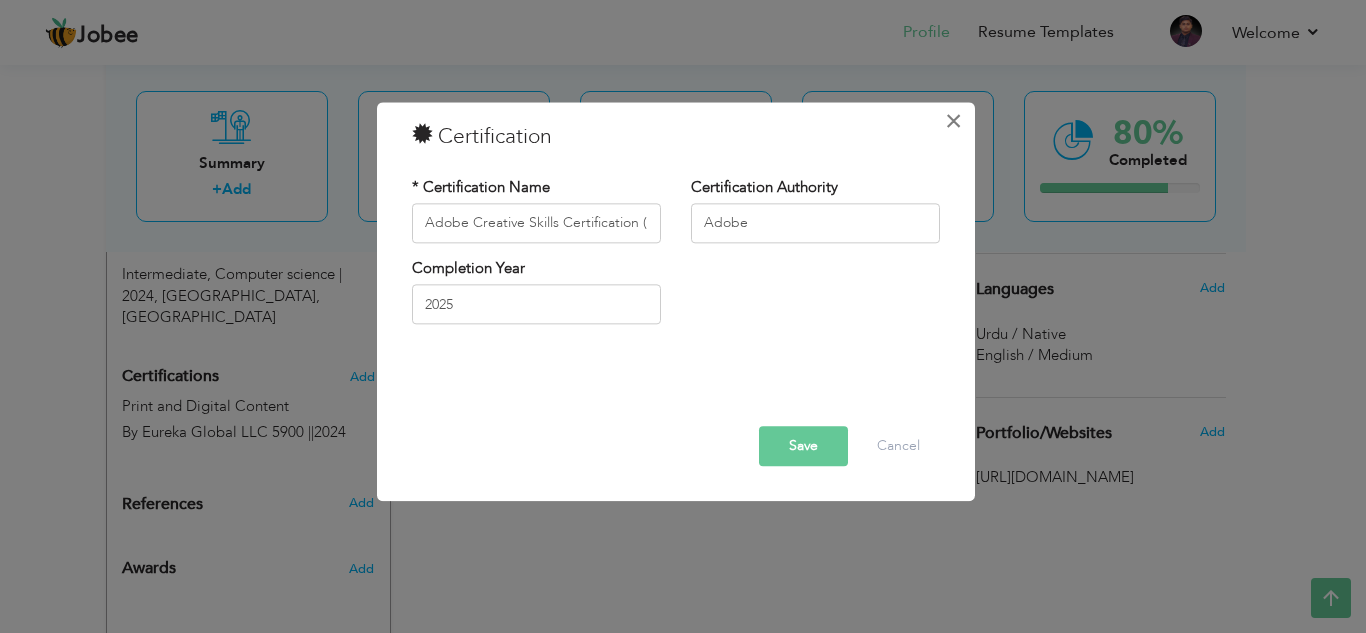 click on "×" at bounding box center [953, 121] 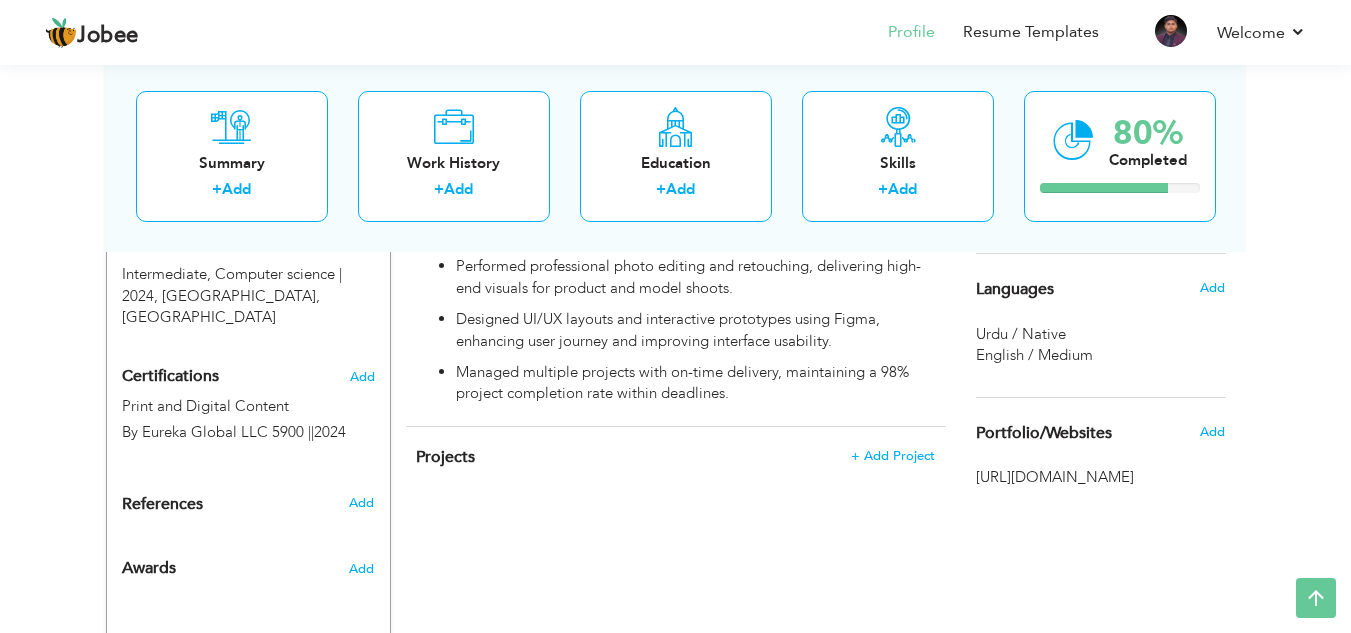 click on "CV Import
Profile Strength
0%
Select an Item from right menu
Work History
* Job Title Tools" at bounding box center [676, 184] 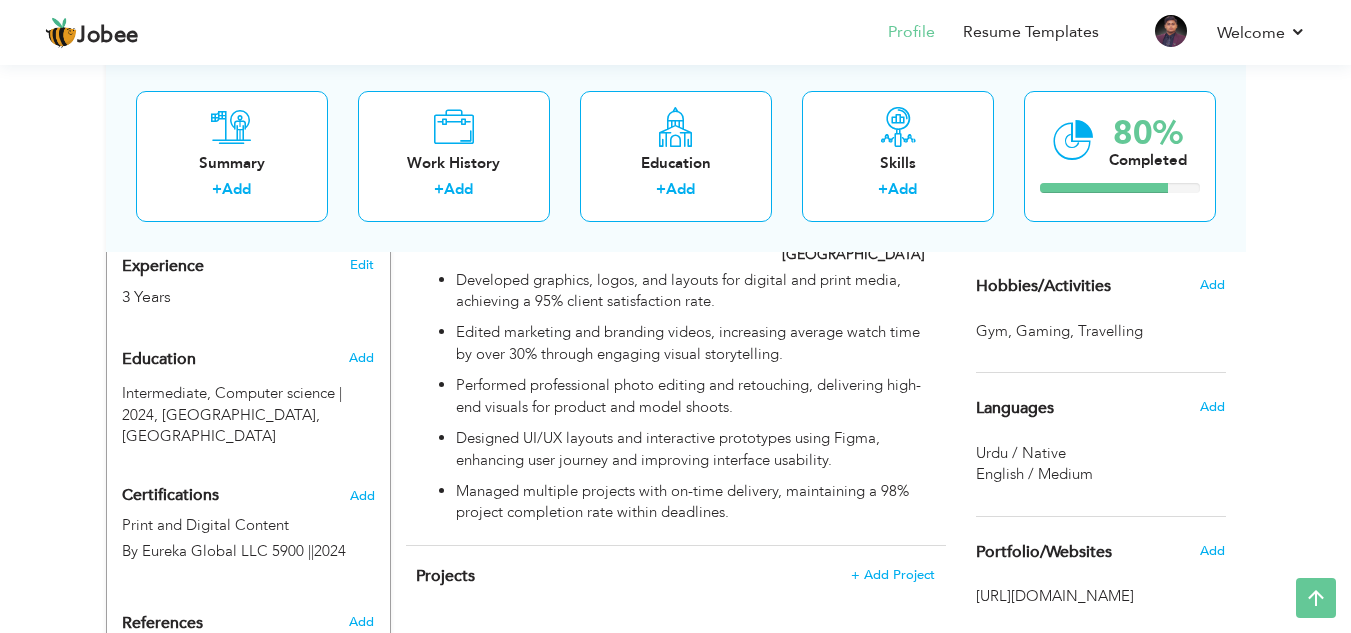 scroll, scrollTop: 626, scrollLeft: 0, axis: vertical 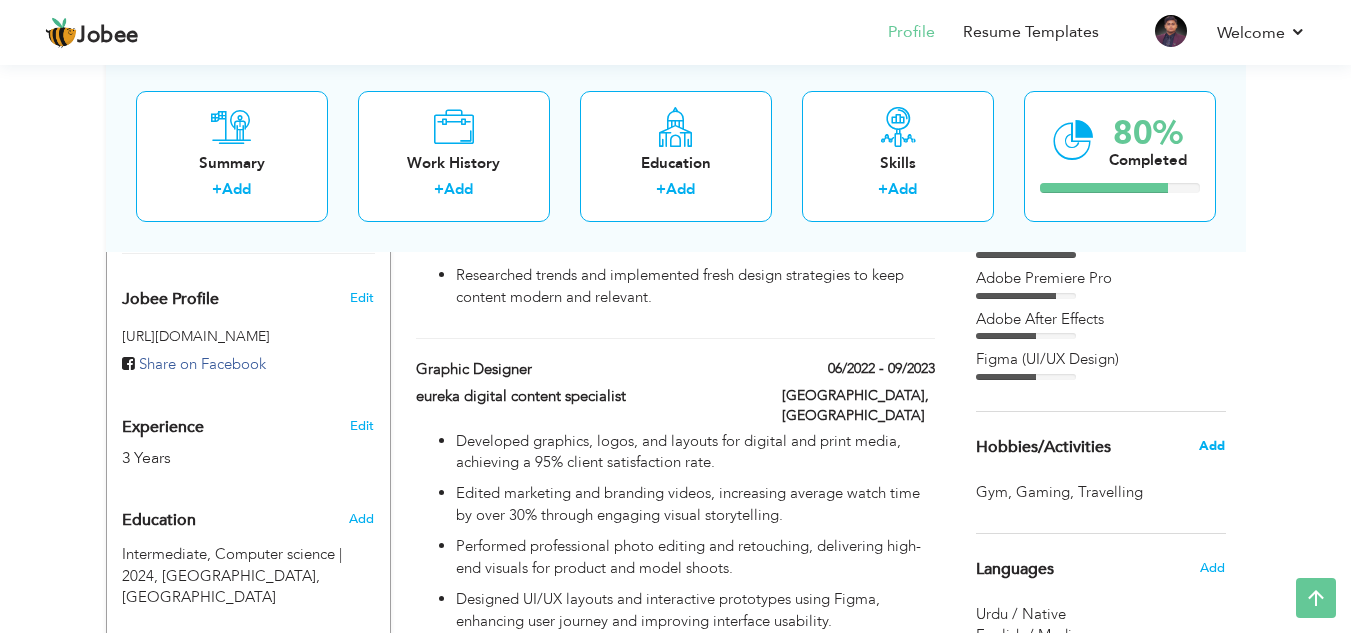 click on "Add" at bounding box center [1212, 446] 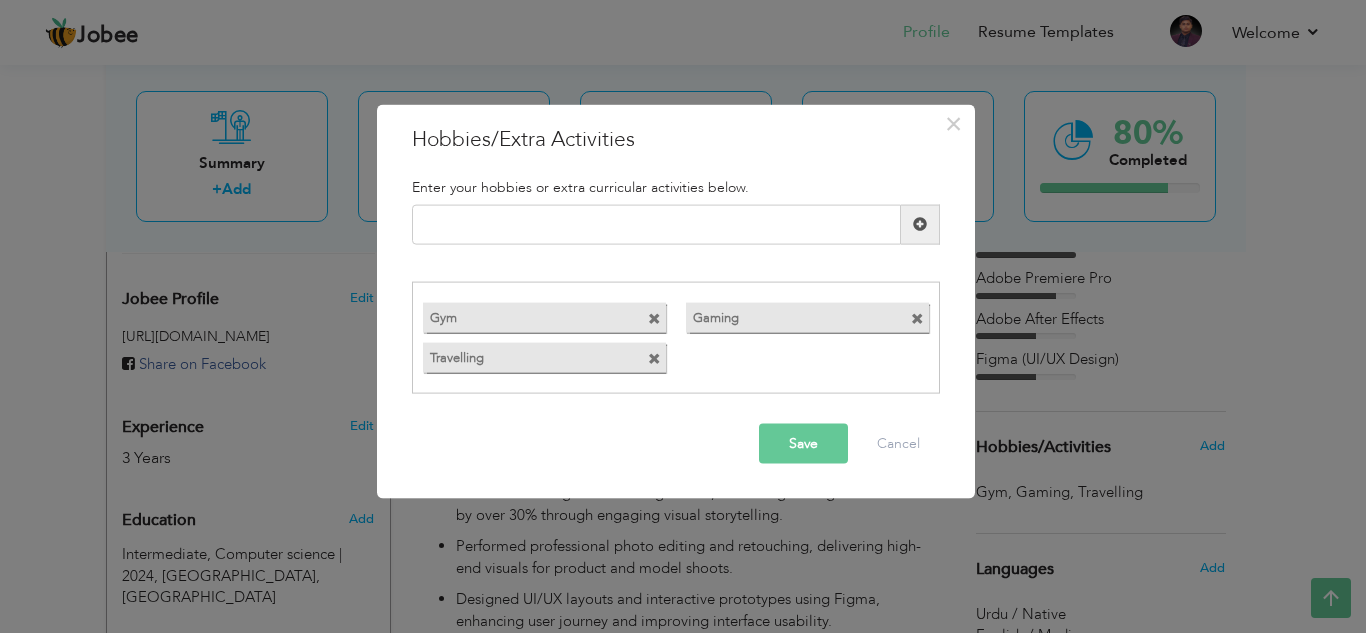 click at bounding box center (654, 319) 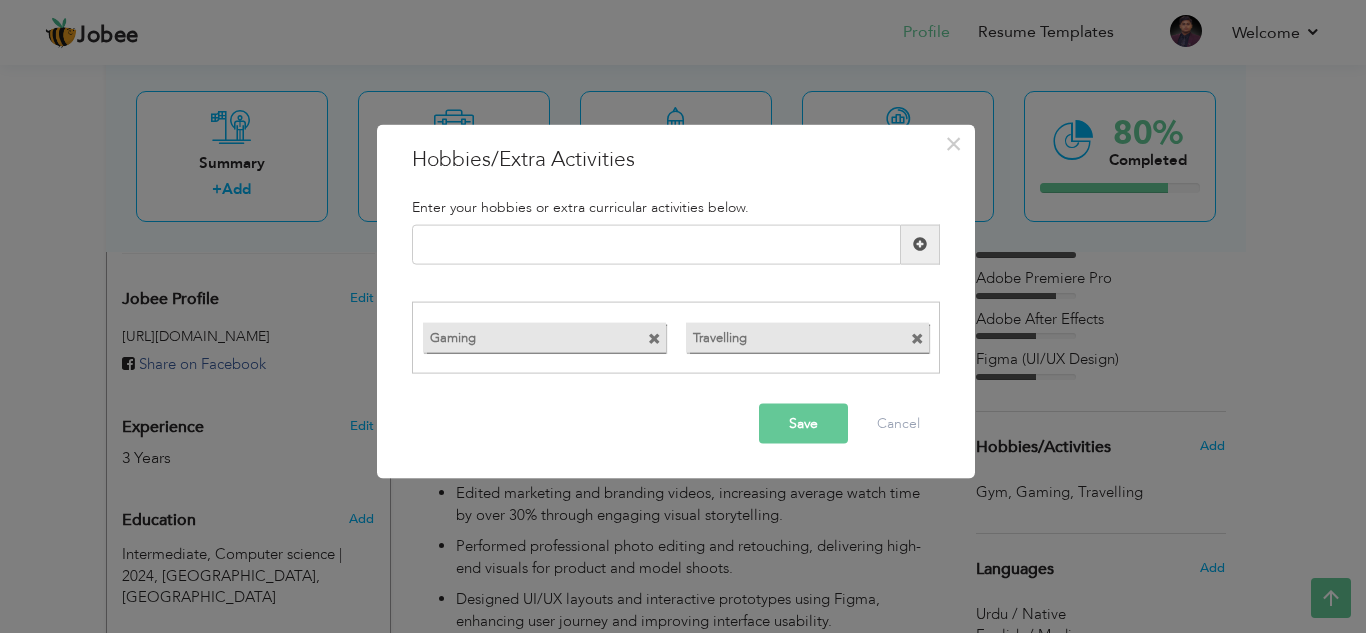 click at bounding box center (654, 339) 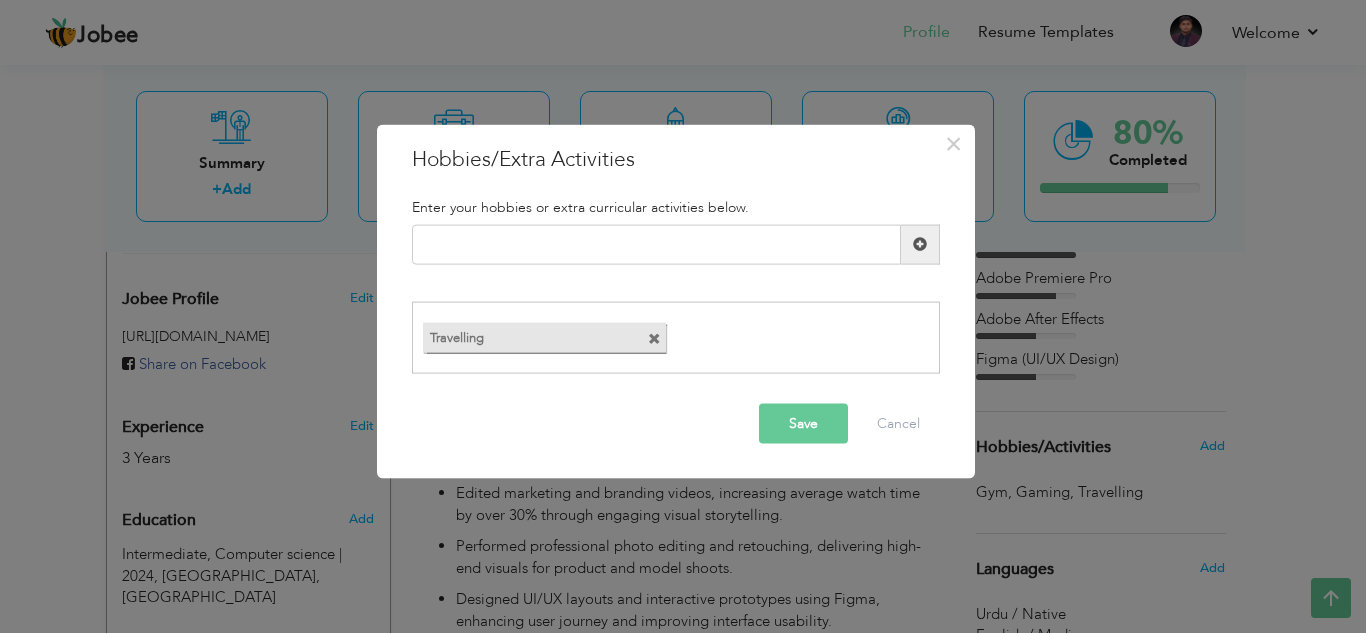 click at bounding box center [654, 339] 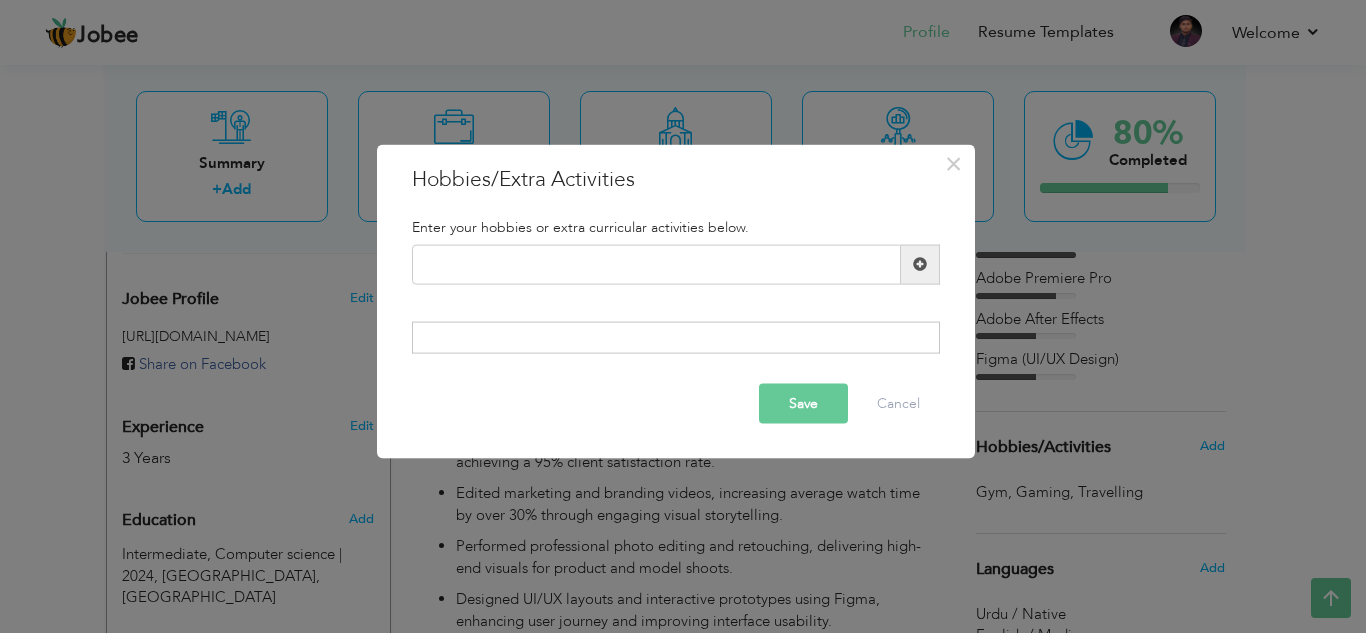 click on "Save" at bounding box center (803, 404) 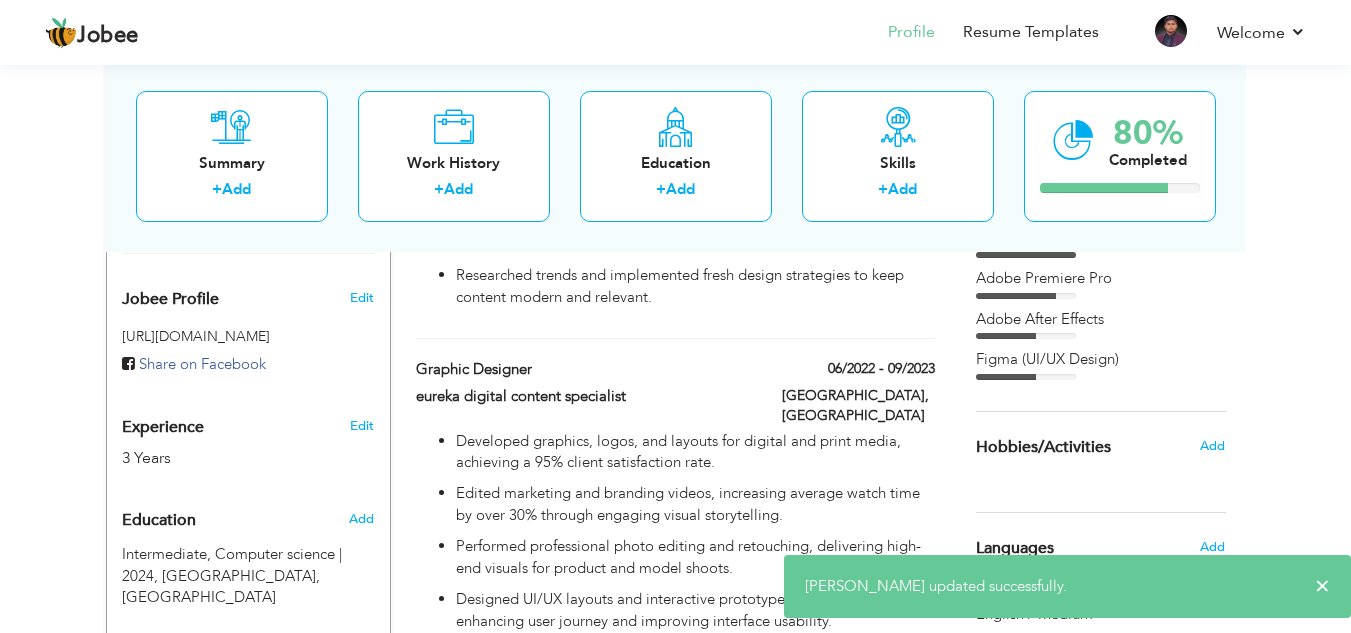 click on "View Resume
Export PDF
Profile
Summary
Public Link
Experience
Education
Awards
Work Histroy
Projects
Certifications
Skills
Preferred Job City" at bounding box center (675, 333) 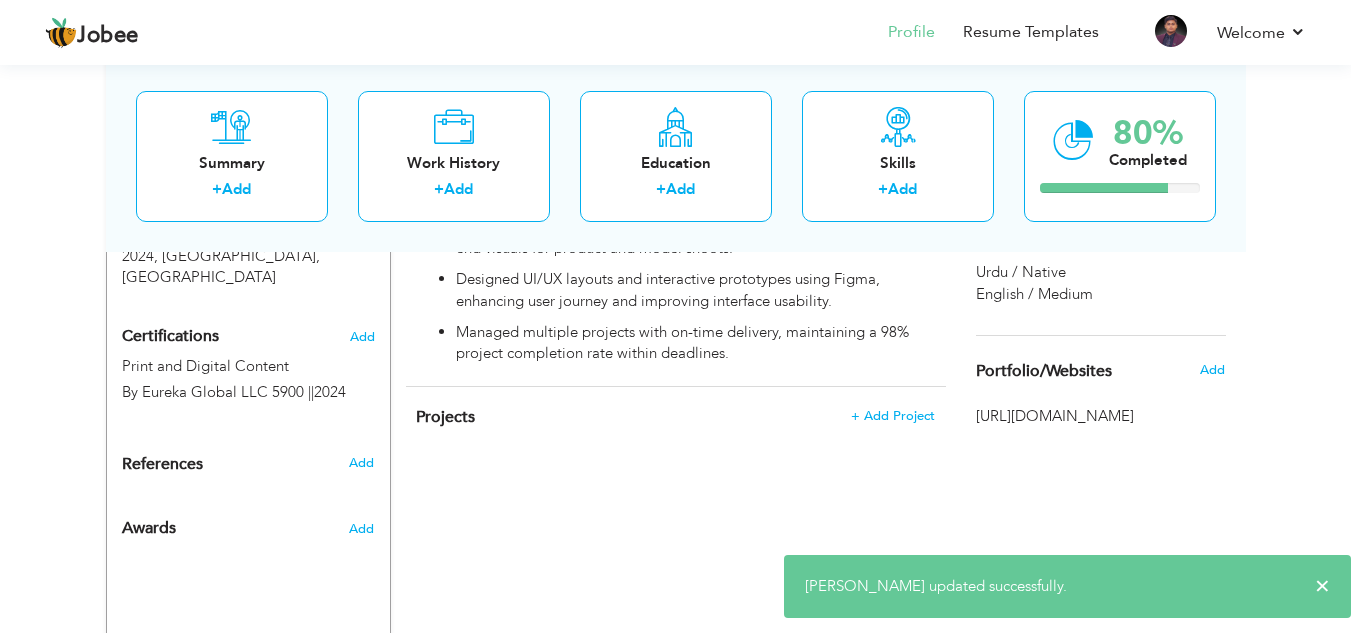 scroll, scrollTop: 986, scrollLeft: 0, axis: vertical 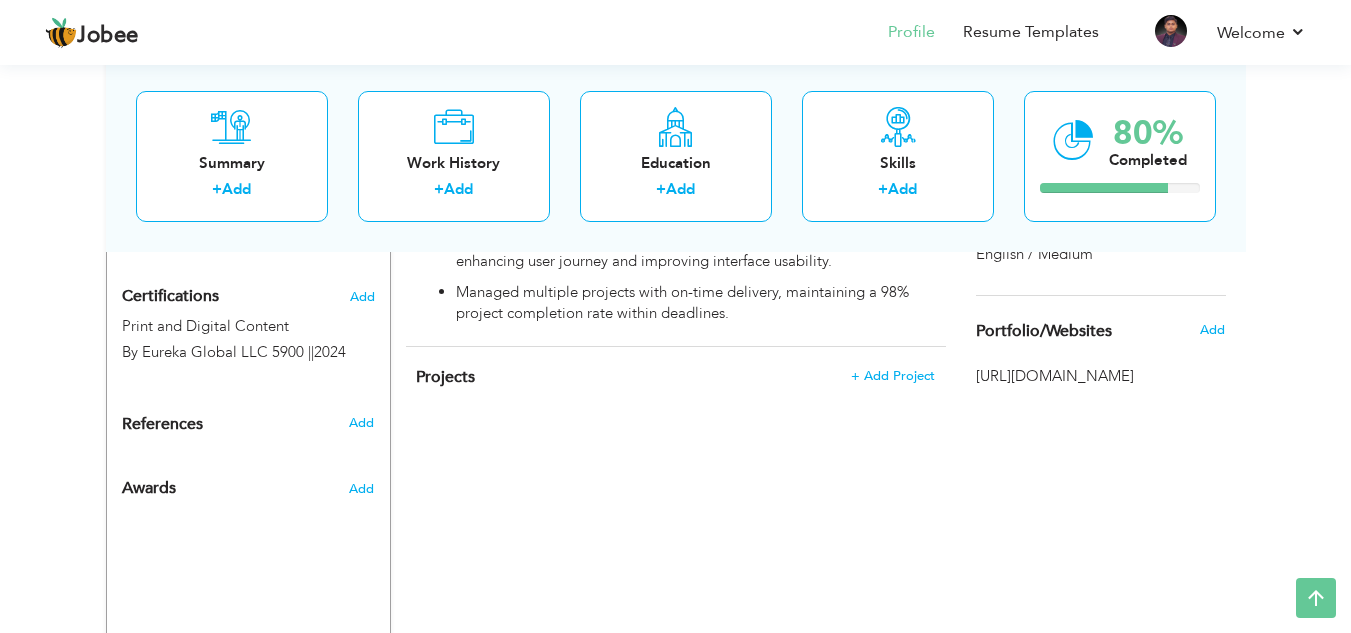 click on "Projects
+ Add Project
×
Projects
* Project Title
Company Tools" at bounding box center (676, 388) 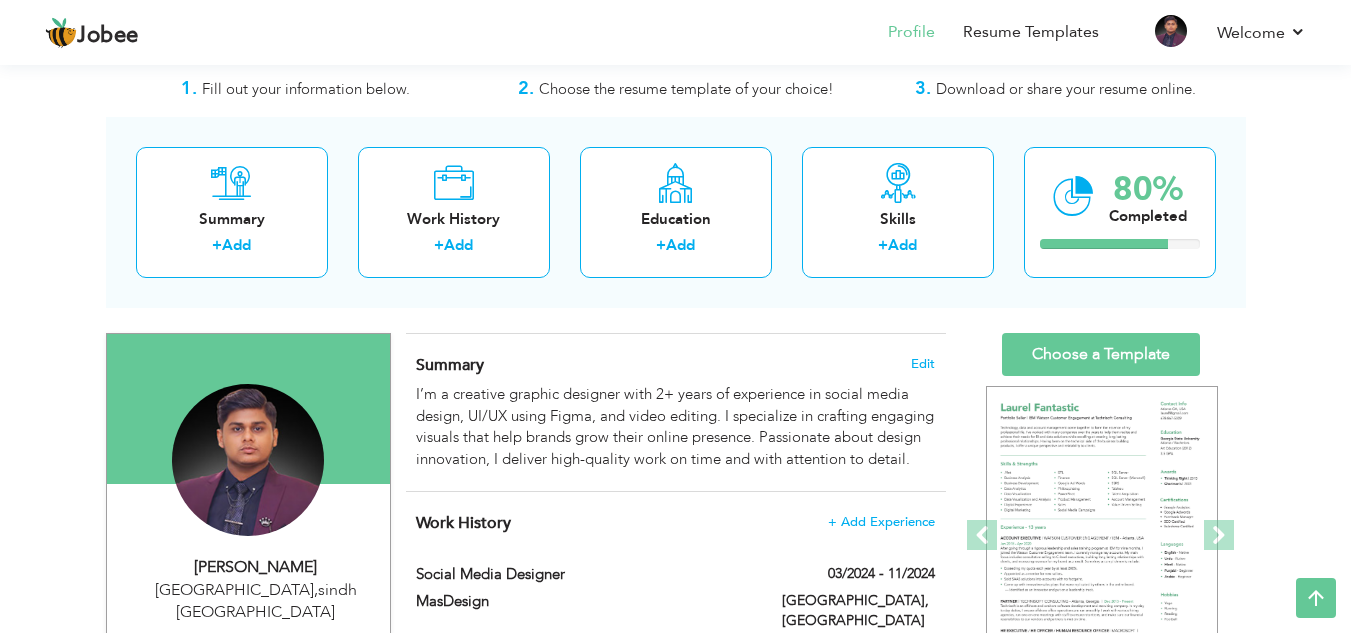 scroll, scrollTop: 0, scrollLeft: 0, axis: both 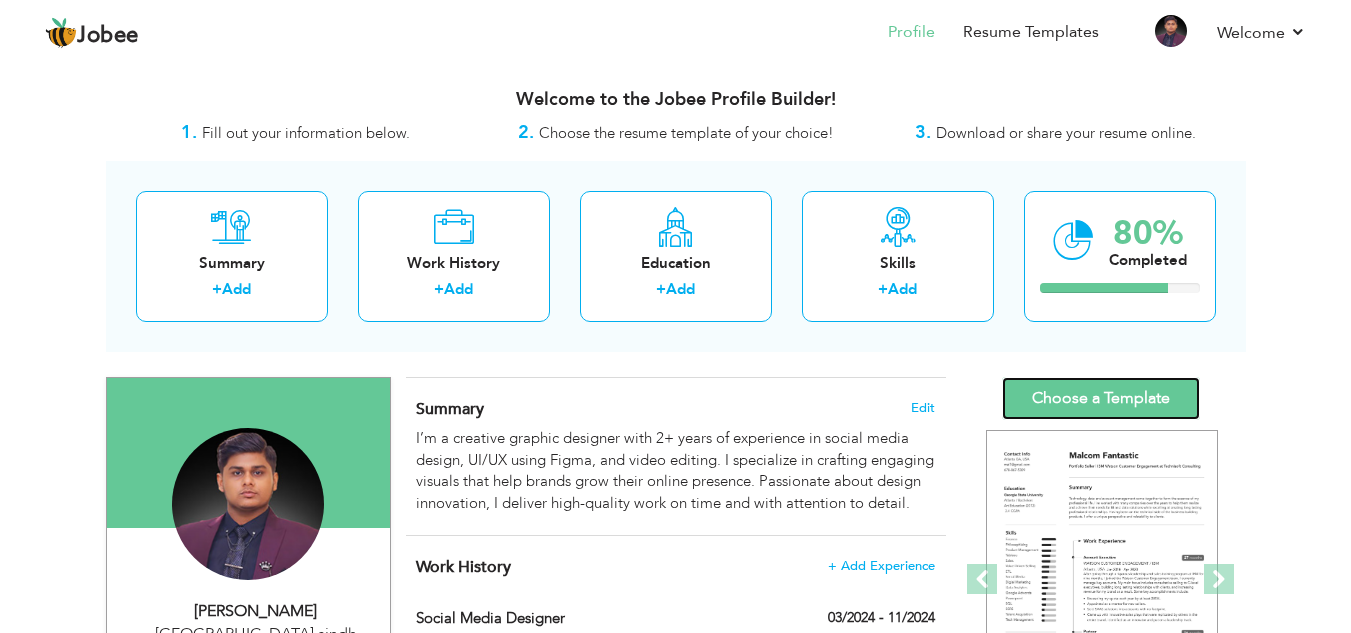 click on "Choose a Template" at bounding box center [1101, 398] 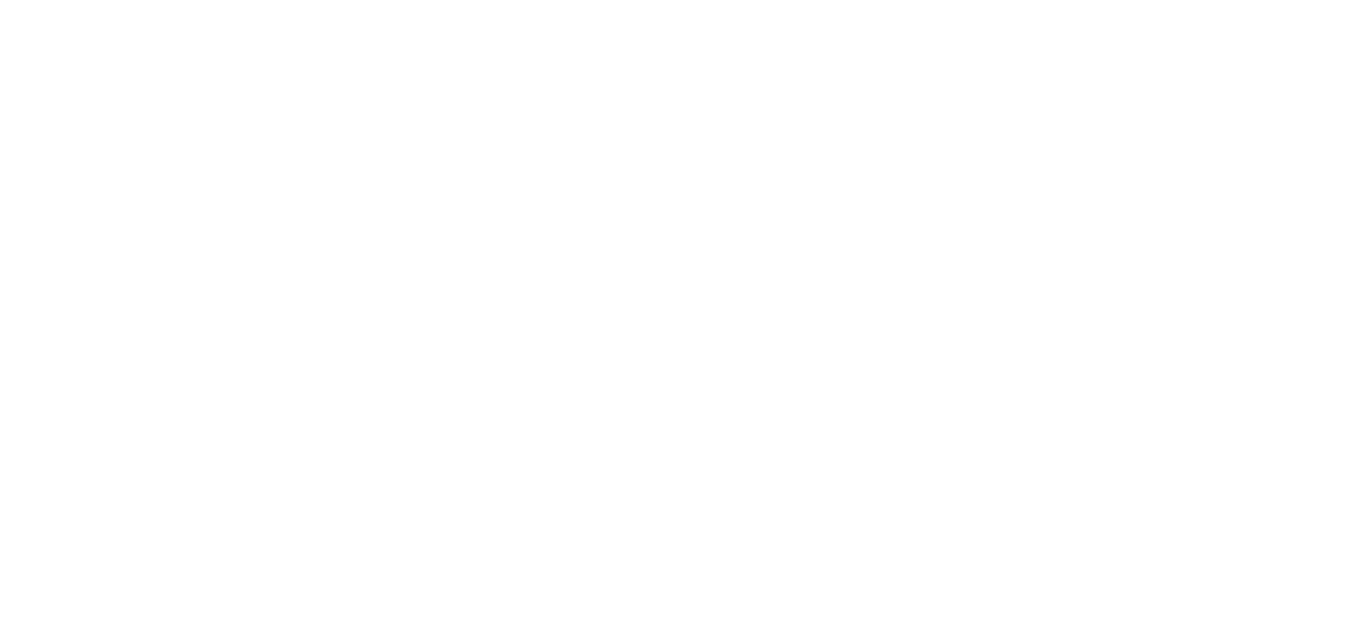 scroll, scrollTop: 0, scrollLeft: 0, axis: both 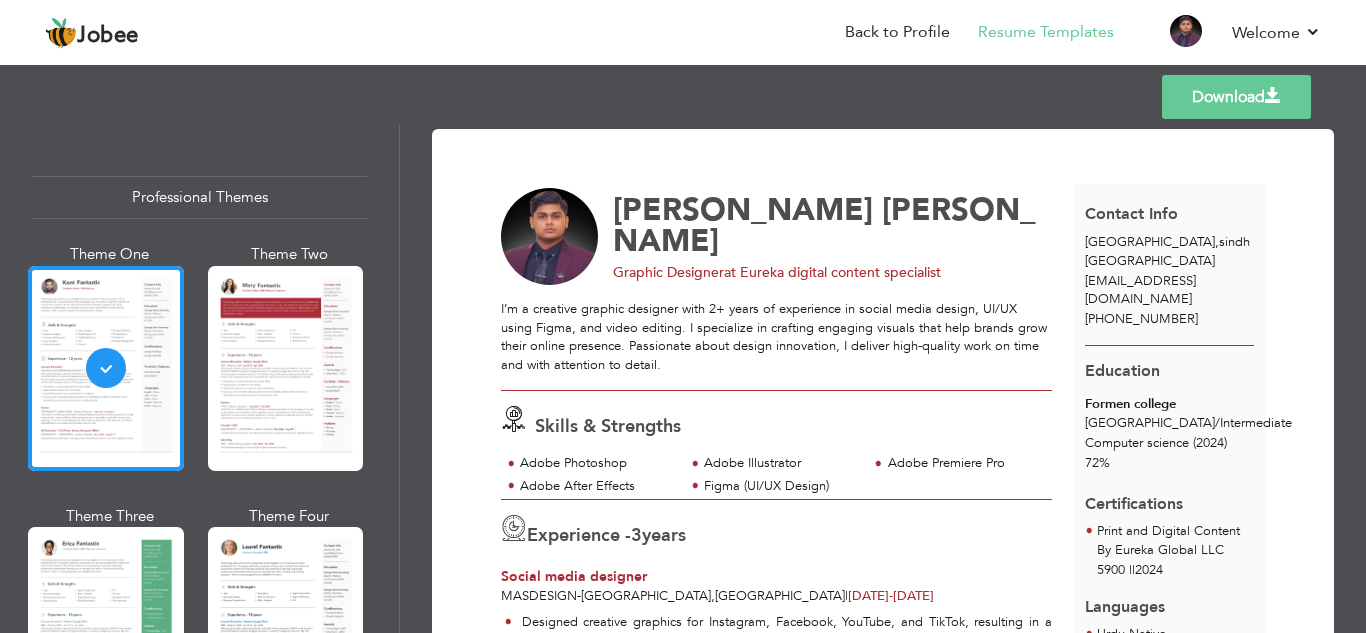 click on "Download
[PERSON_NAME]
Graphic Designer  at [GEOGRAPHIC_DATA] digital content specialist" at bounding box center (883, 378) 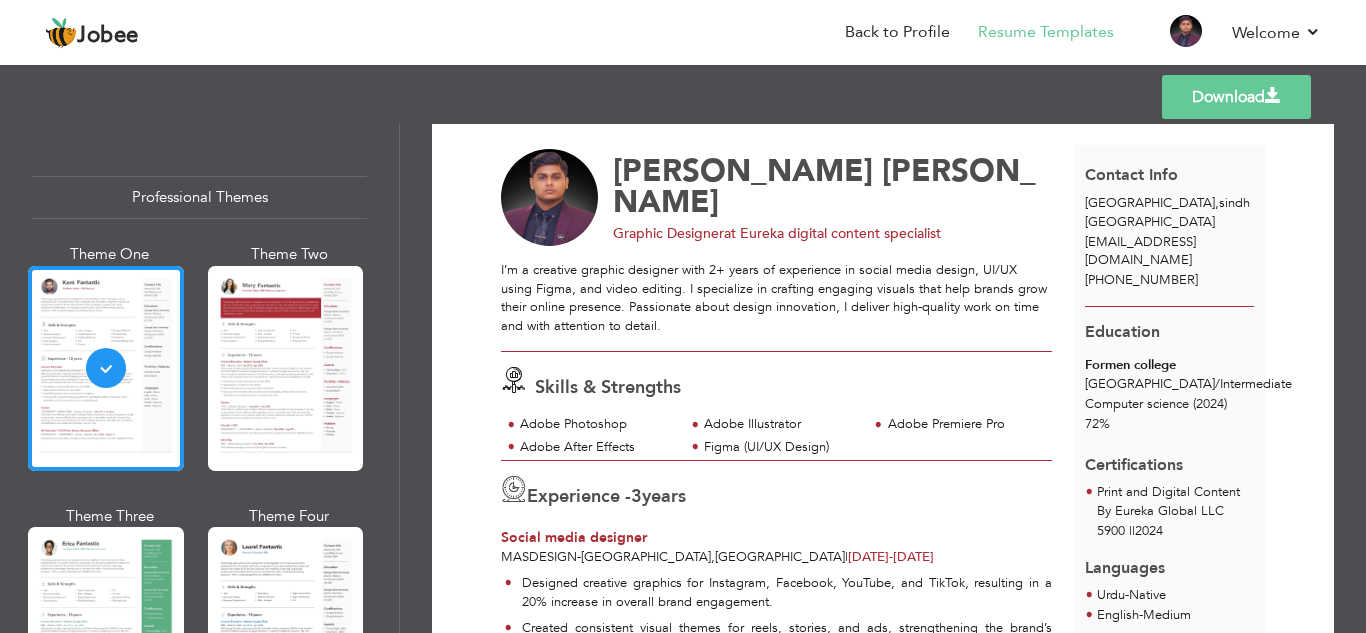 scroll, scrollTop: 0, scrollLeft: 0, axis: both 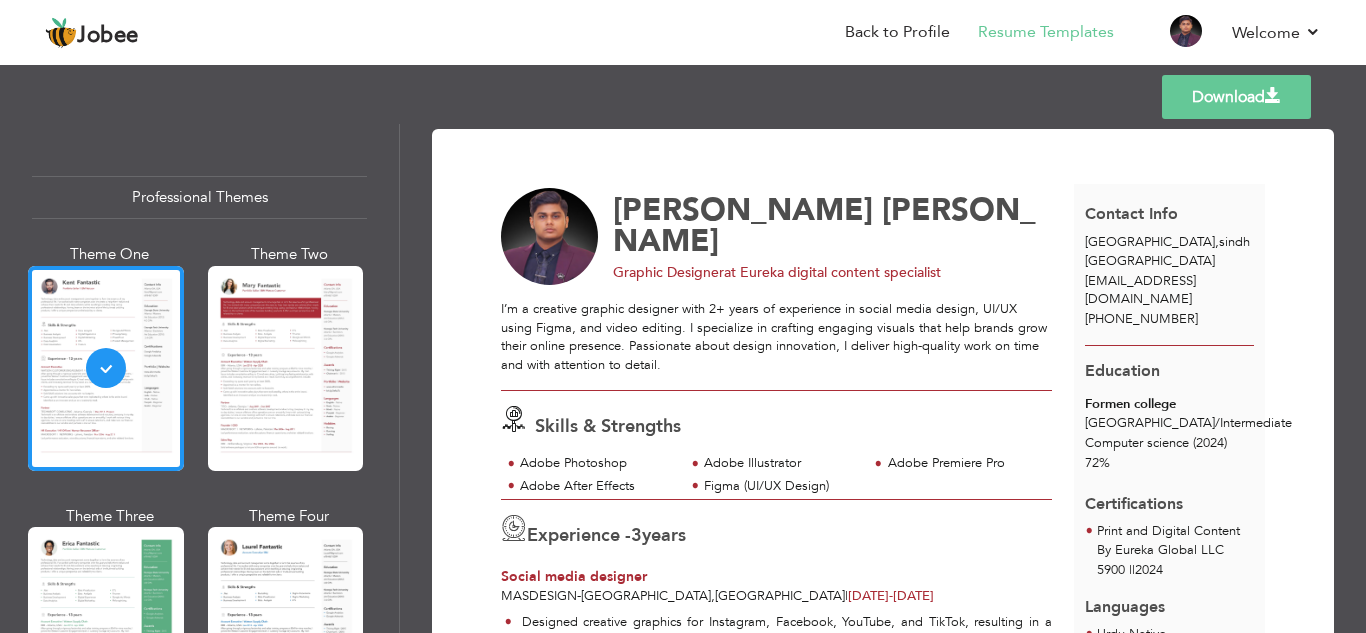 click on "Download" at bounding box center [1236, 97] 